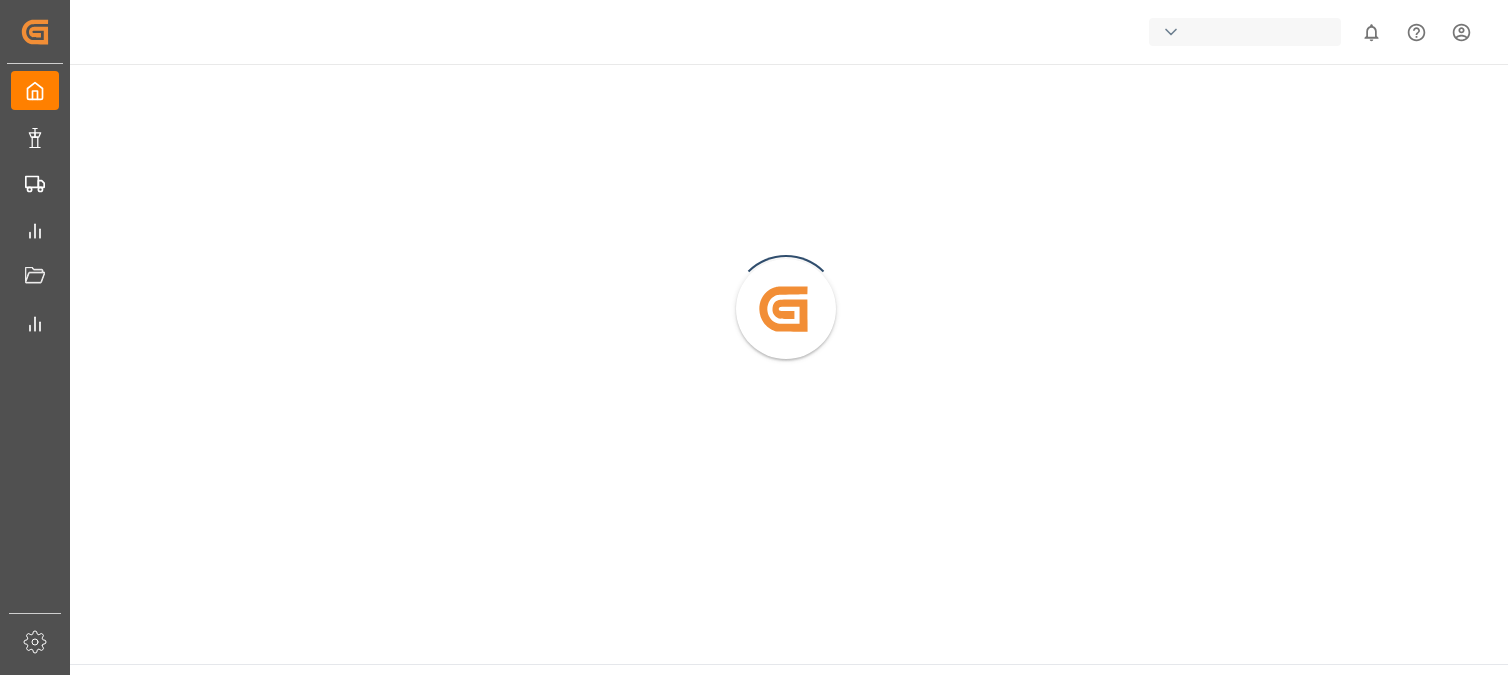 scroll, scrollTop: 0, scrollLeft: 0, axis: both 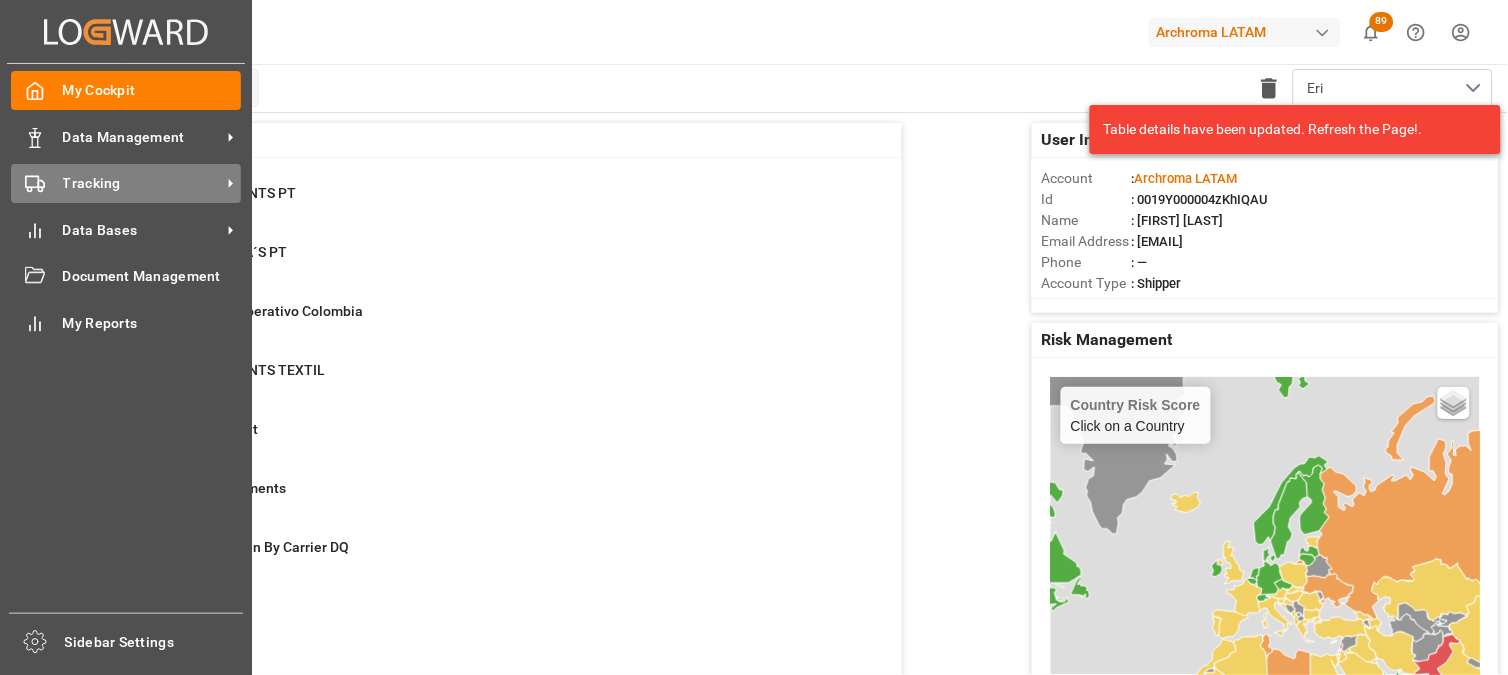 click on "Tracking Tracking" at bounding box center [126, 183] 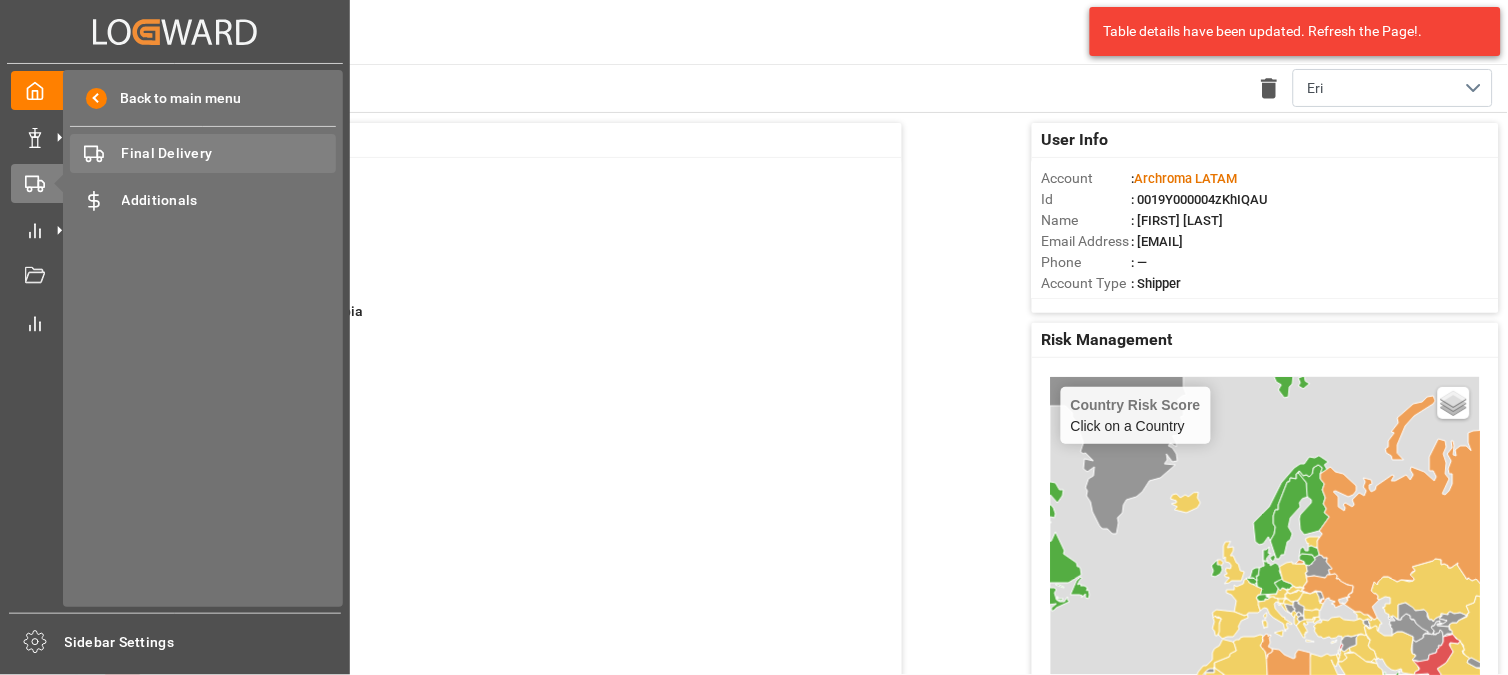 click on "Final Delivery" at bounding box center [229, 153] 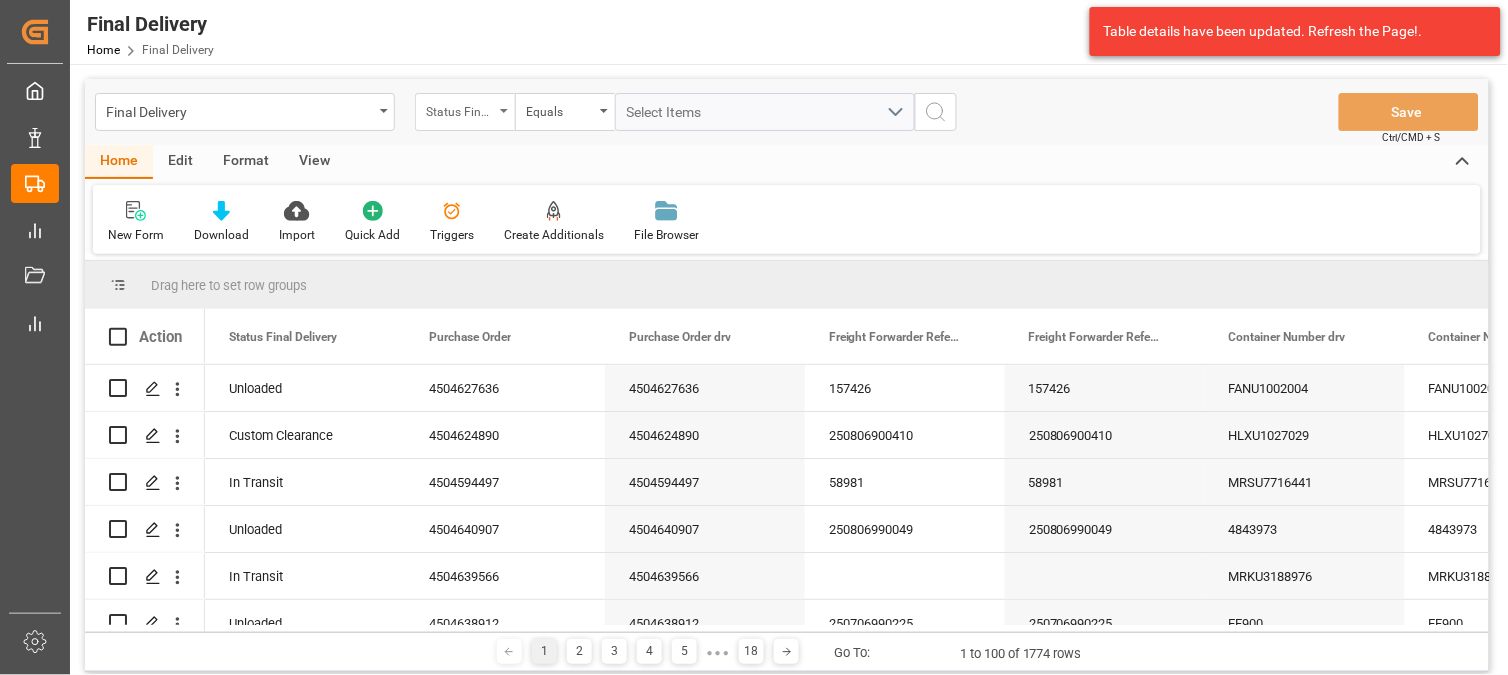 click on "Status Final Delivery" at bounding box center (465, 112) 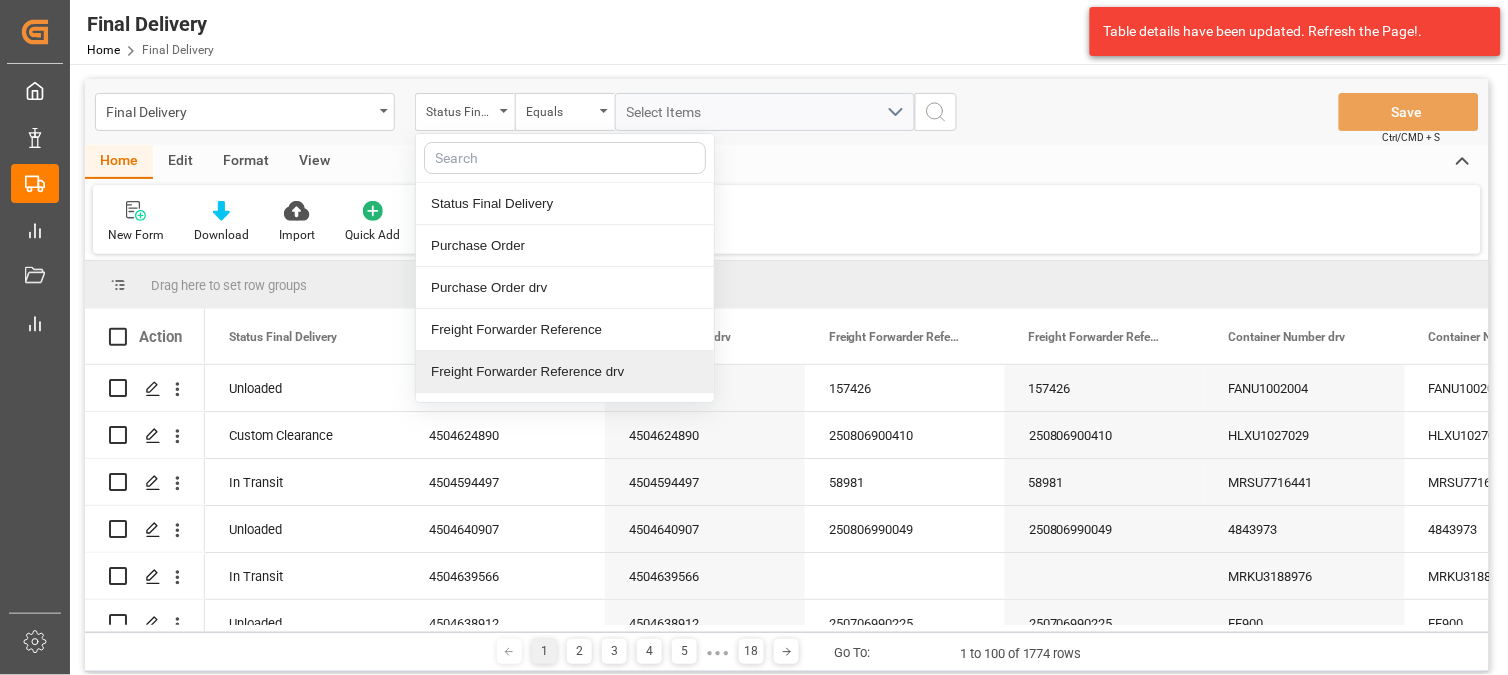 click on "Freight Forwarder Reference drv" at bounding box center (565, 372) 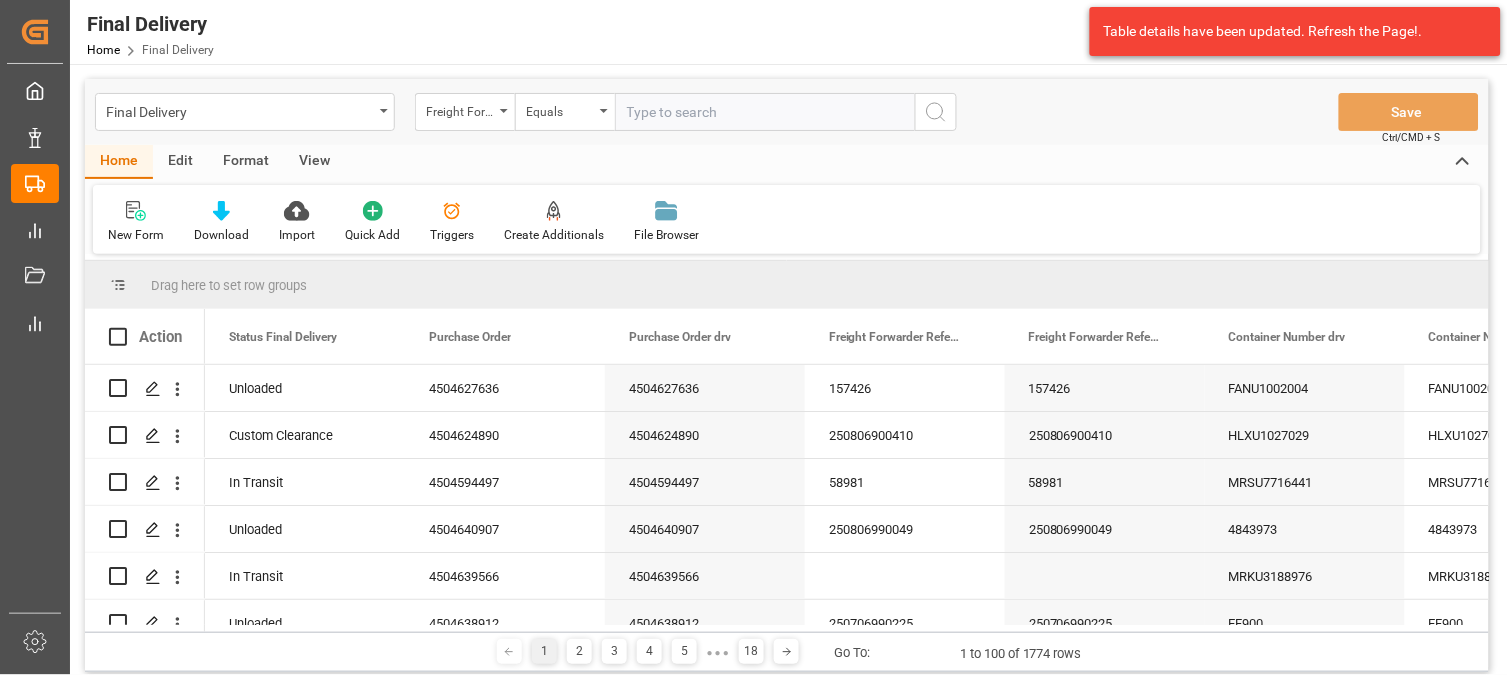 click at bounding box center [765, 112] 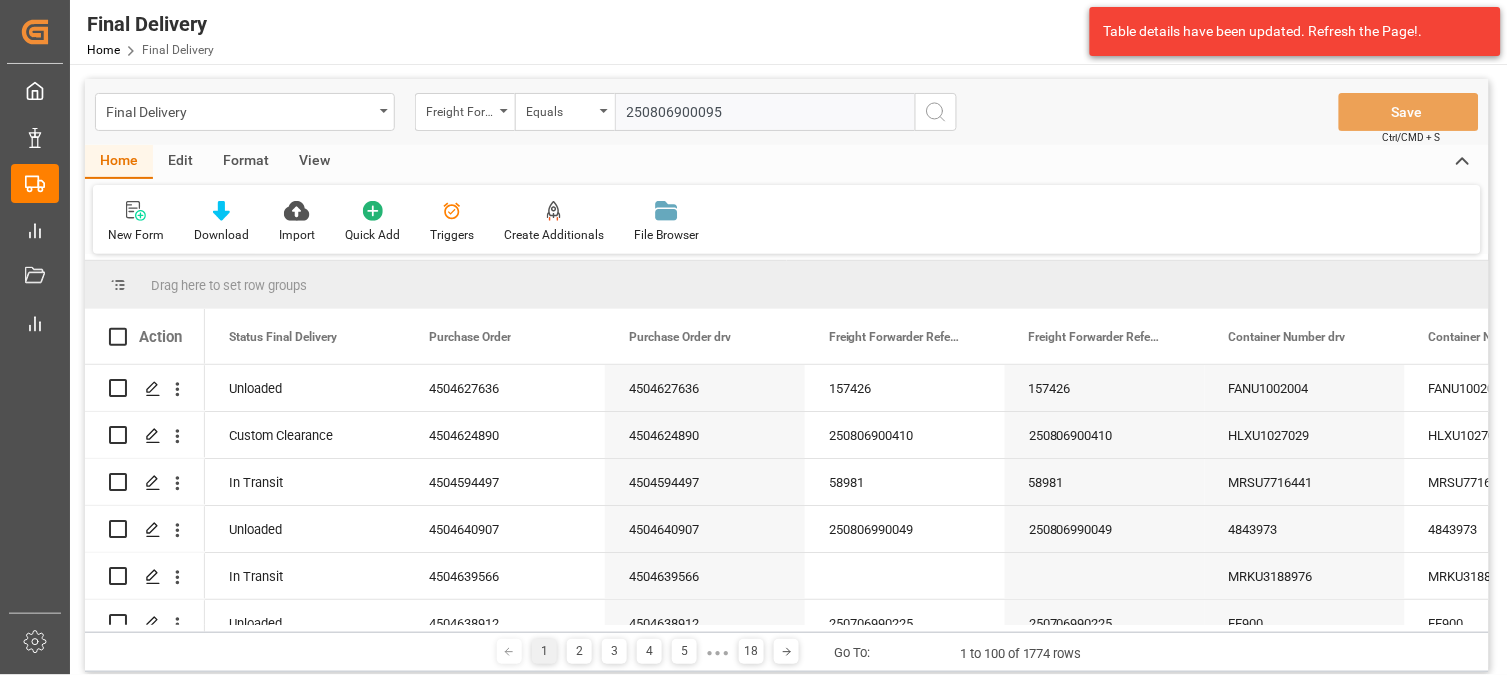 type 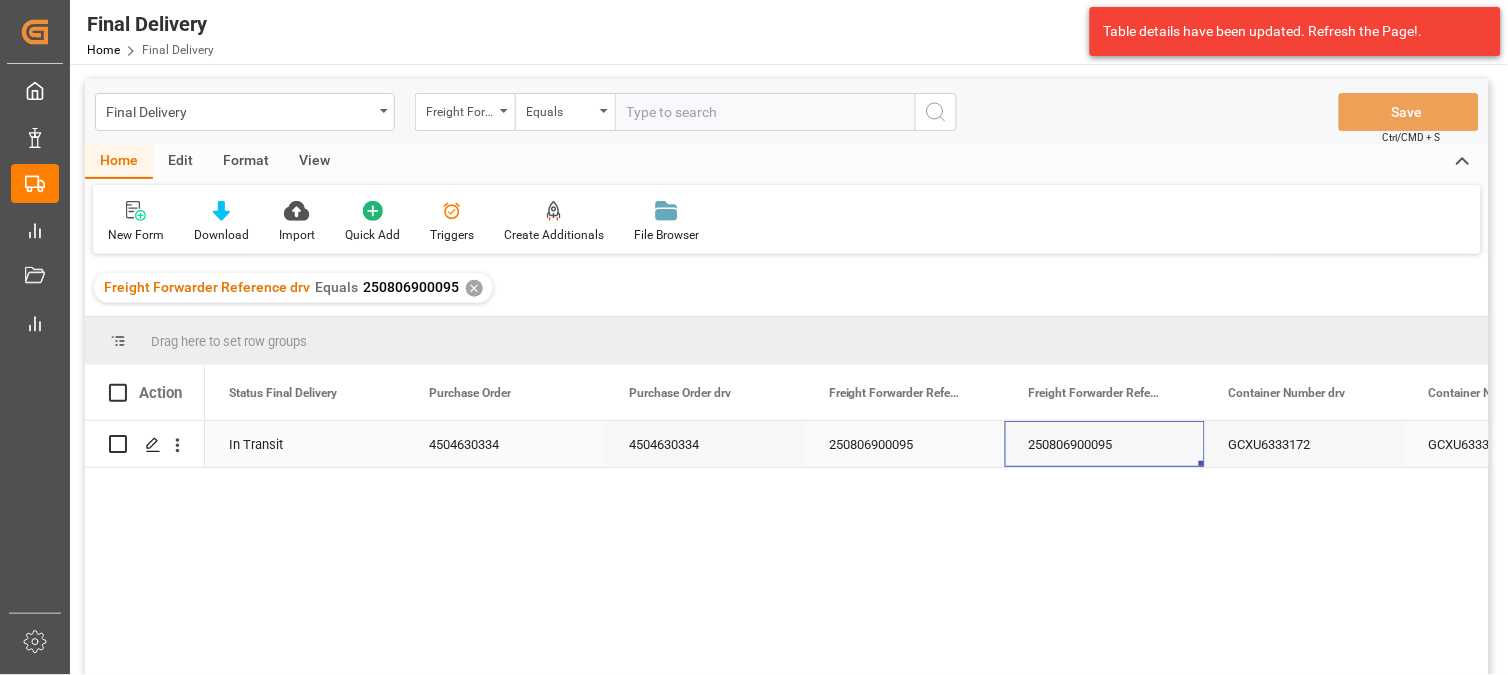 click on "250806900095" at bounding box center [1105, 444] 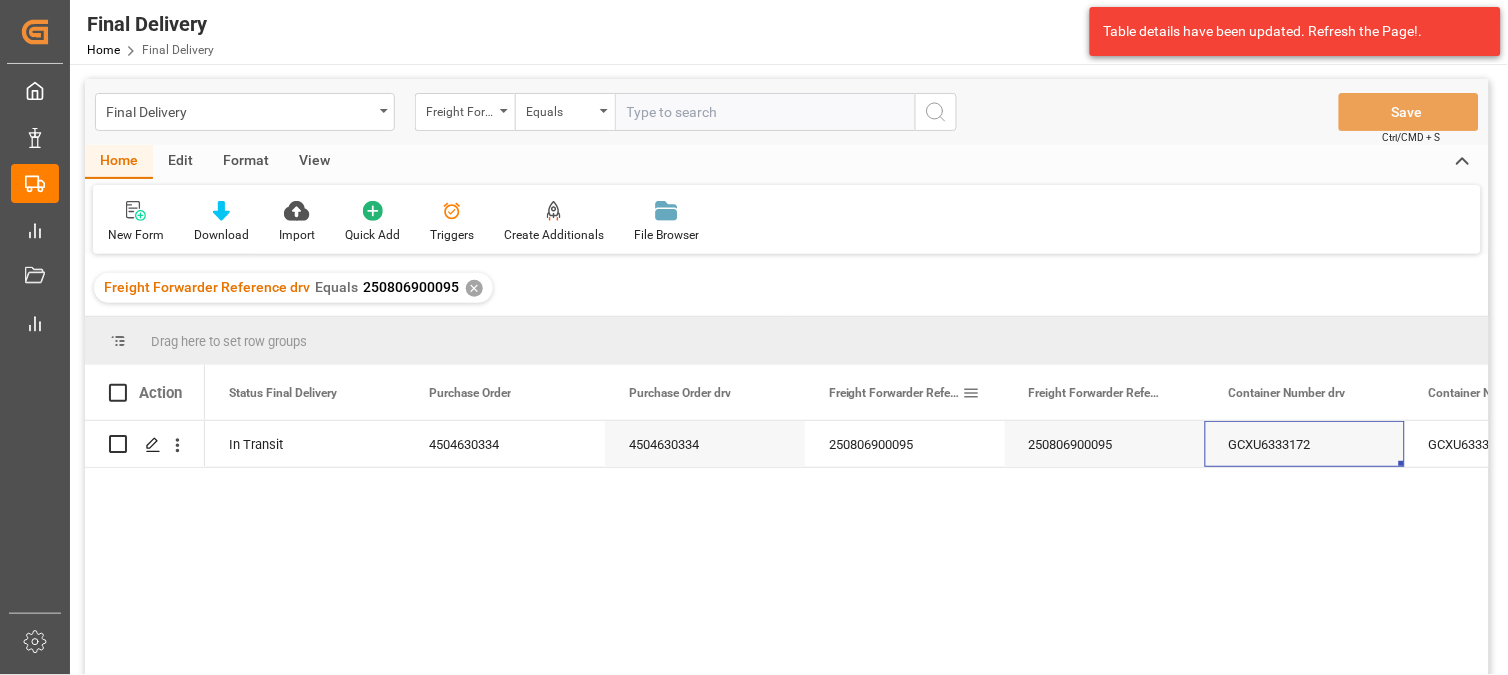 scroll, scrollTop: 0, scrollLeft: 122, axis: horizontal 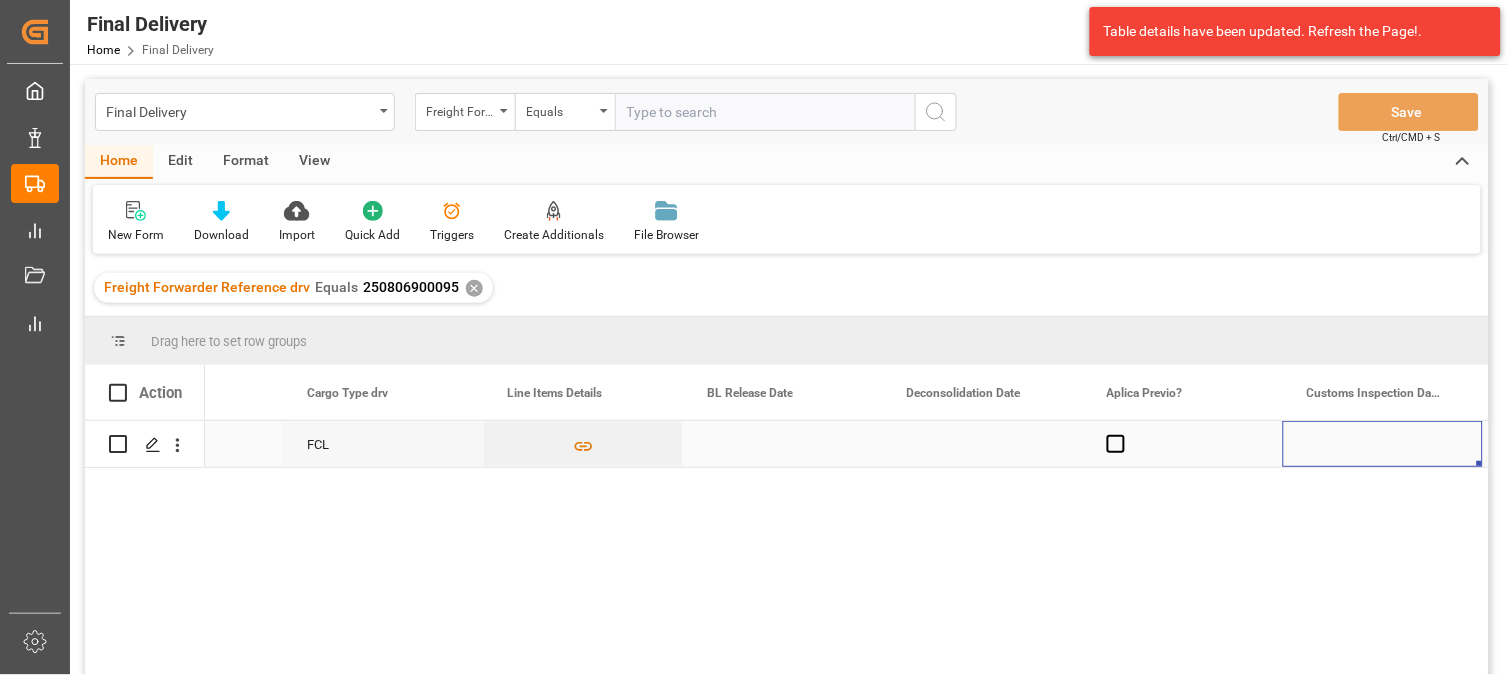 click at bounding box center [783, 444] 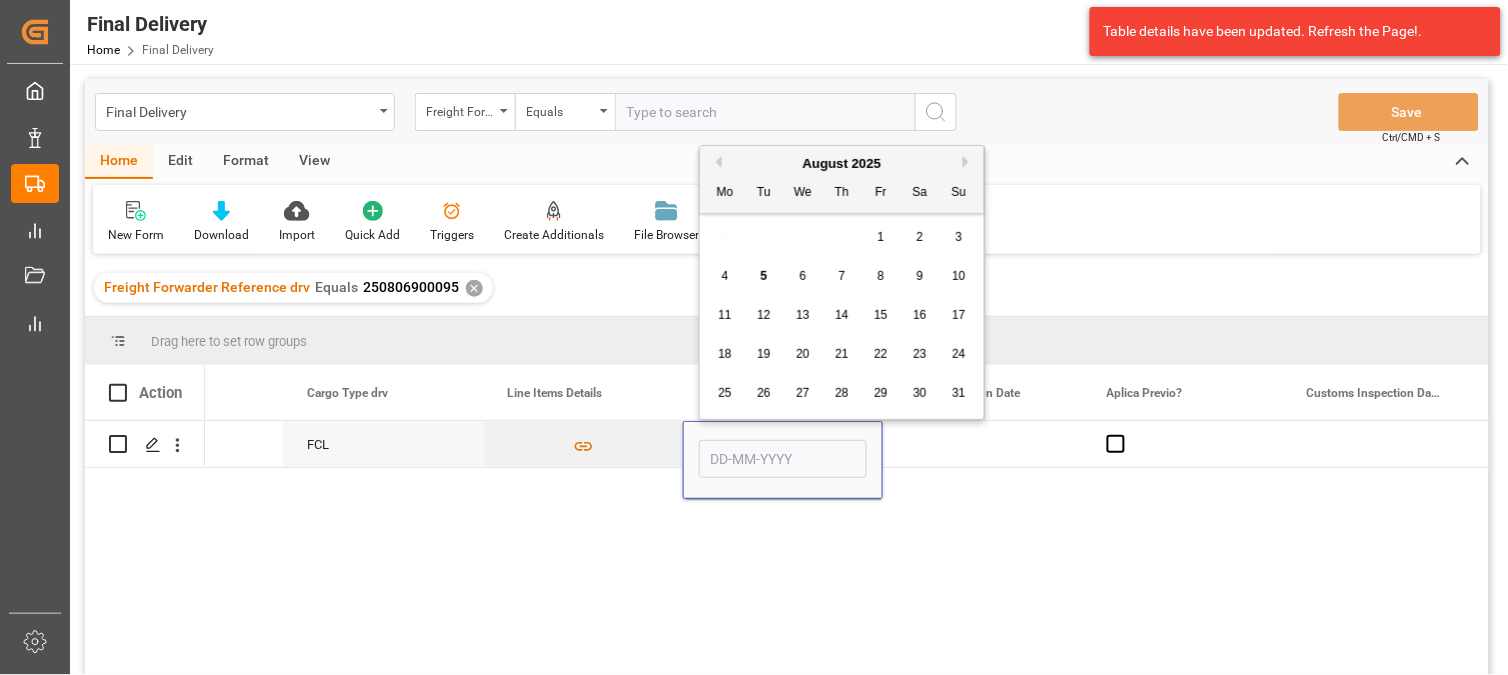 click on "Previous Month" at bounding box center [716, 162] 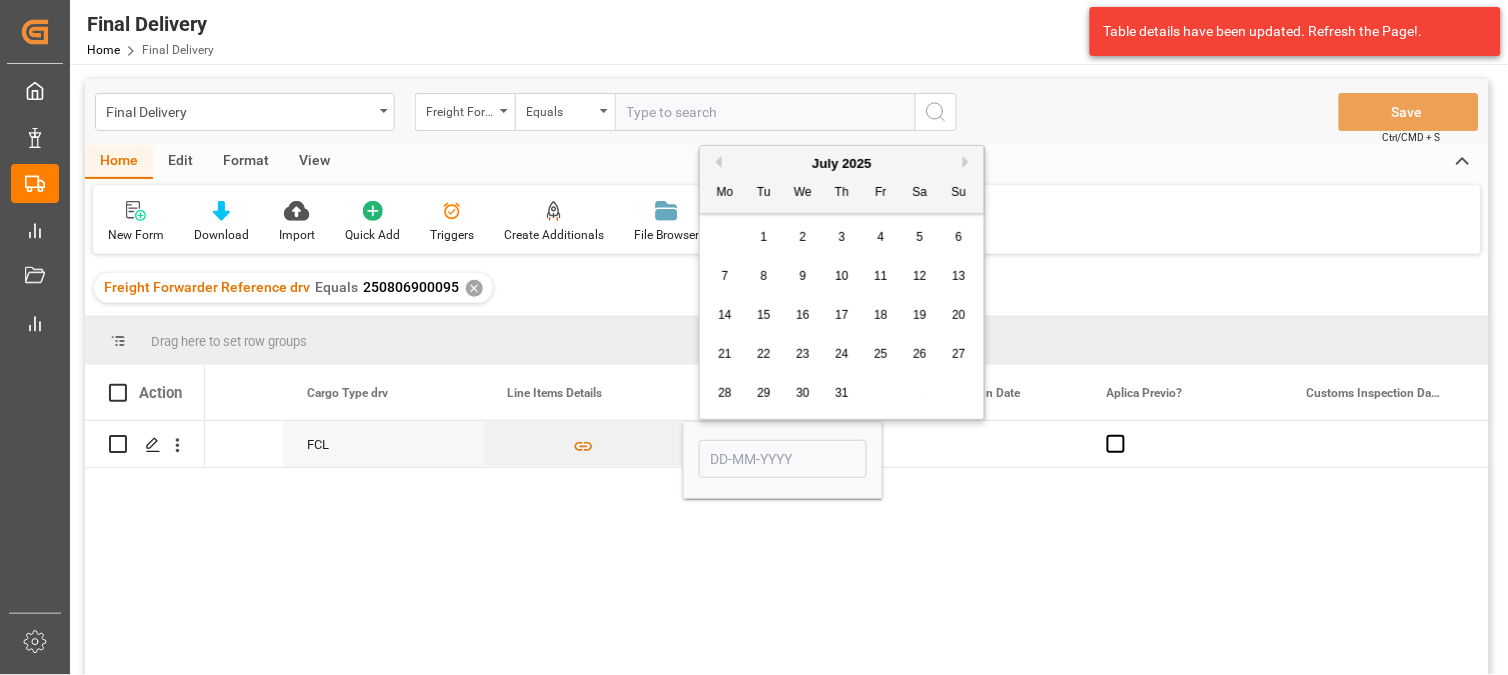 click on "31" at bounding box center (841, 393) 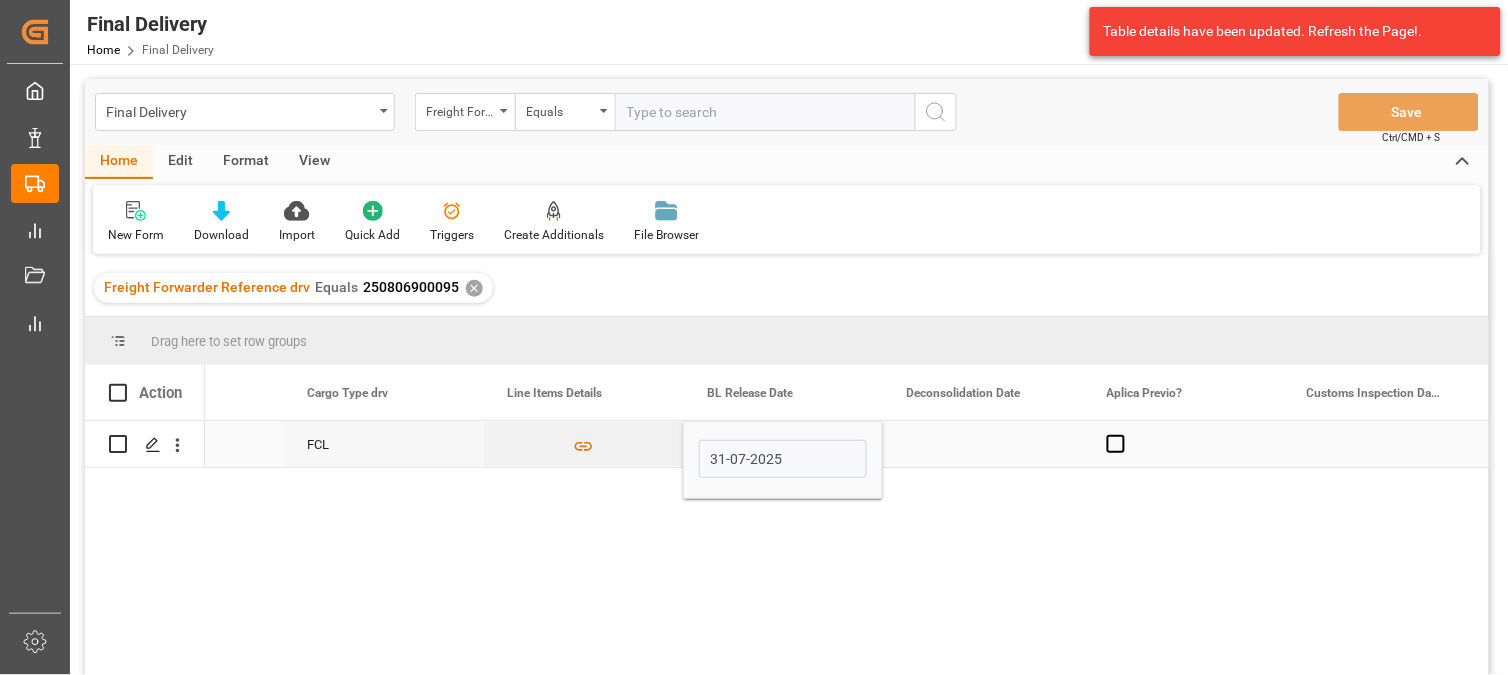 click at bounding box center (983, 444) 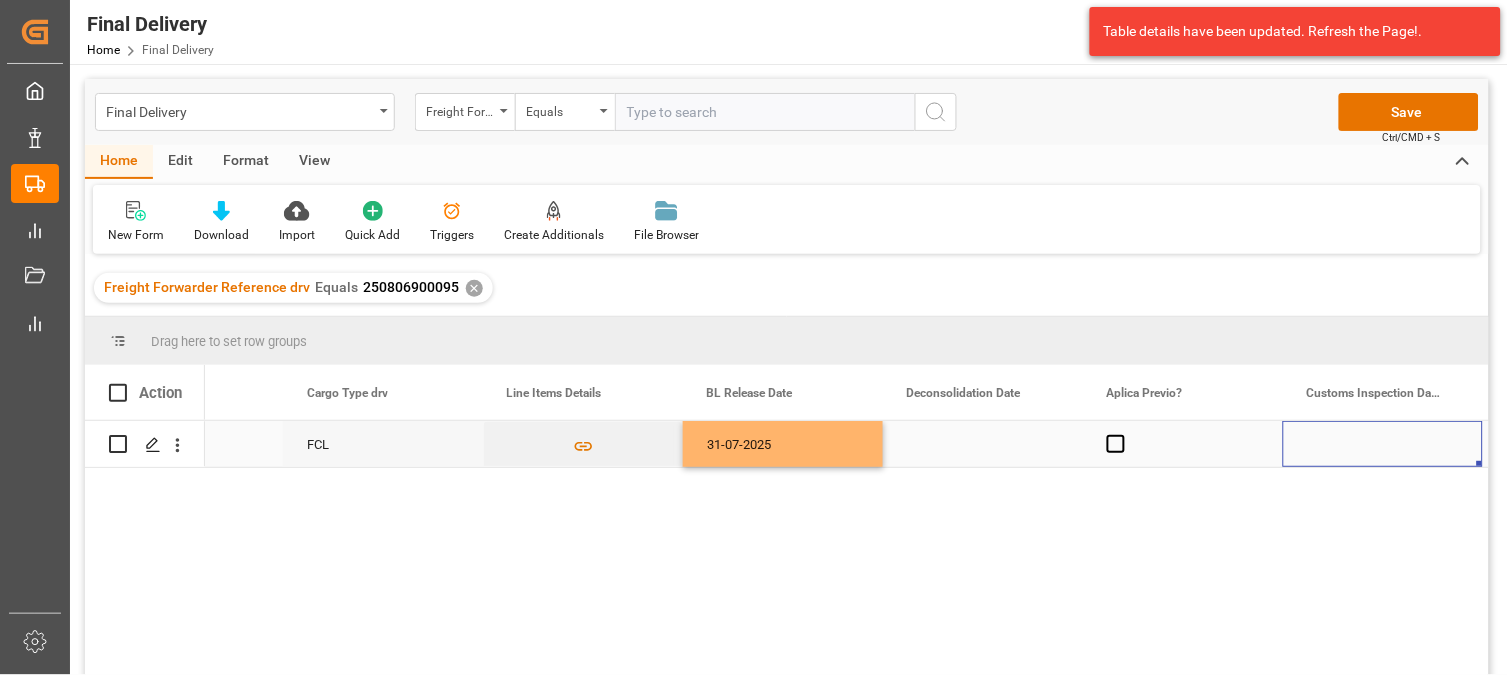 scroll, scrollTop: 0, scrollLeft: 2122, axis: horizontal 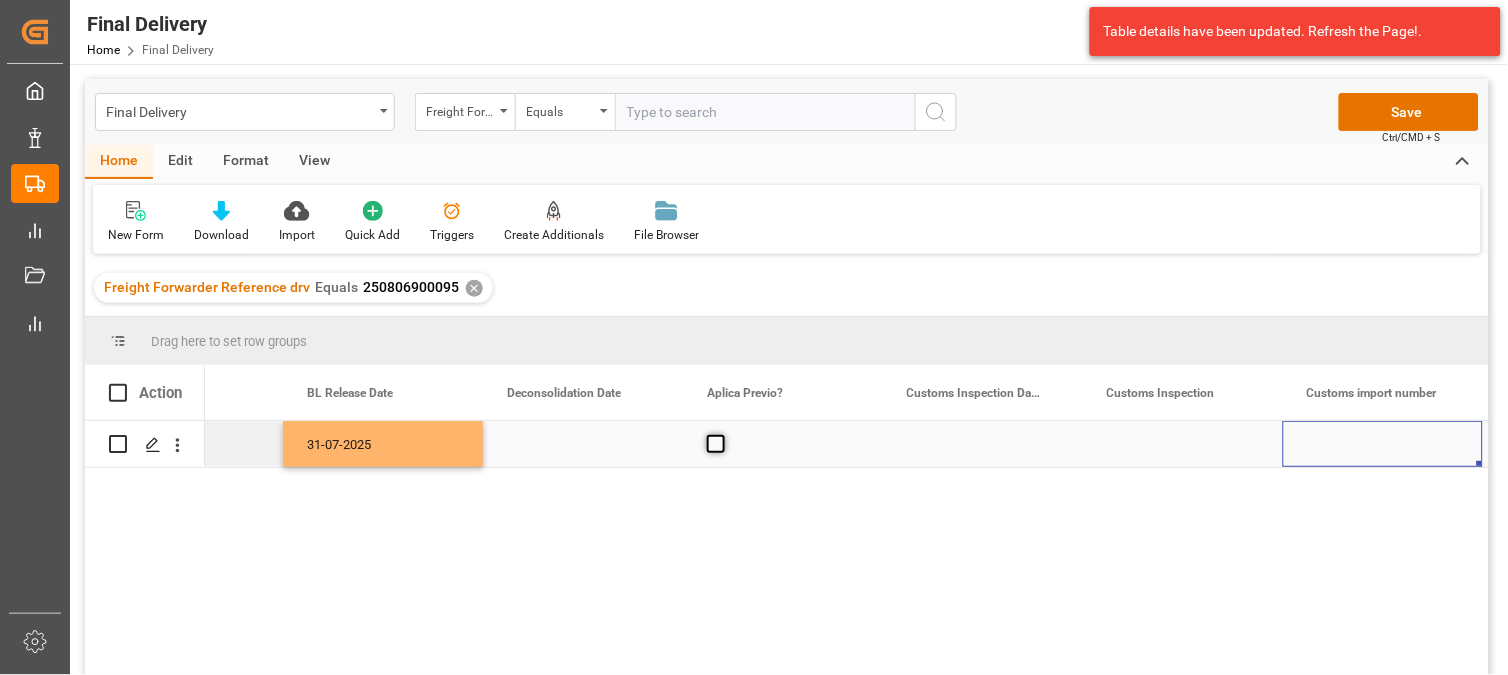 click at bounding box center (716, 444) 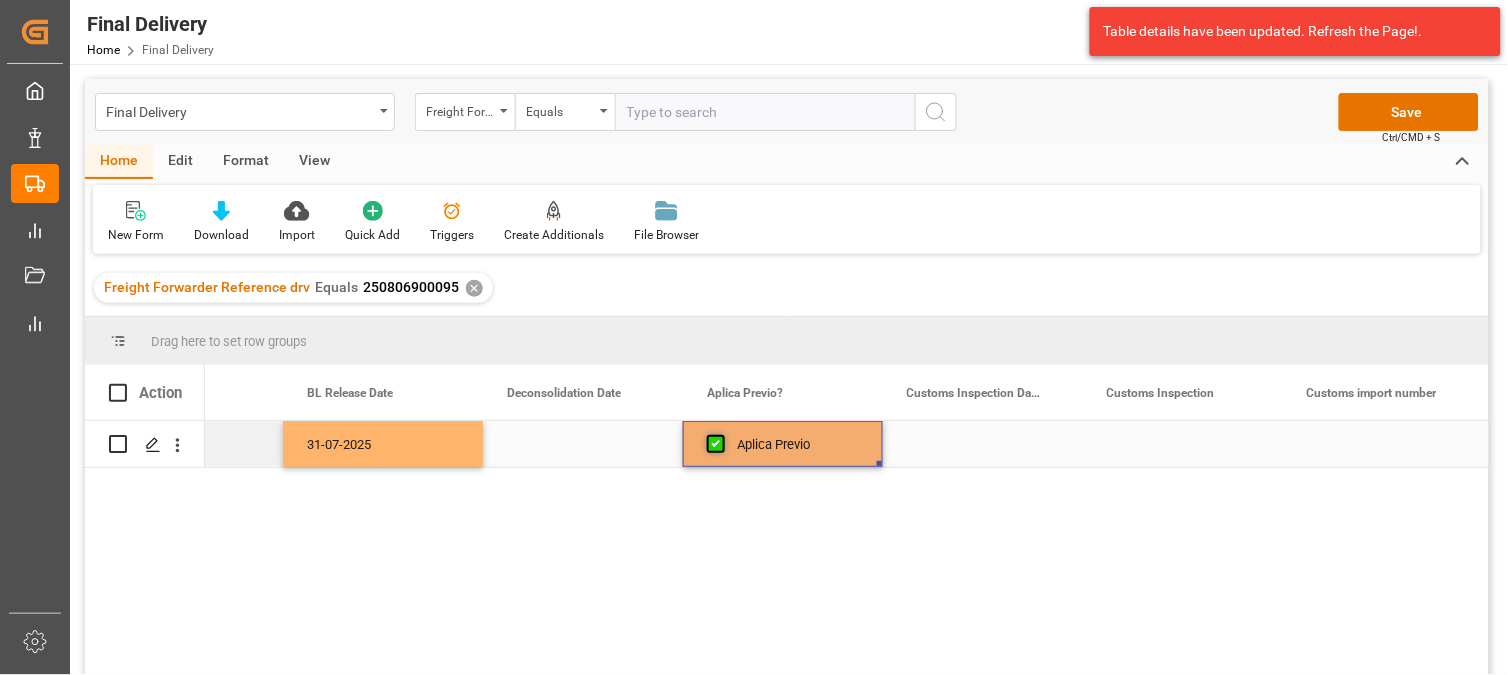 click at bounding box center [716, 444] 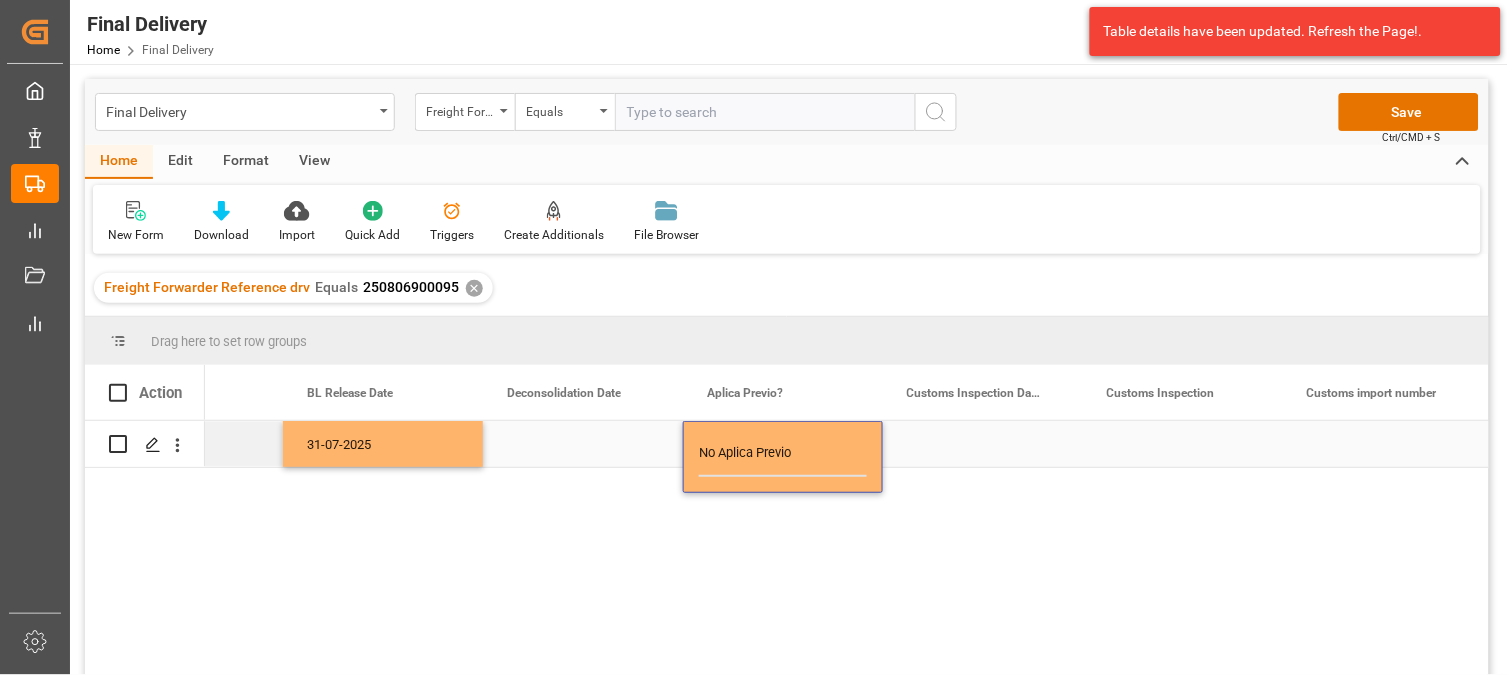 click at bounding box center (983, 444) 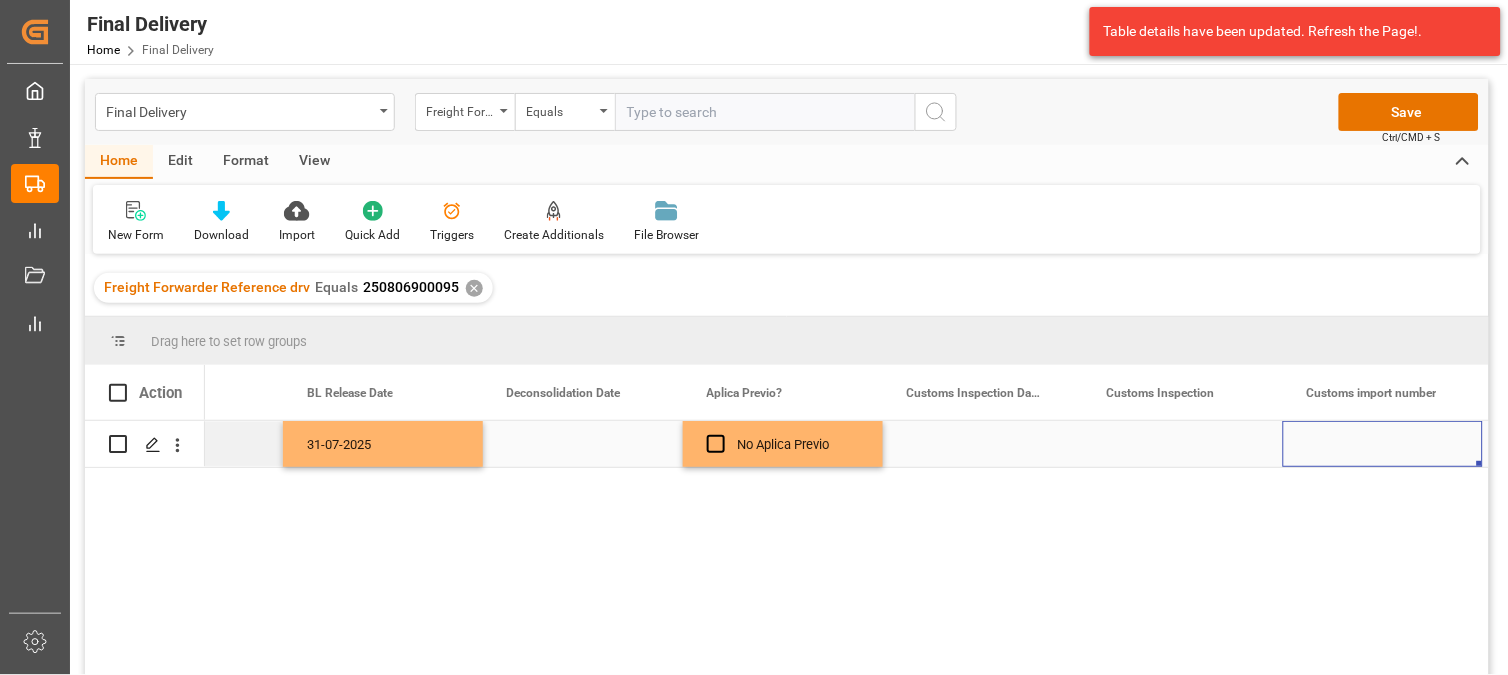 scroll, scrollTop: 0, scrollLeft: 2522, axis: horizontal 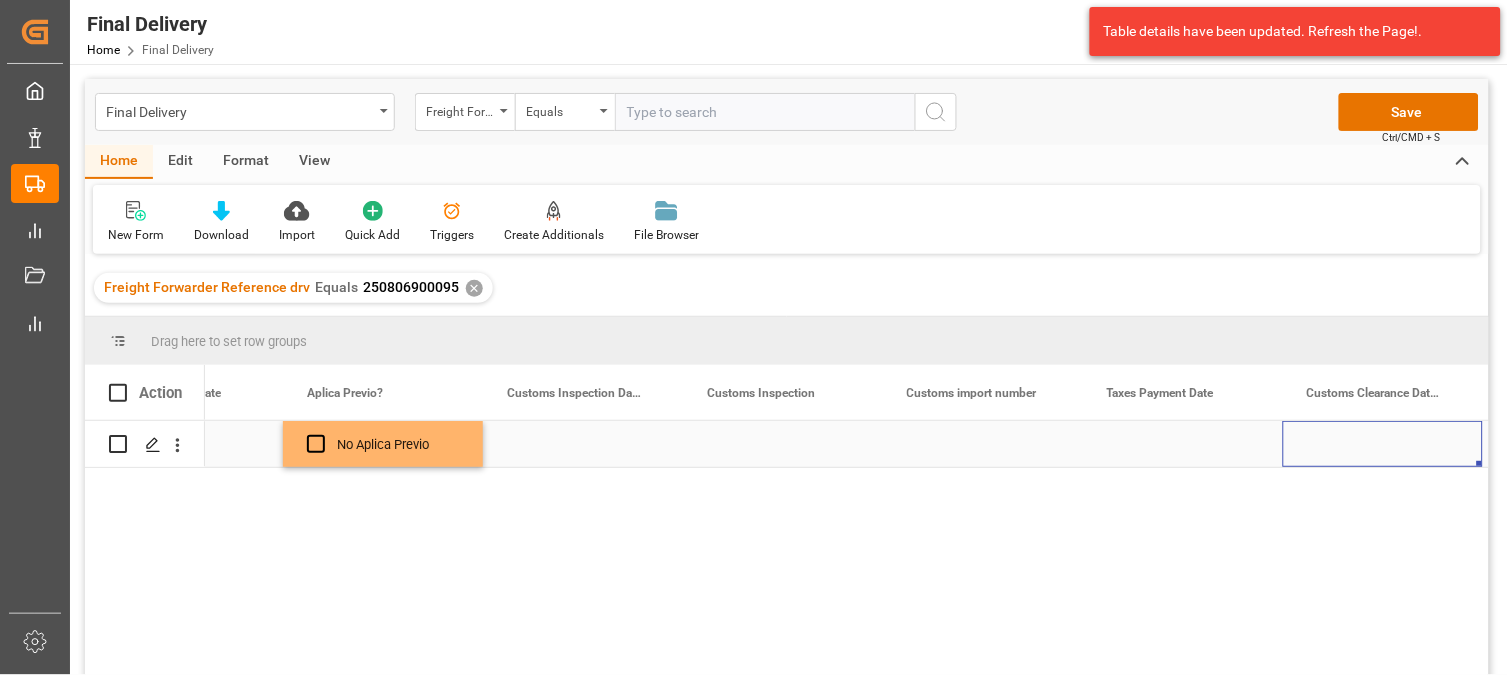 click at bounding box center (1183, 444) 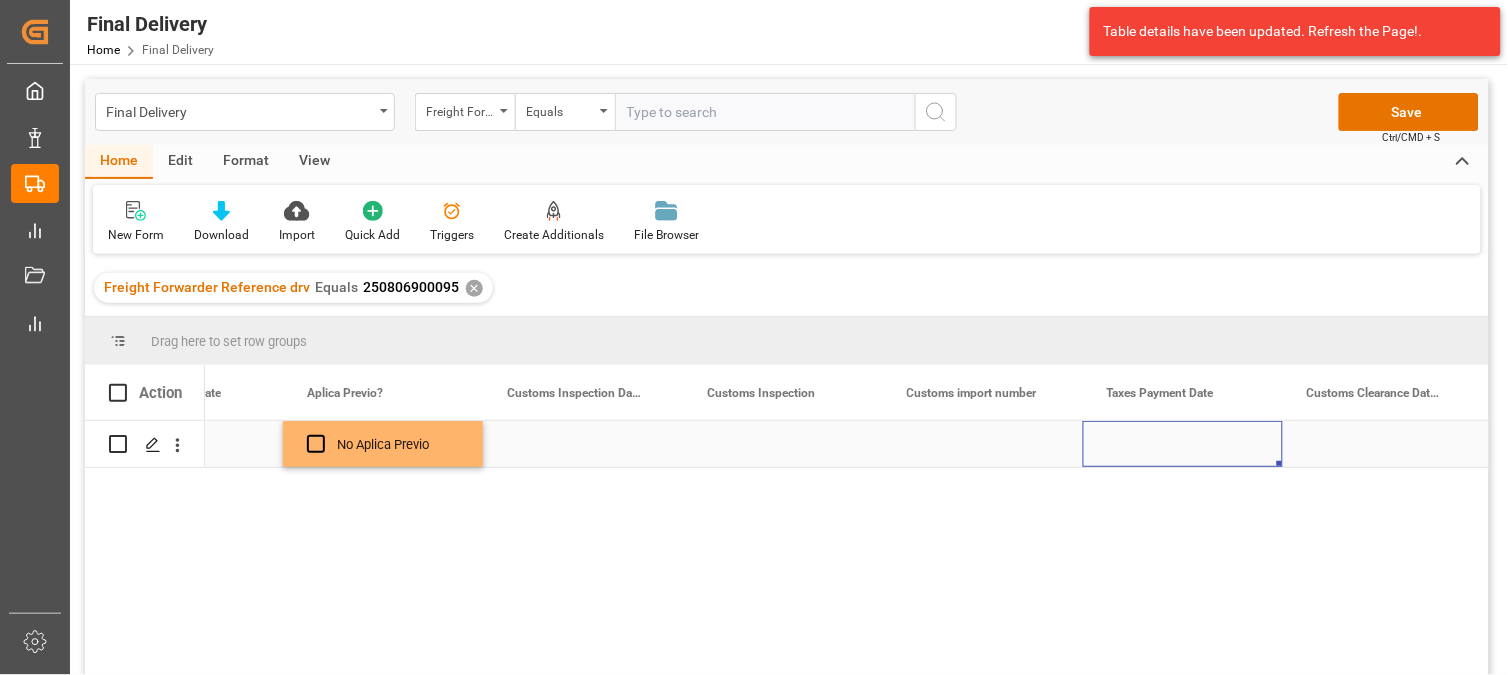 click at bounding box center [1183, 444] 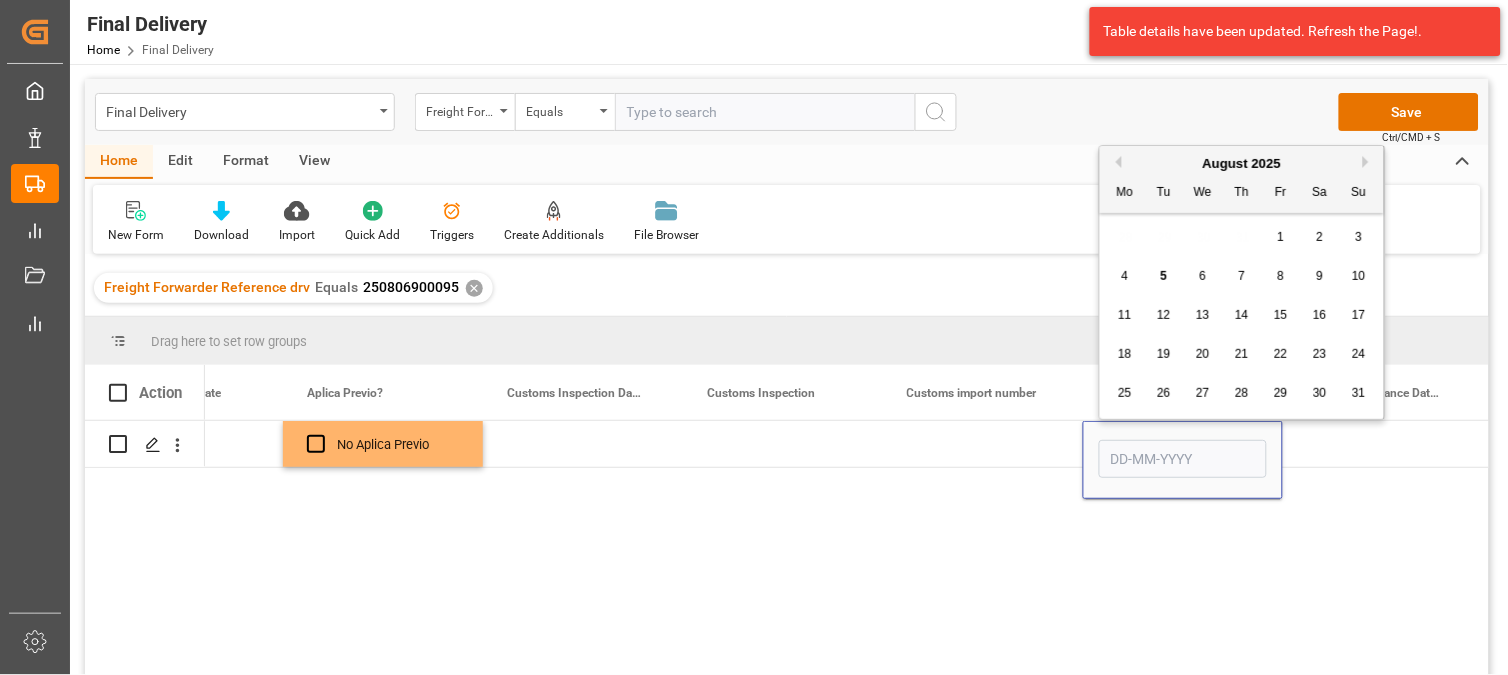 click on "1" at bounding box center (1281, 237) 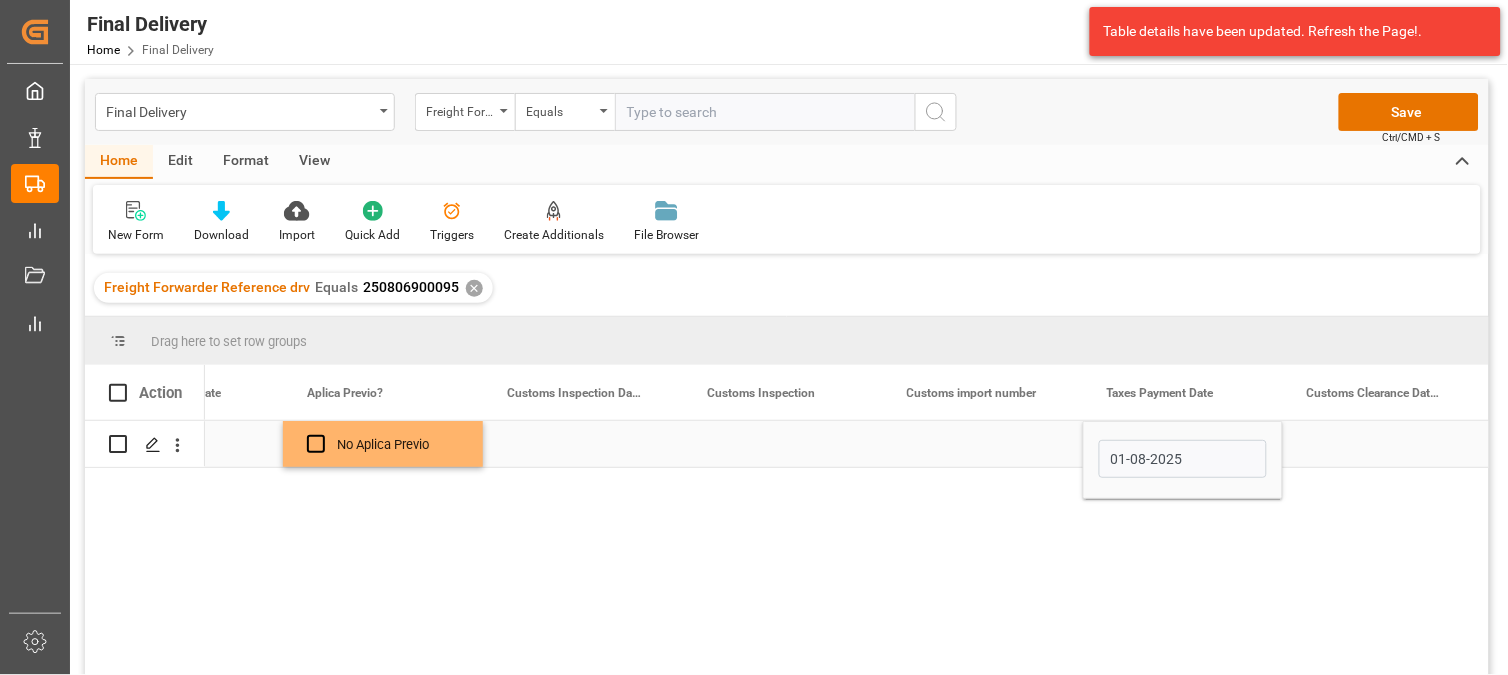 click at bounding box center [983, 444] 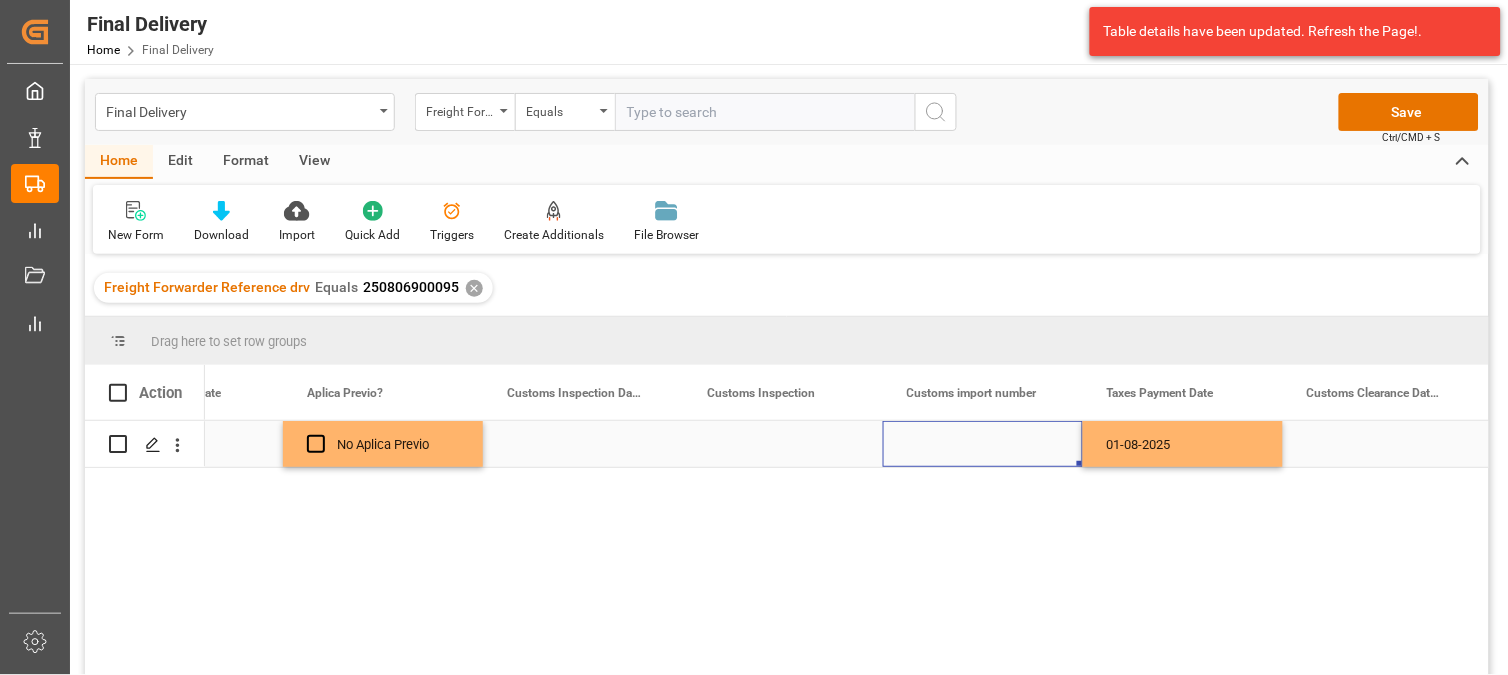 click at bounding box center (983, 444) 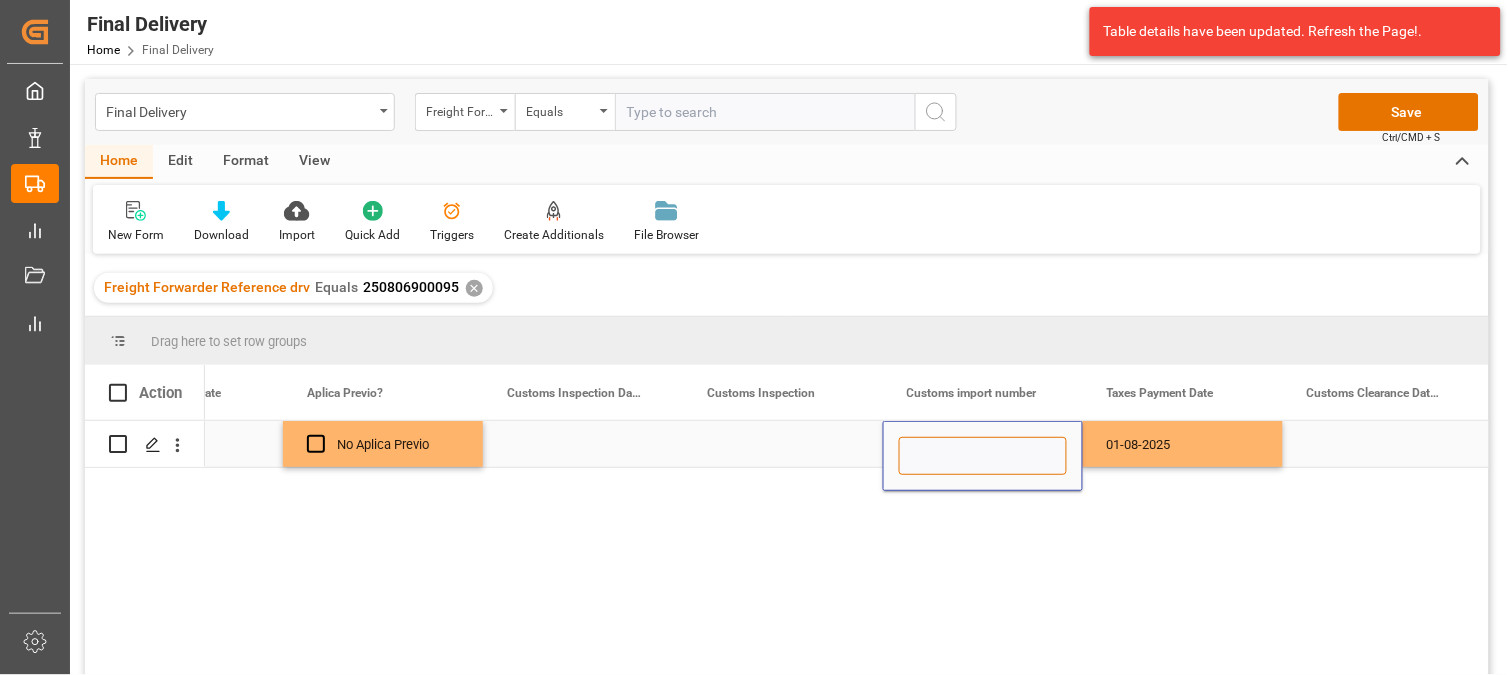 click at bounding box center (983, 456) 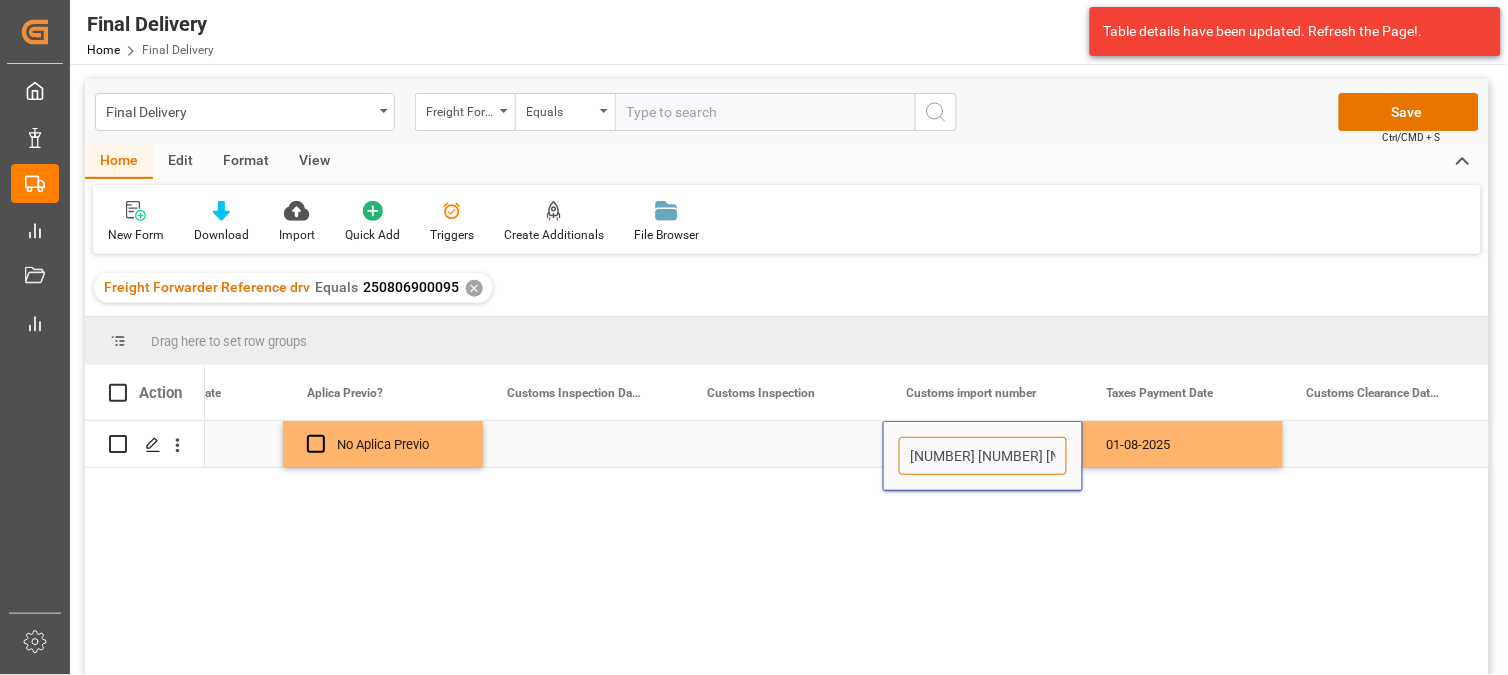 paste on "5003077" 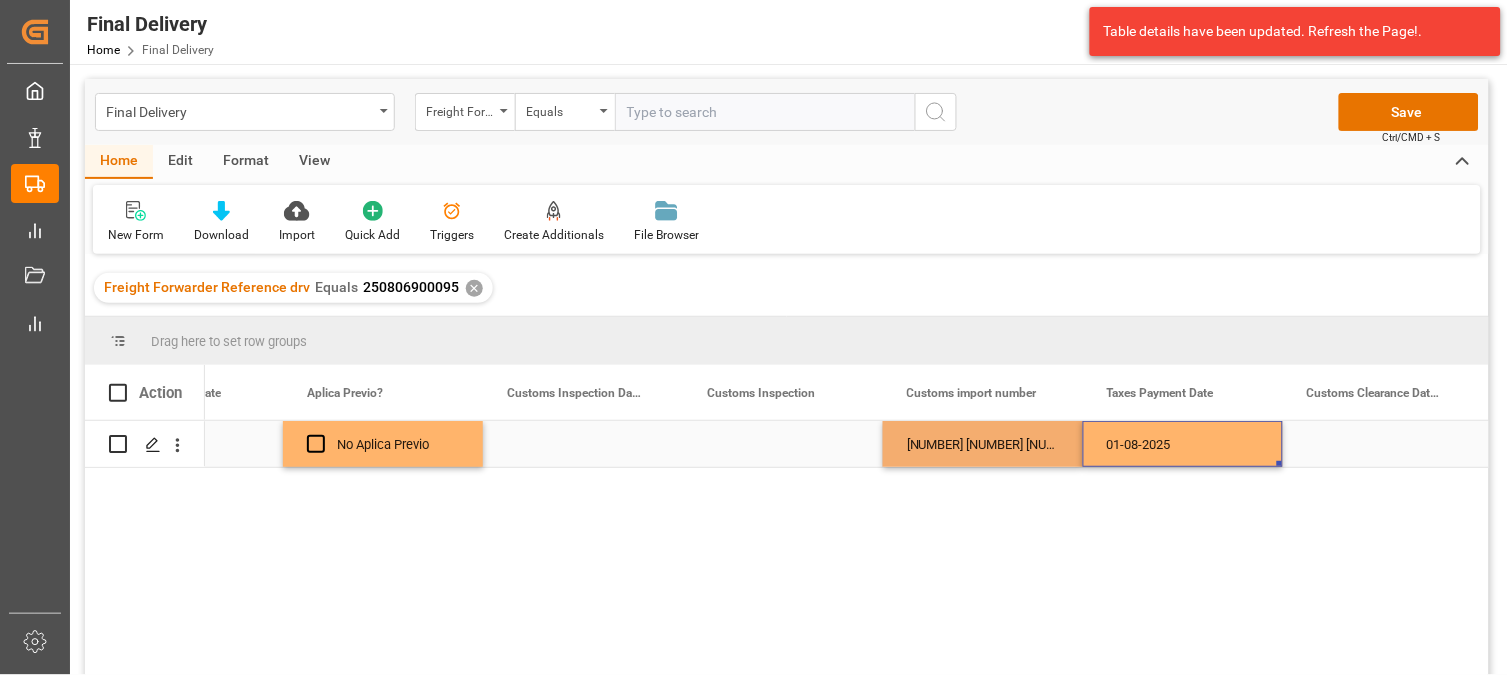 click on "01-08-2025" at bounding box center (1183, 444) 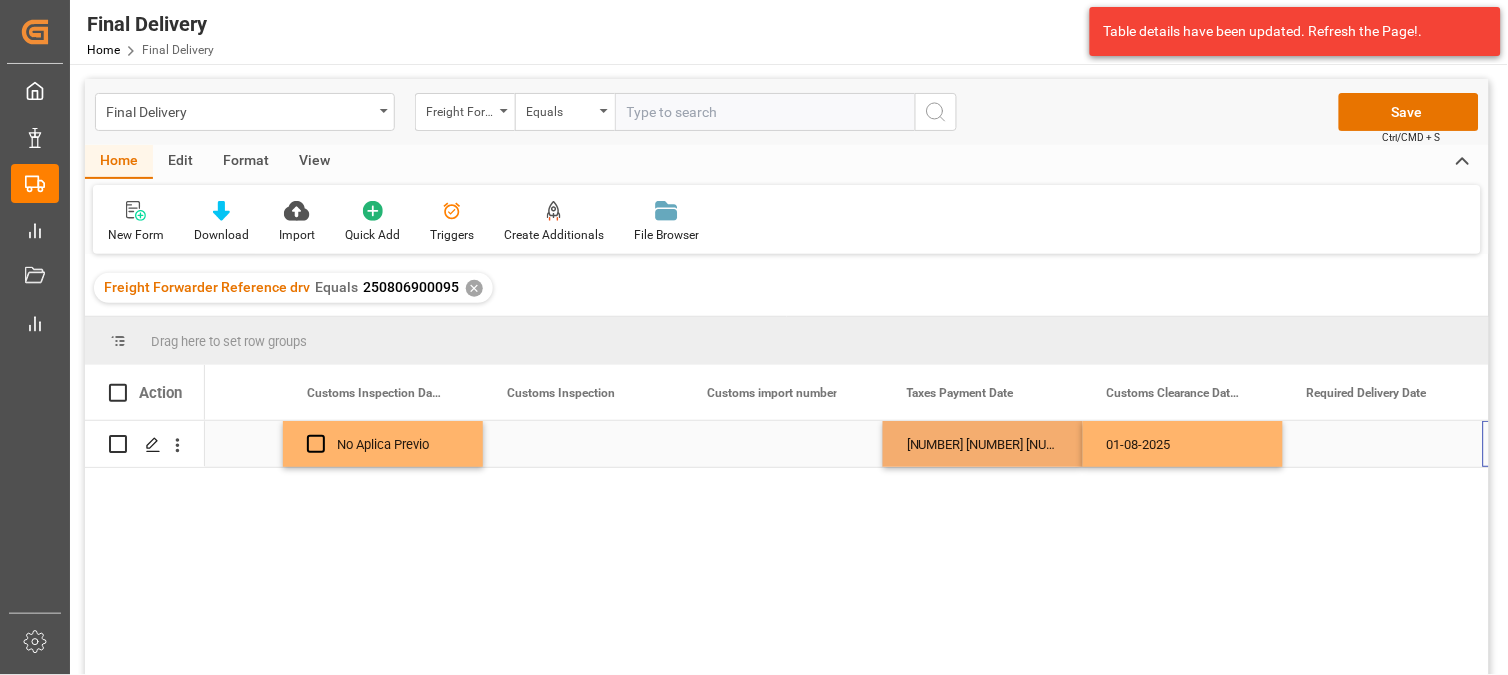 scroll, scrollTop: 0, scrollLeft: 2922, axis: horizontal 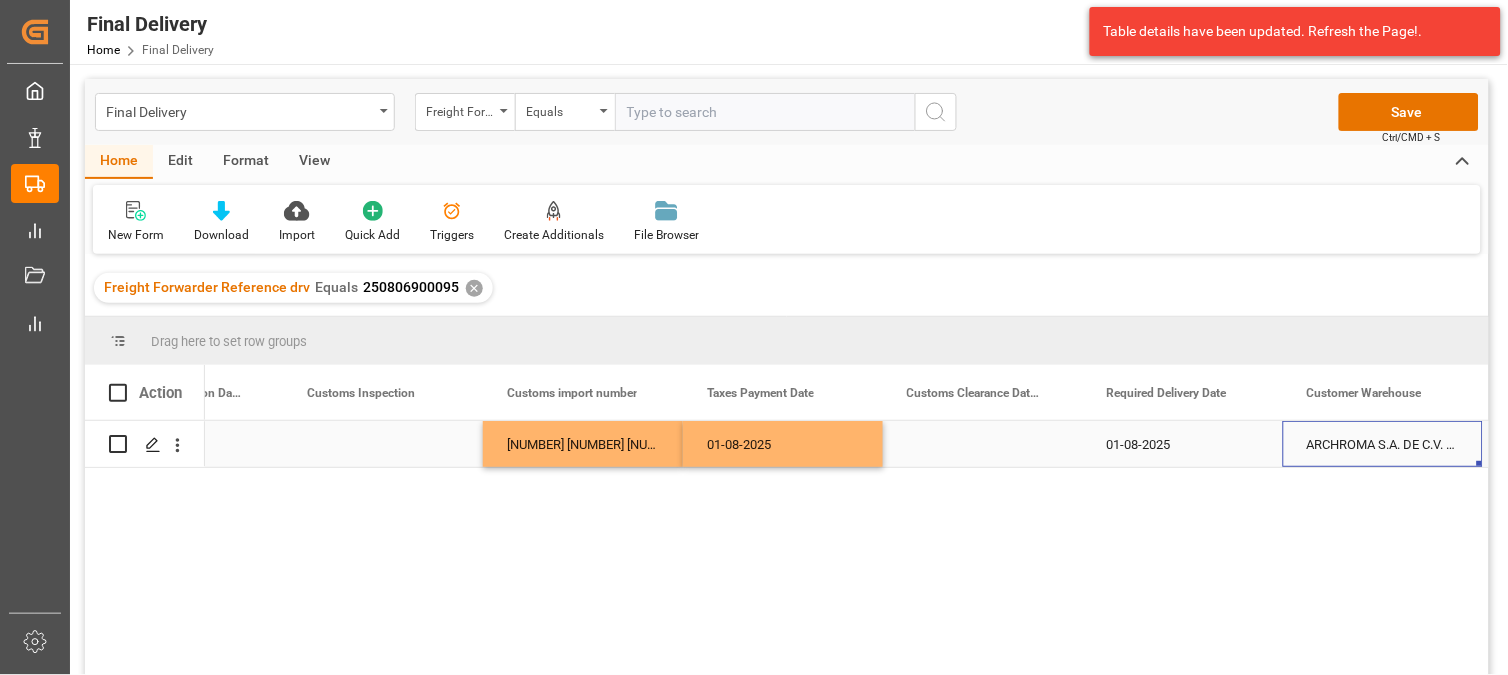 click on "01-08-2025" at bounding box center (1183, 444) 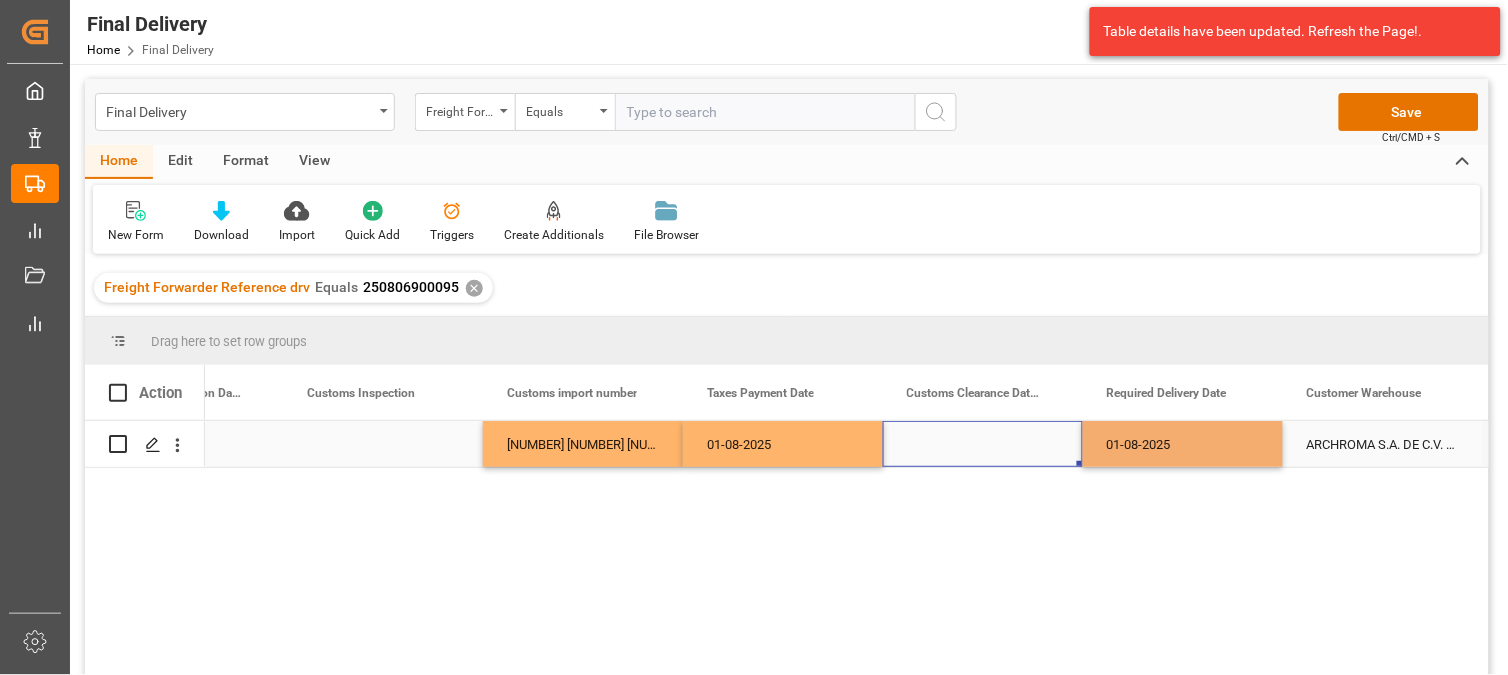 click at bounding box center (983, 444) 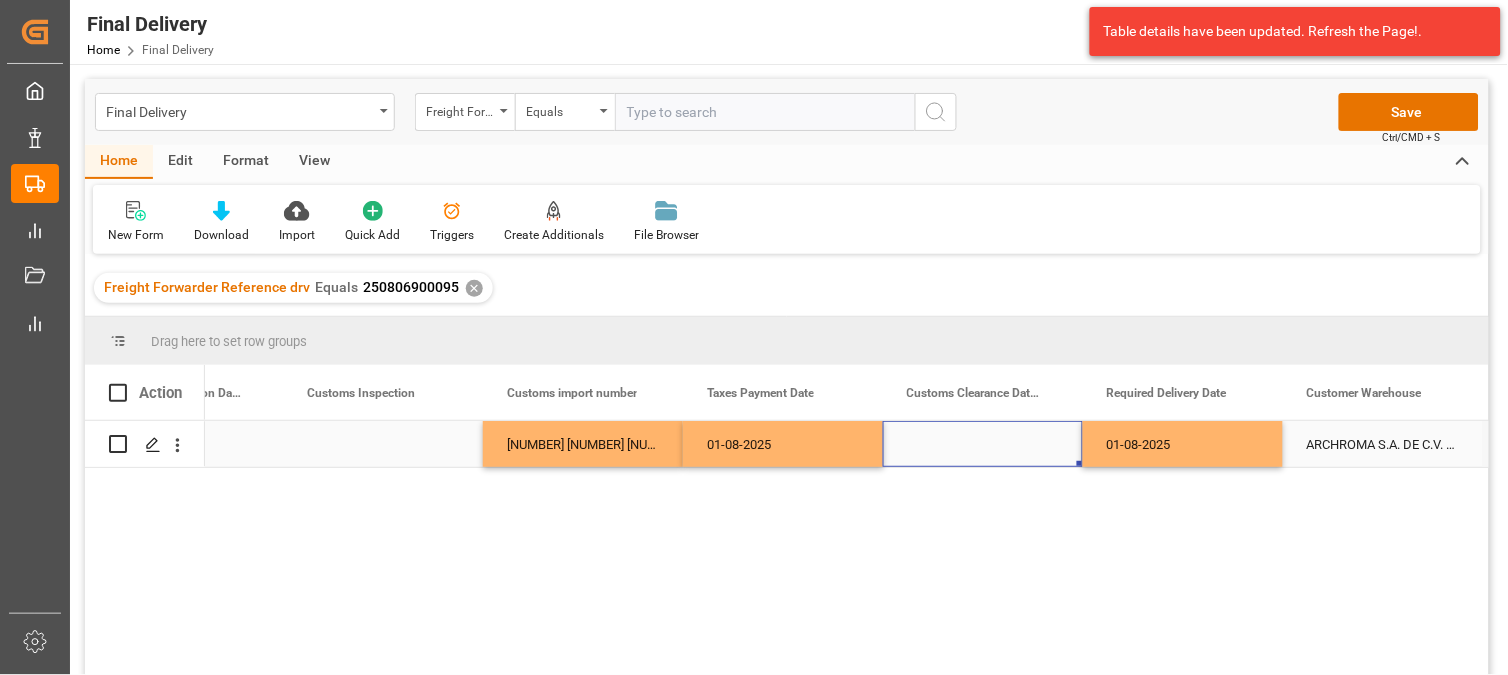 click at bounding box center [983, 444] 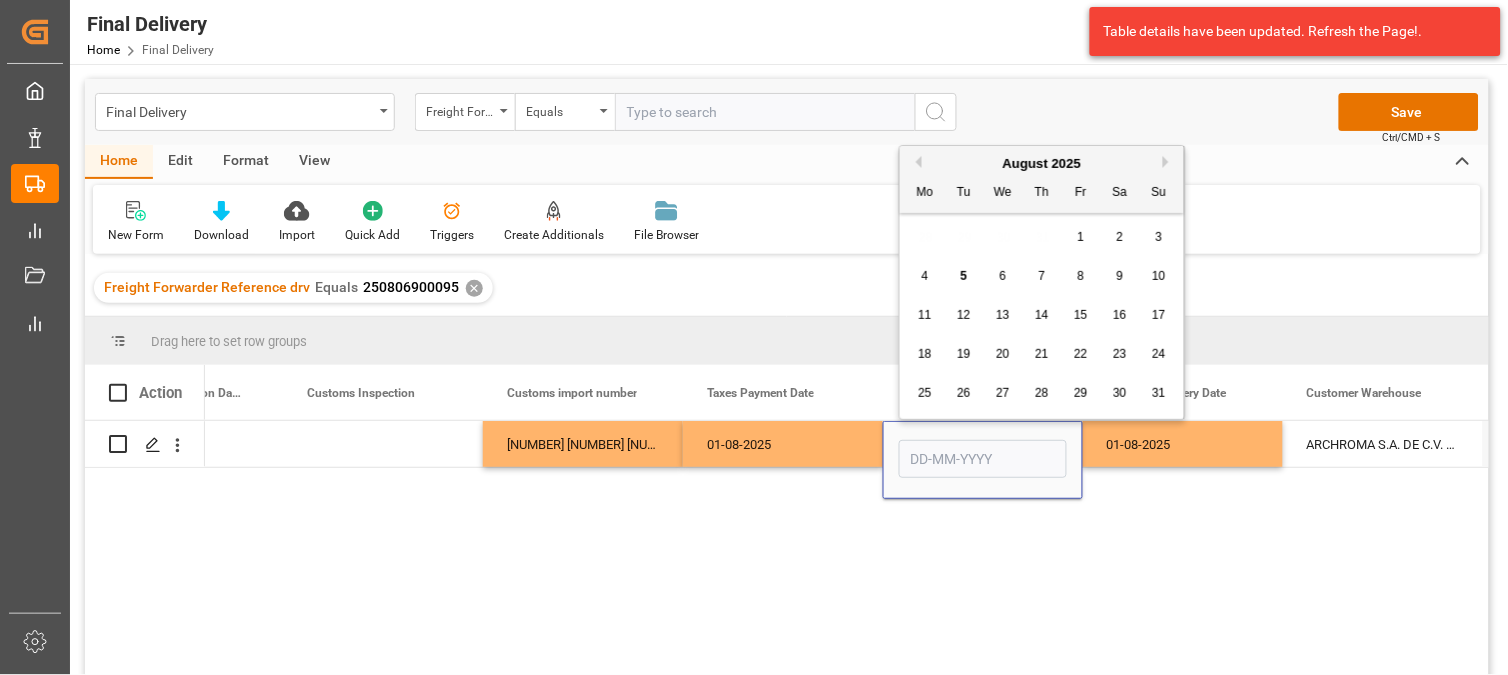 click on "6" at bounding box center (1003, 276) 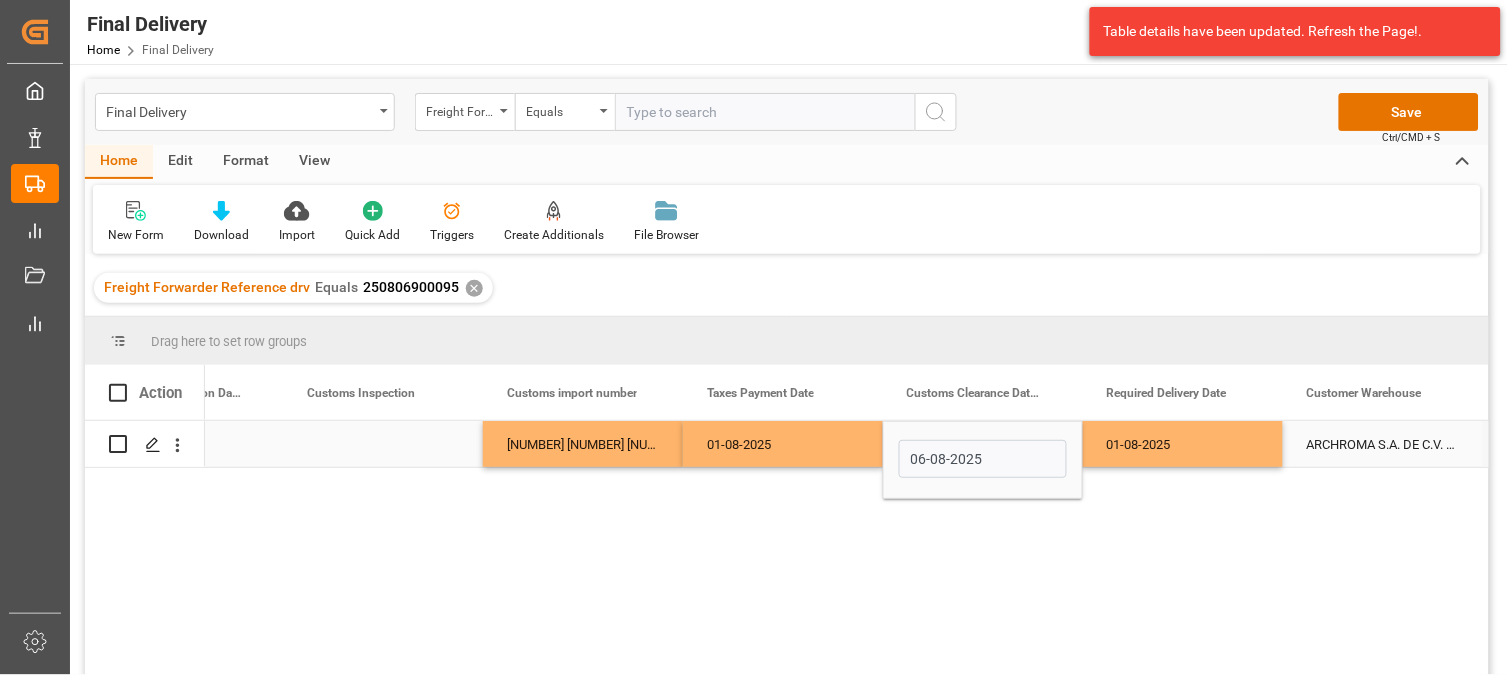 click on "01-08-2025" at bounding box center (783, 444) 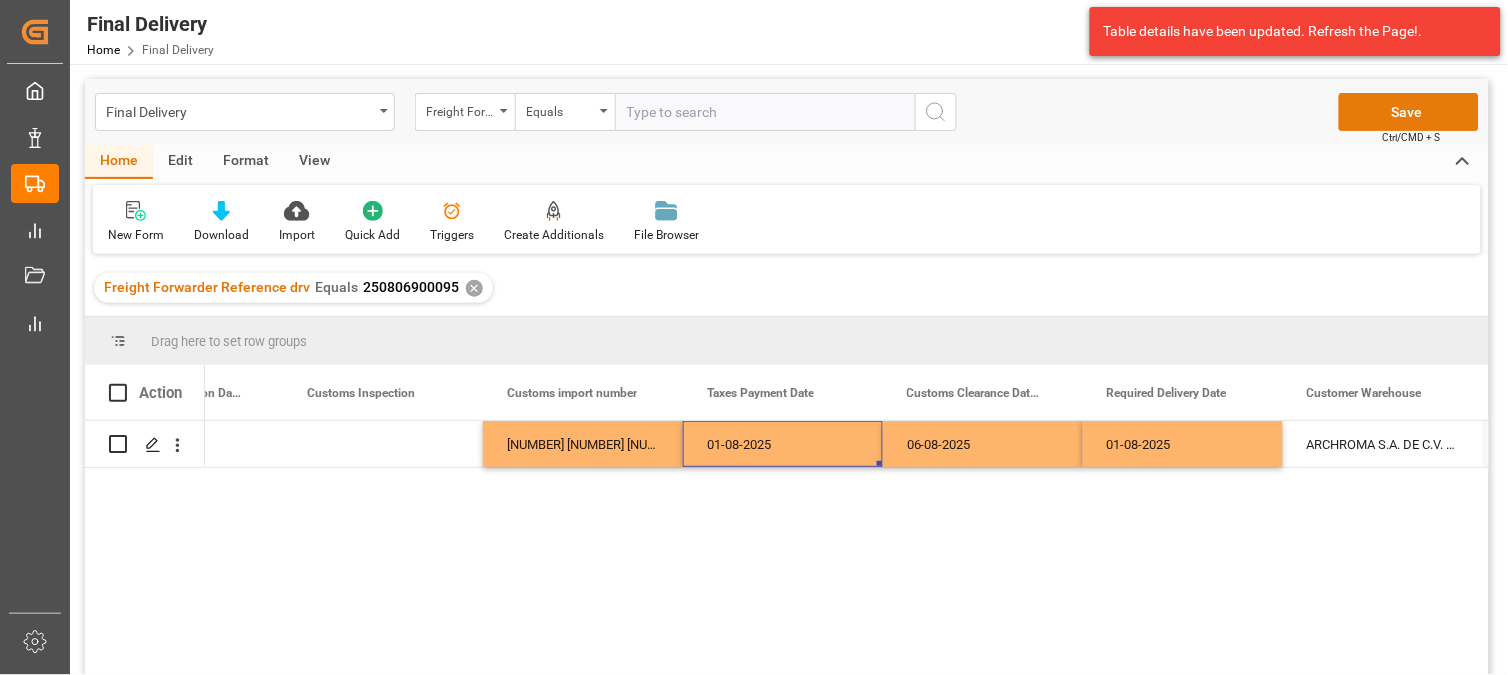 click on "Save" at bounding box center (1409, 112) 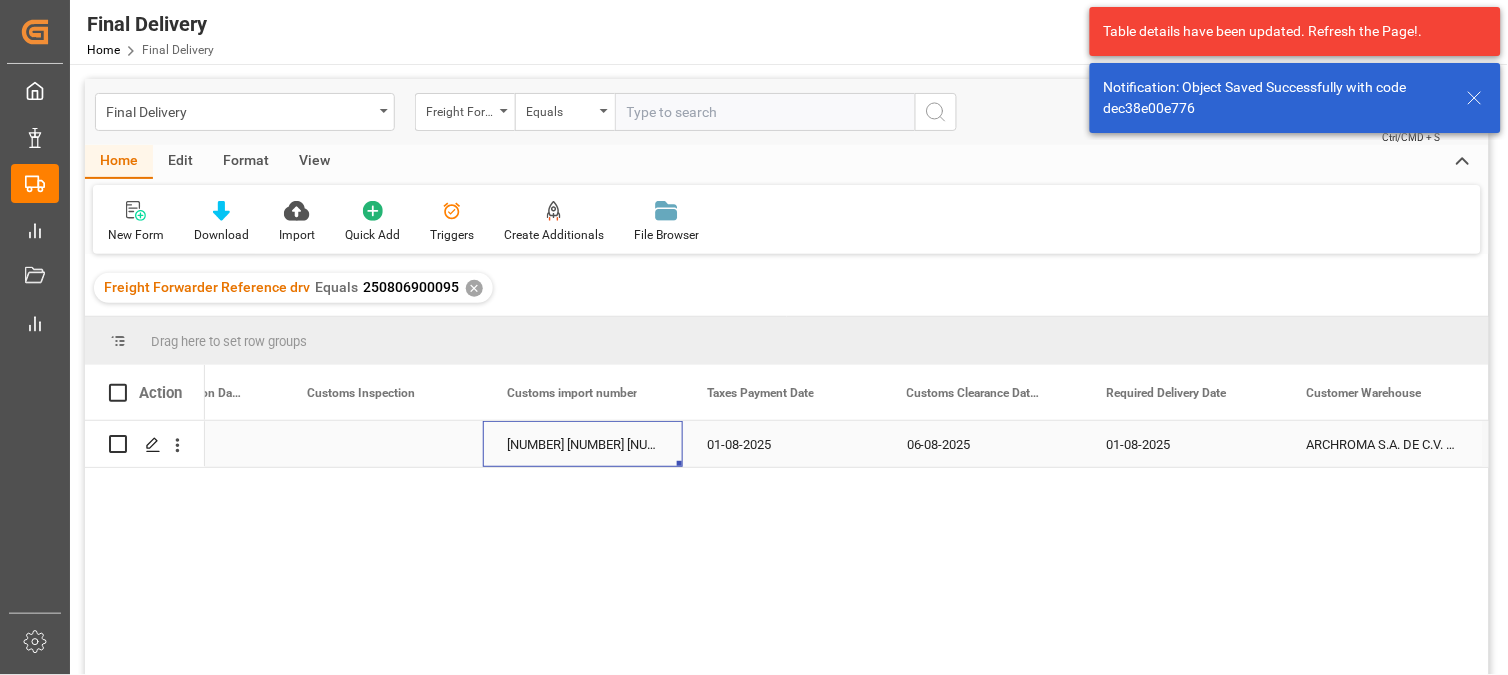 click on "[NUMBER] [NUMBER] [NUMBER] [NUMBER]" at bounding box center (583, 444) 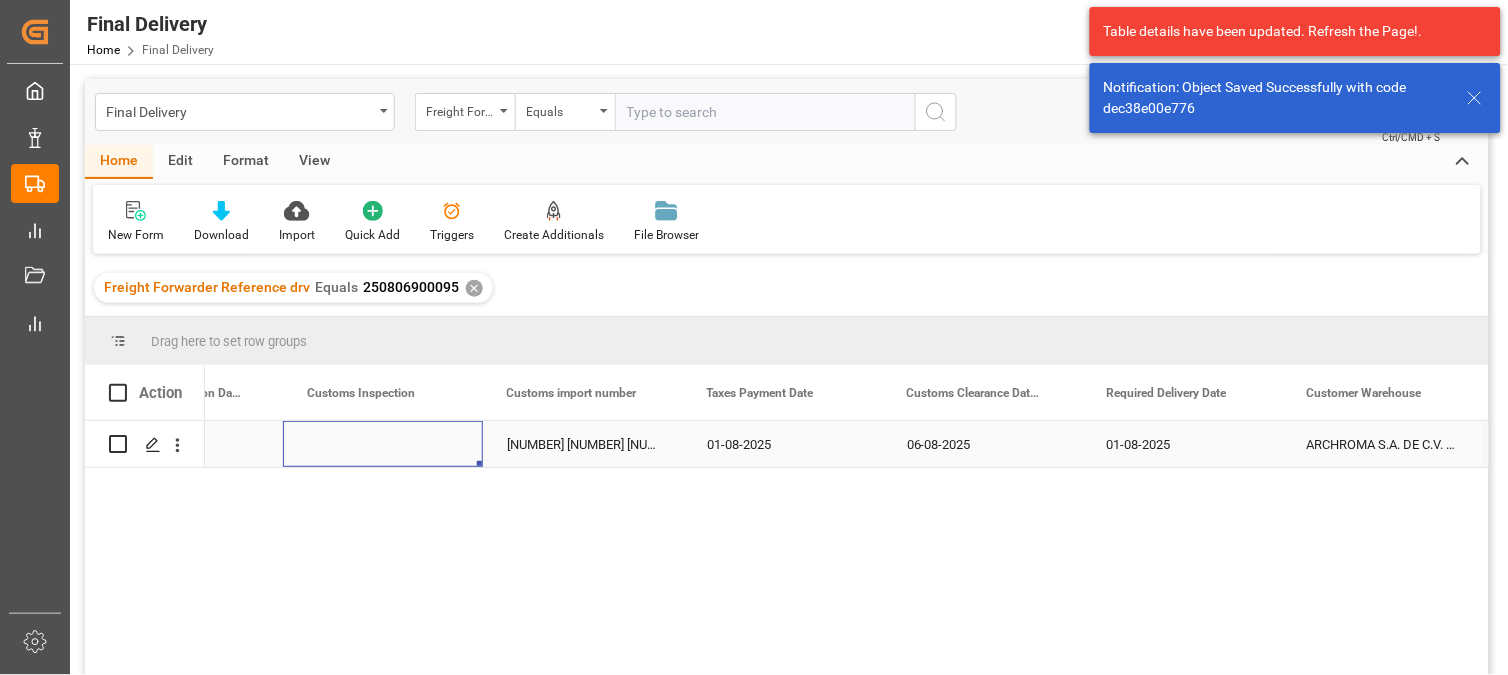 scroll, scrollTop: 0, scrollLeft: 2400, axis: horizontal 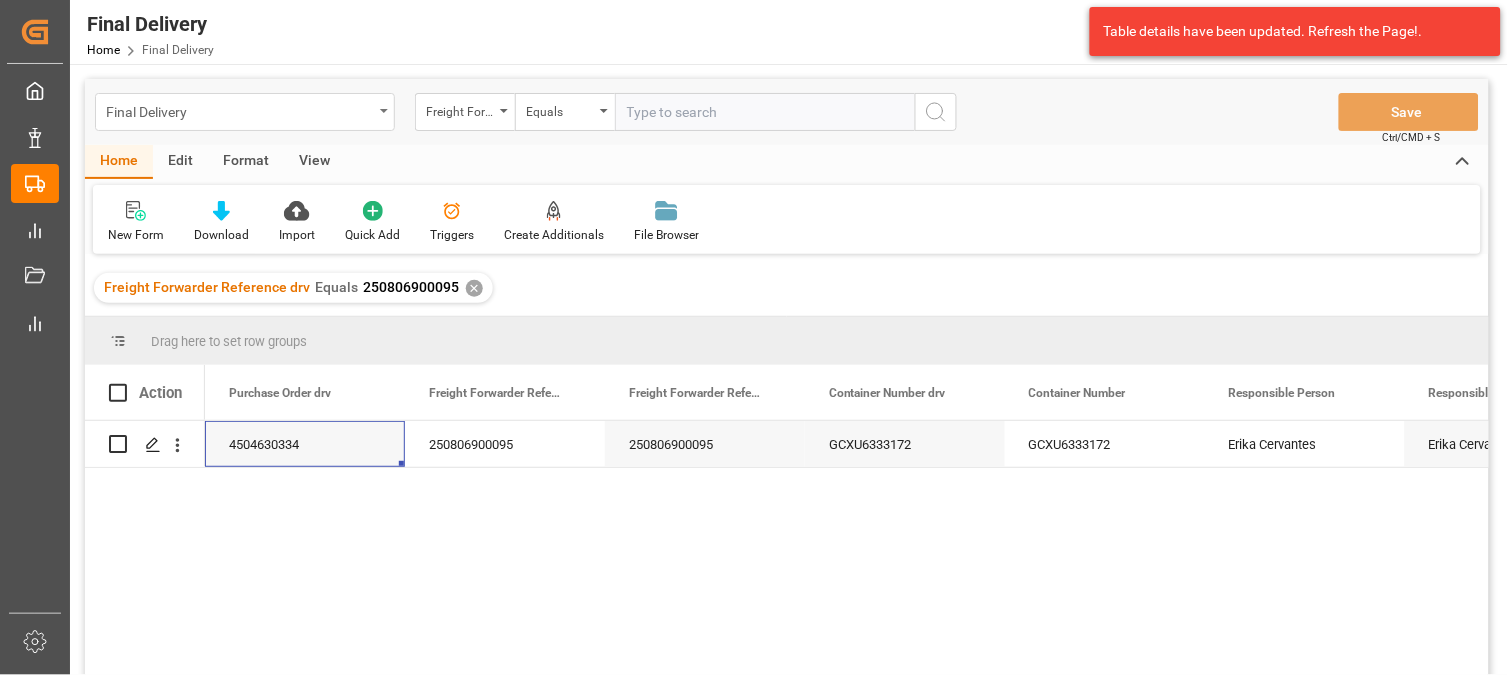 click on "Final Delivery" at bounding box center [245, 112] 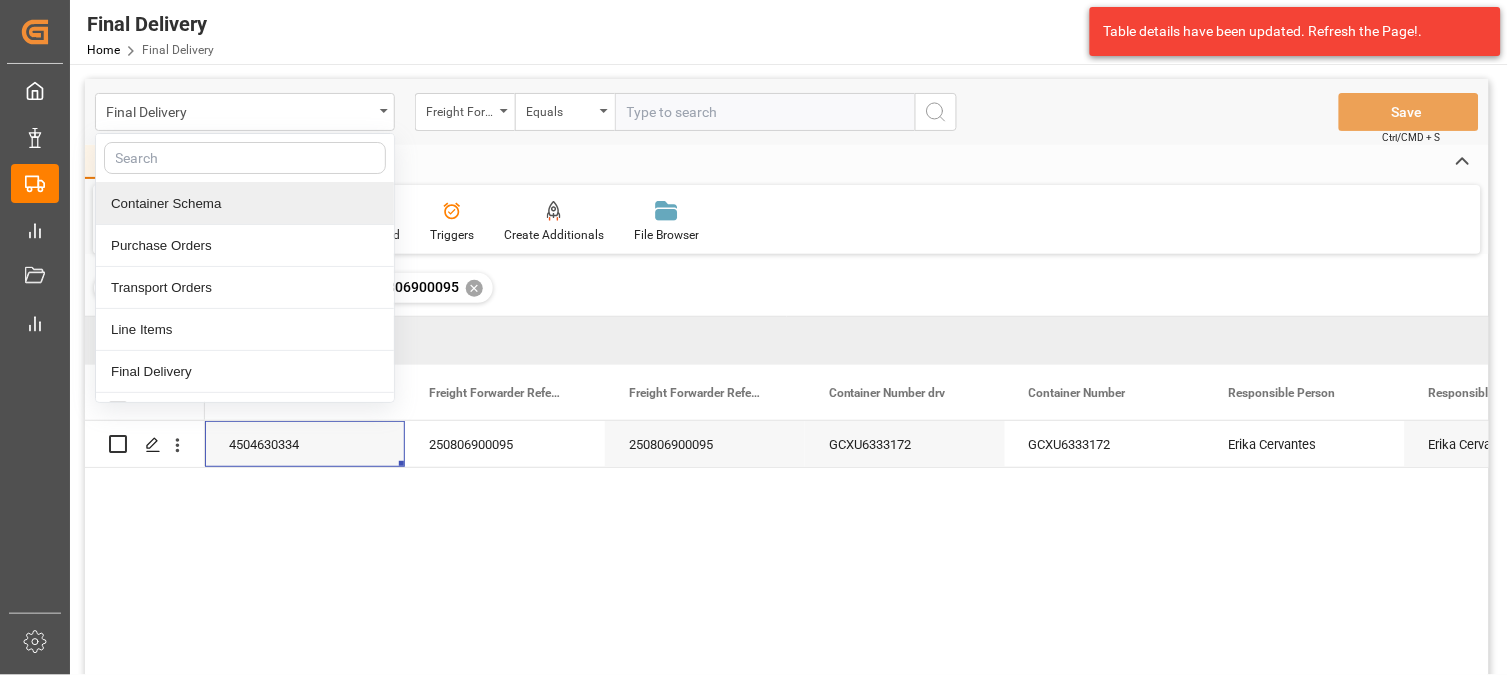 click on "Container Schema" at bounding box center [245, 204] 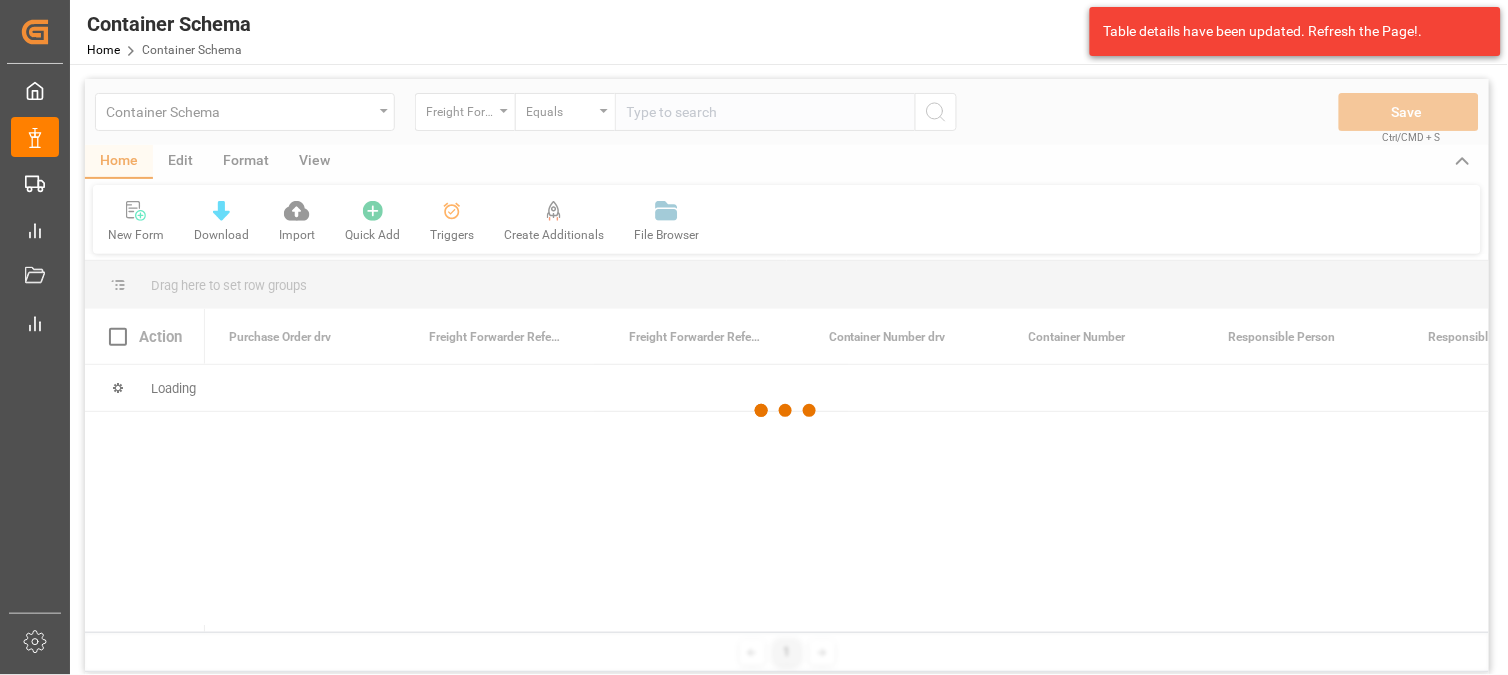 scroll, scrollTop: 0, scrollLeft: 0, axis: both 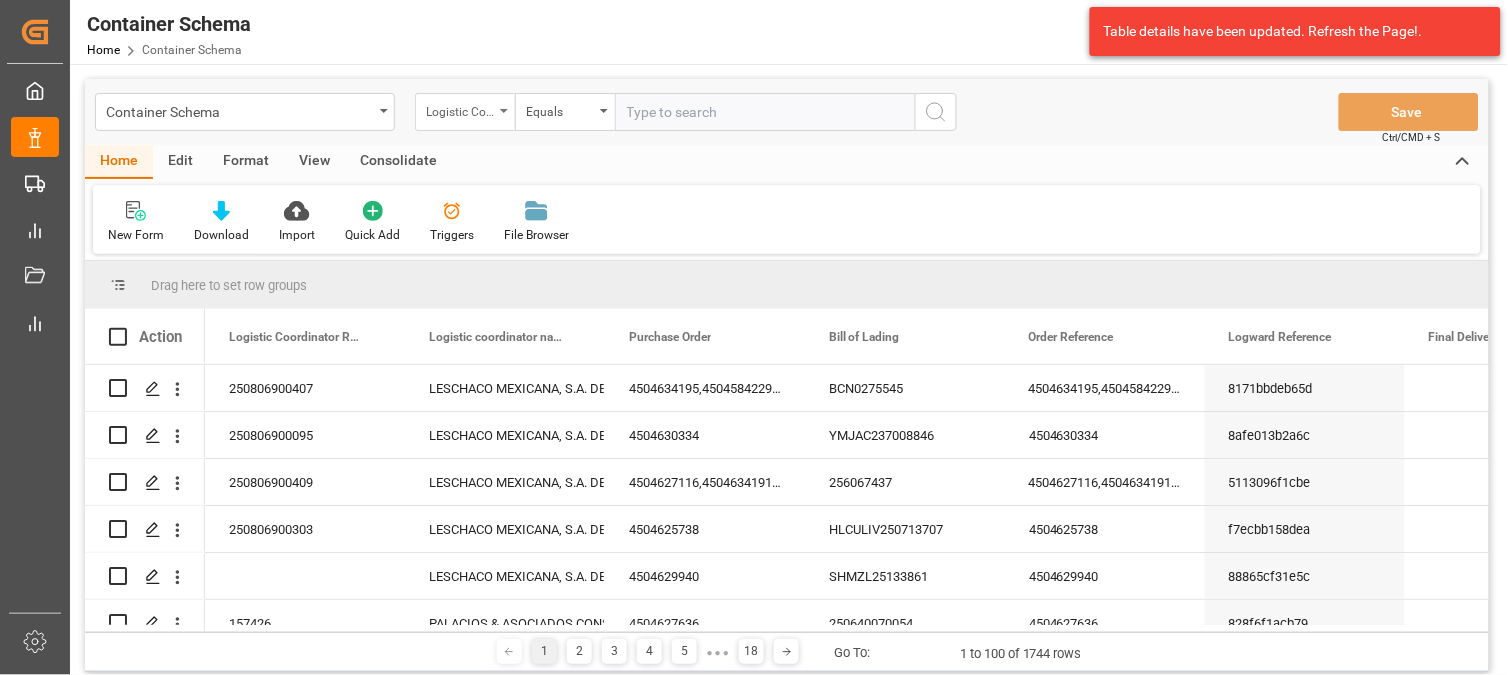 click on "Logistic Coordinator Reference Number" at bounding box center [465, 112] 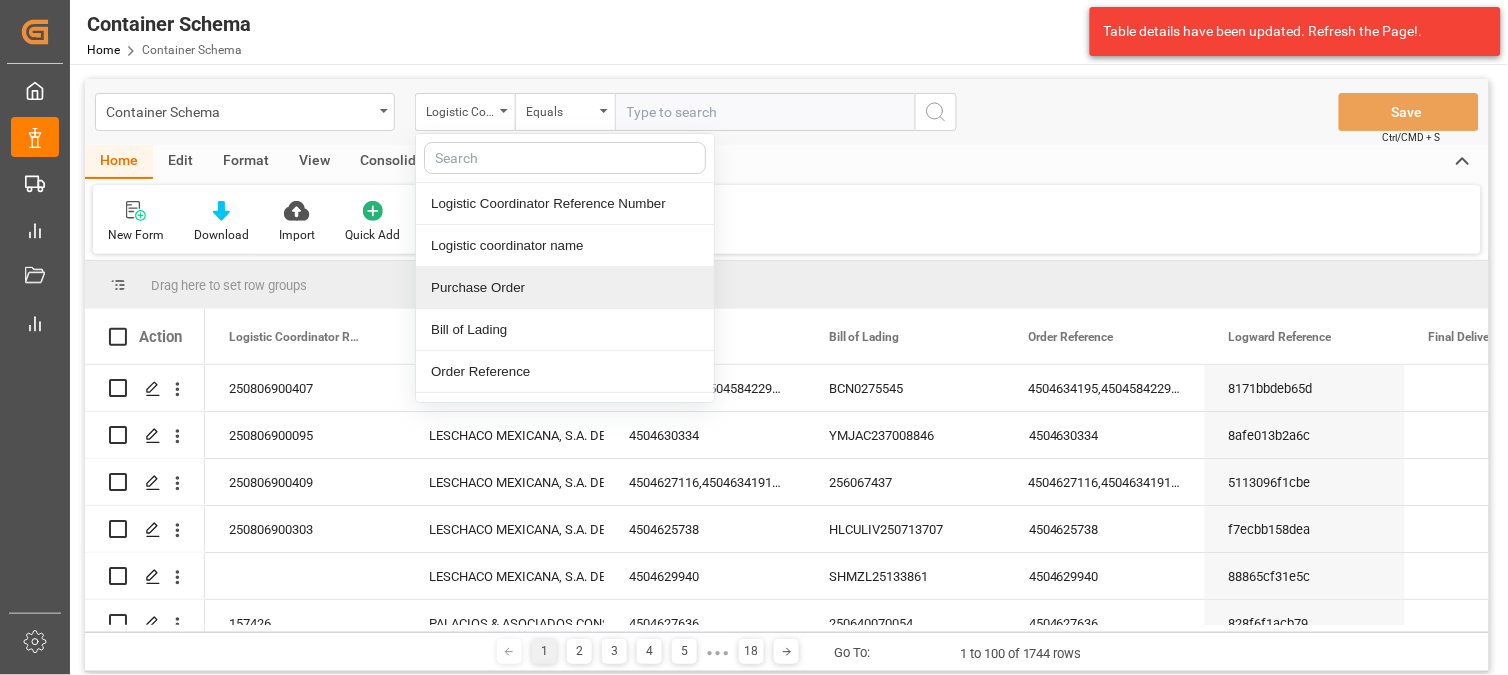 click on "Purchase Order" at bounding box center [565, 288] 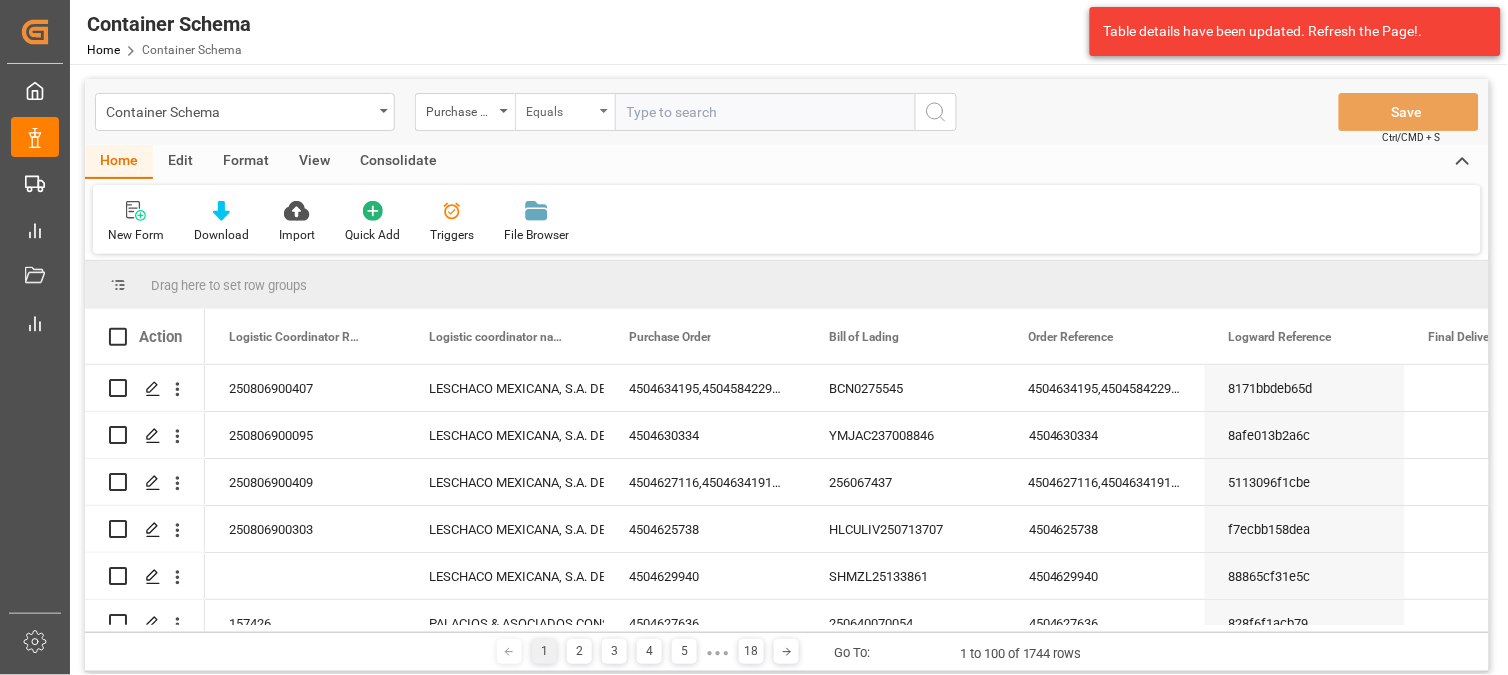 click on "Equals" at bounding box center (560, 109) 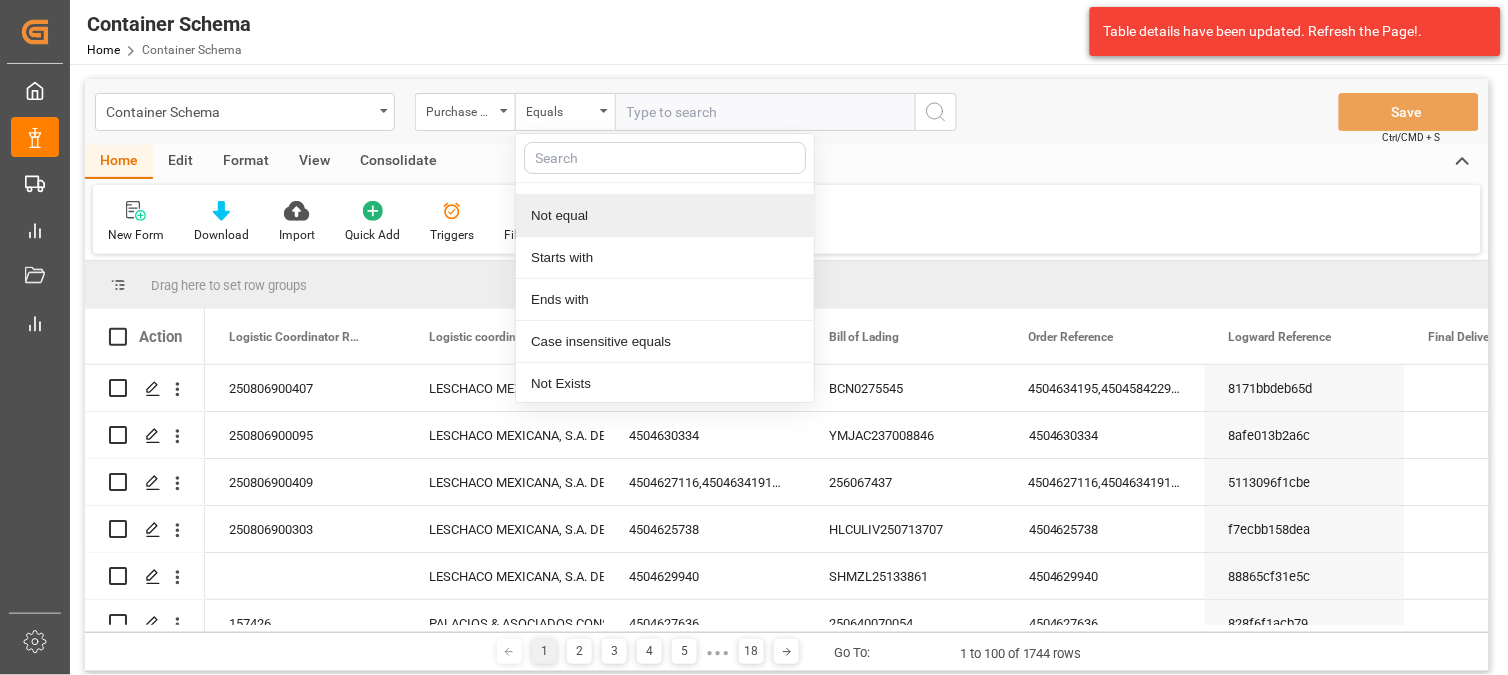 scroll, scrollTop: 117, scrollLeft: 0, axis: vertical 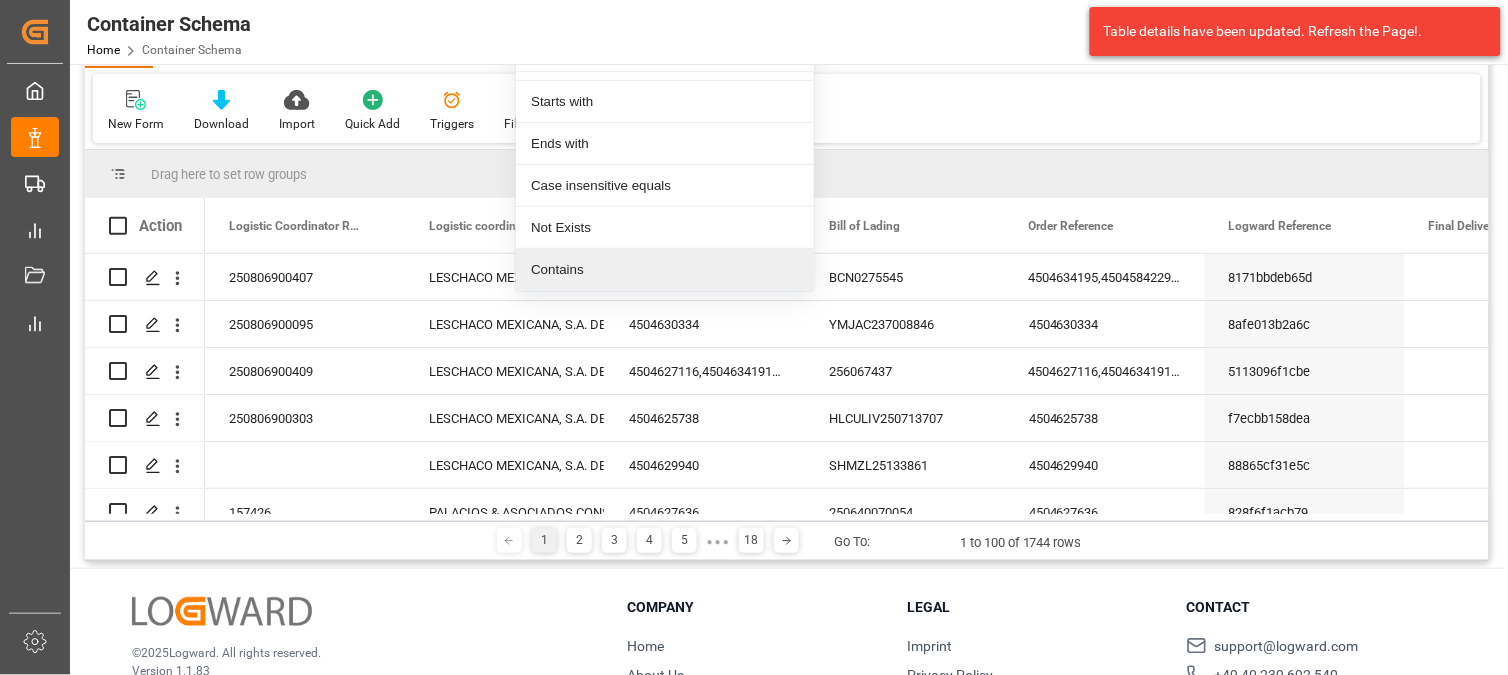 click on "Contains" at bounding box center [665, 270] 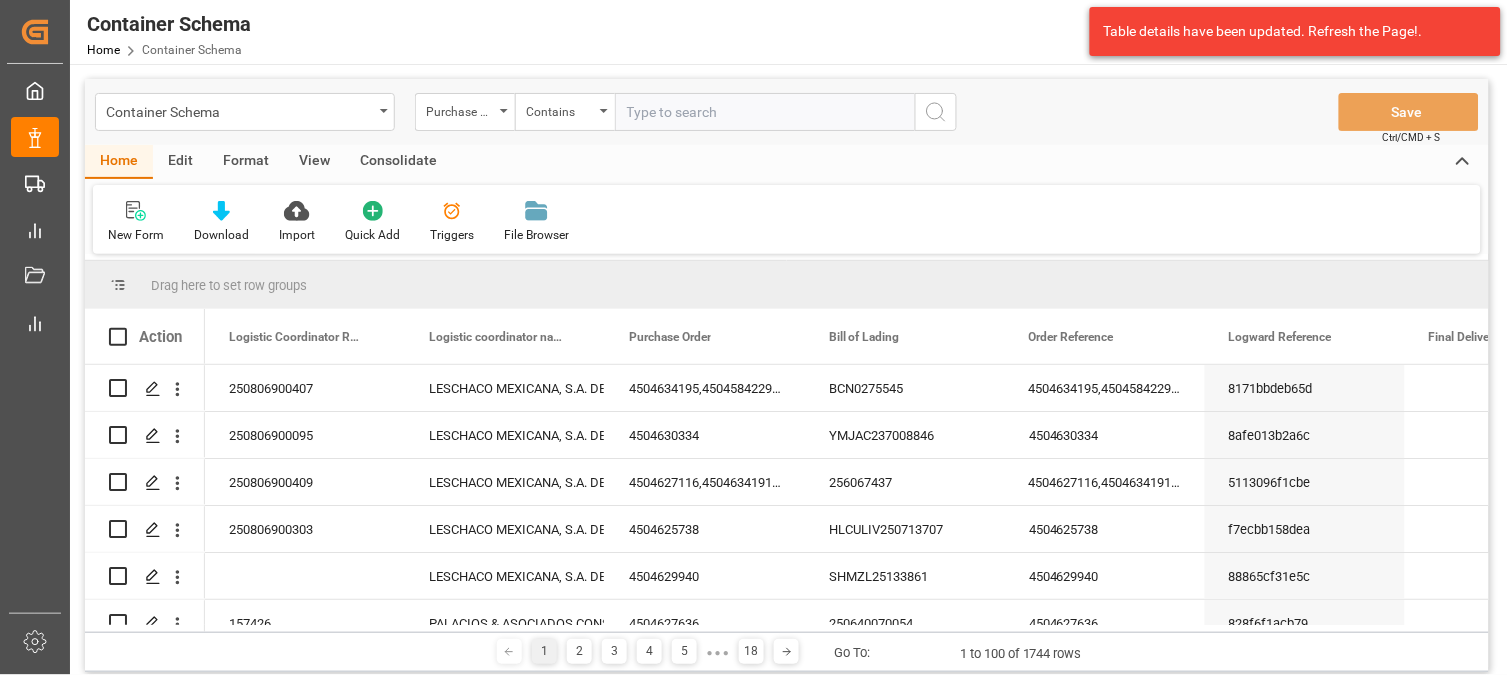 click at bounding box center [765, 112] 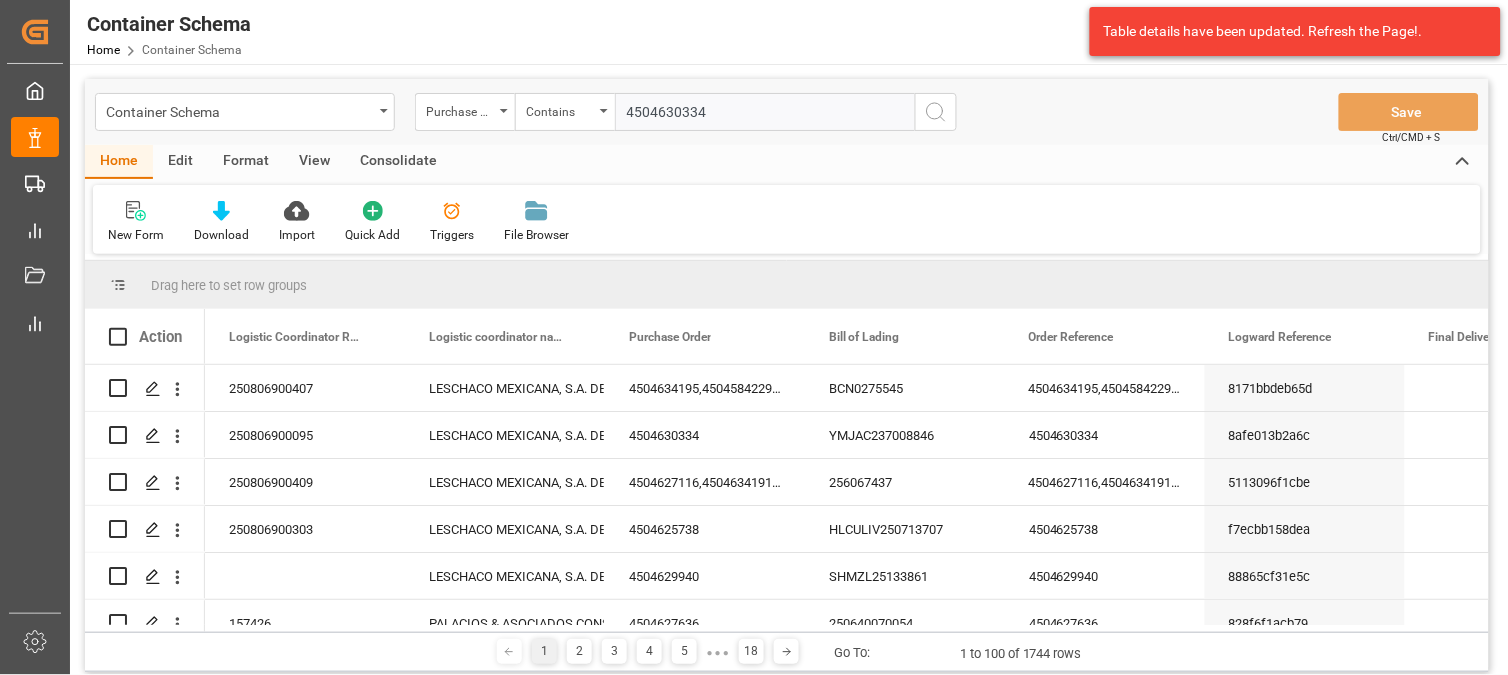 type on "4504630334" 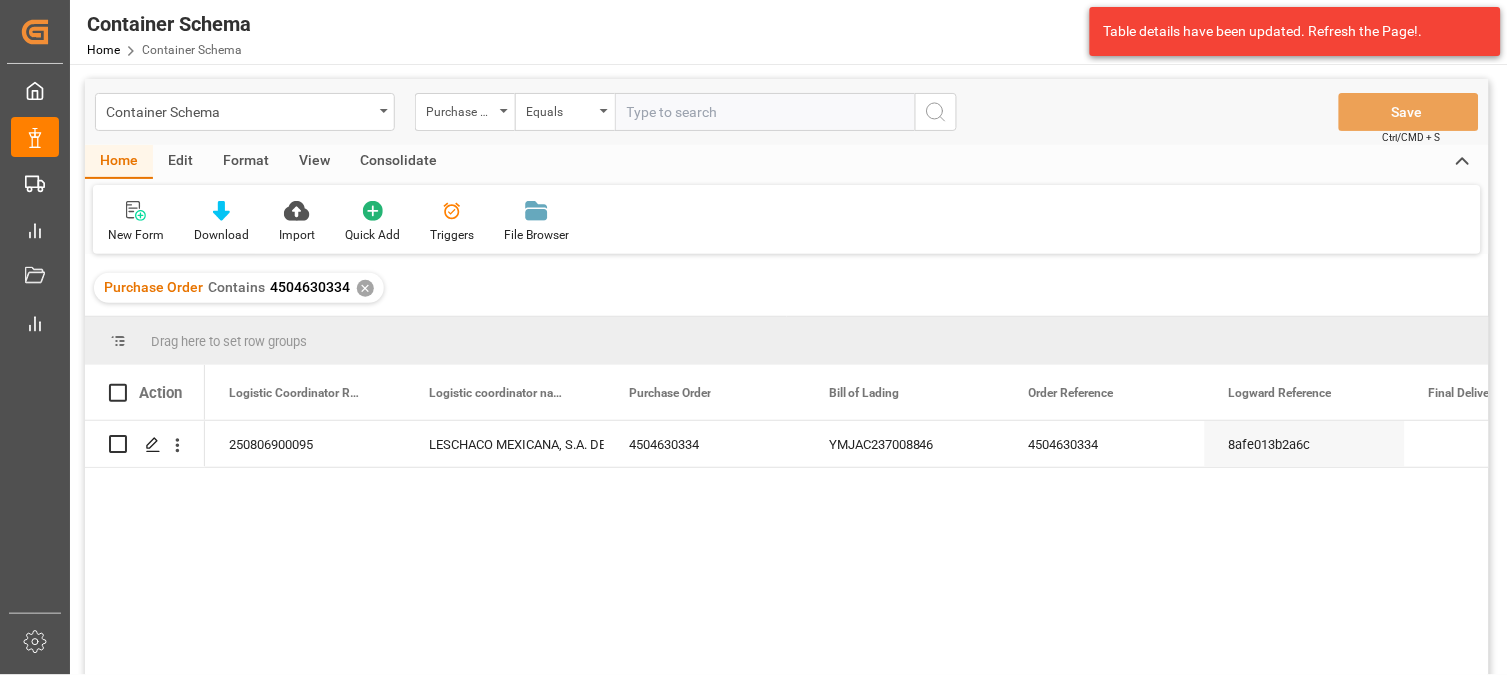 click on "✕" at bounding box center (365, 288) 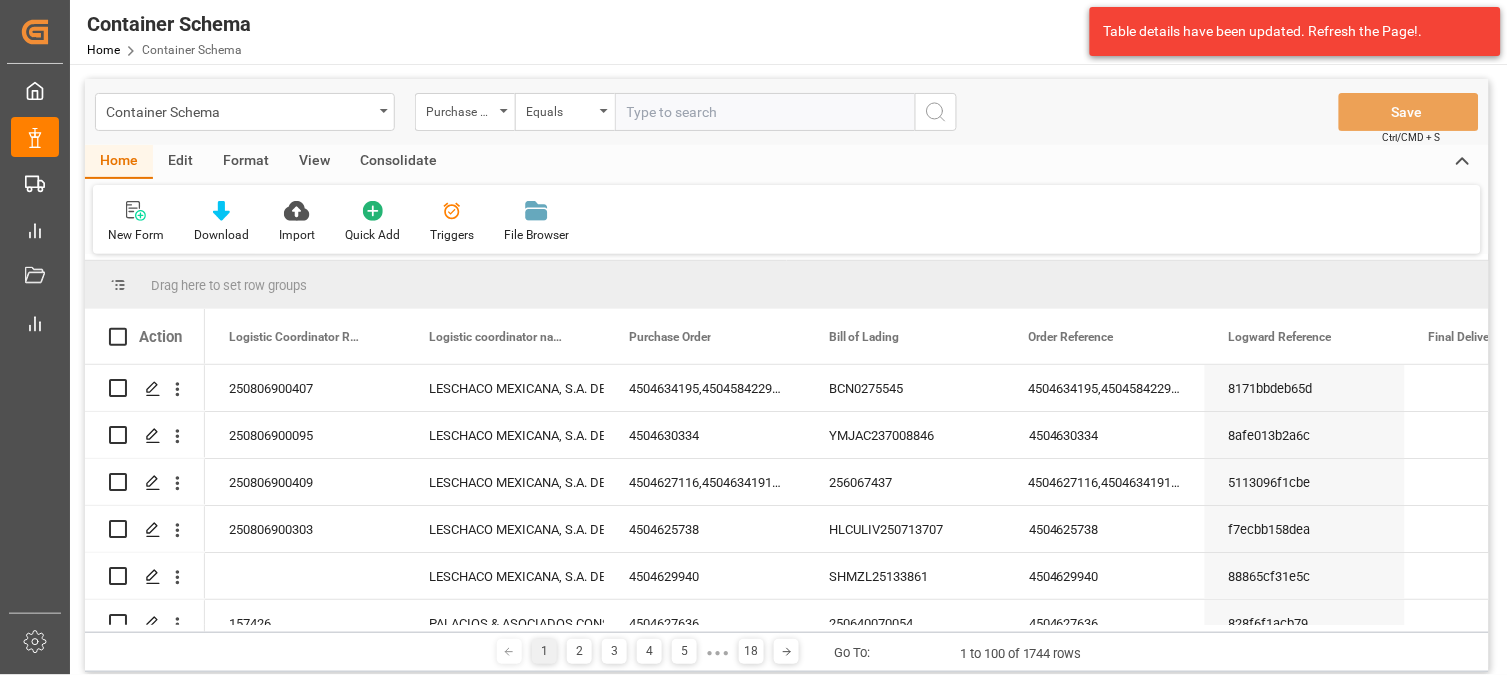 click on "Equals" at bounding box center [565, 112] 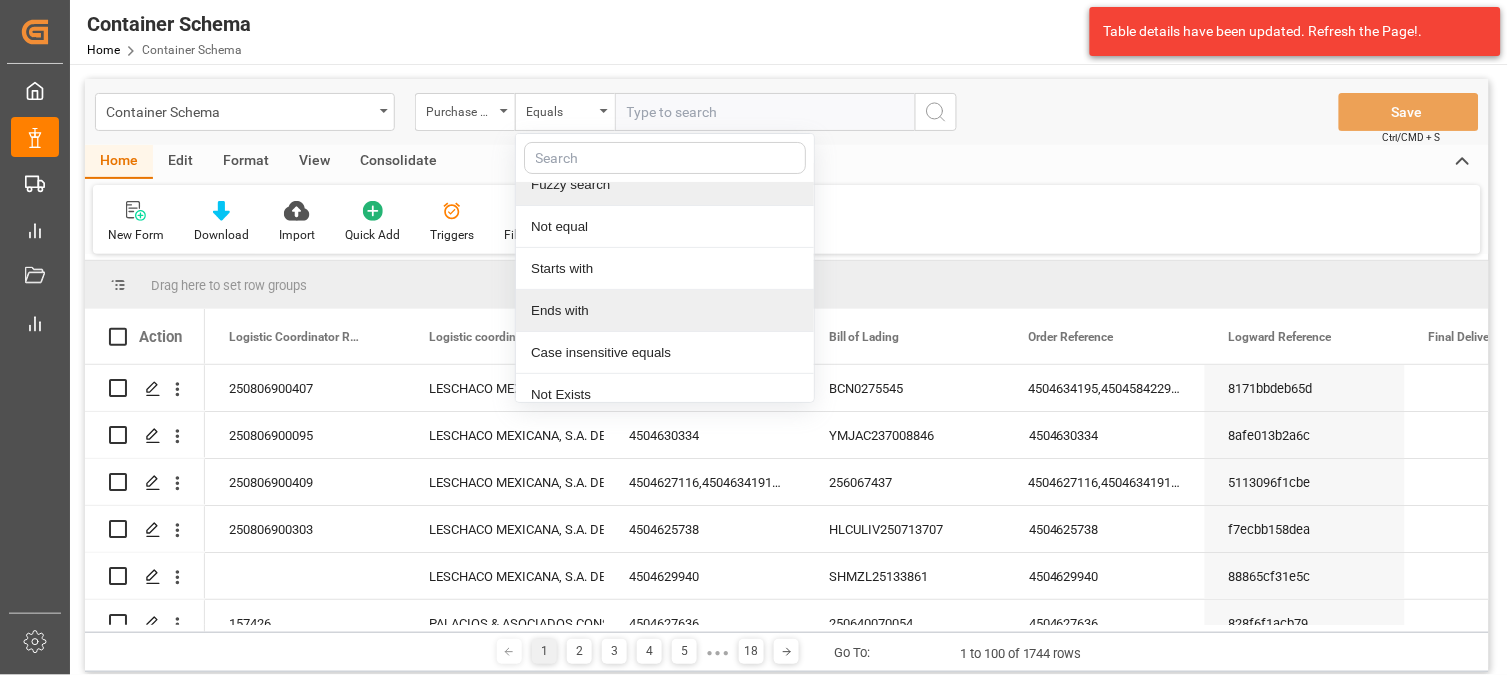 scroll, scrollTop: 0, scrollLeft: 0, axis: both 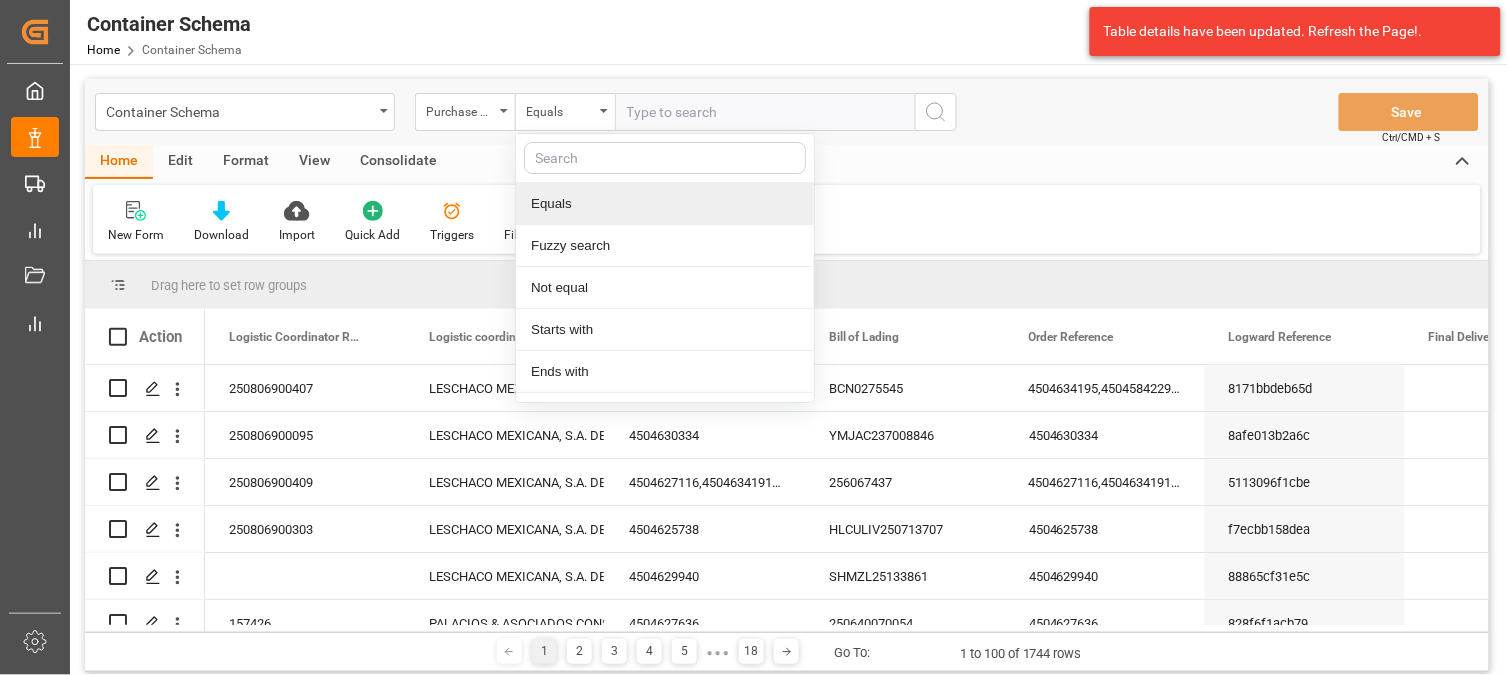 click at bounding box center (765, 112) 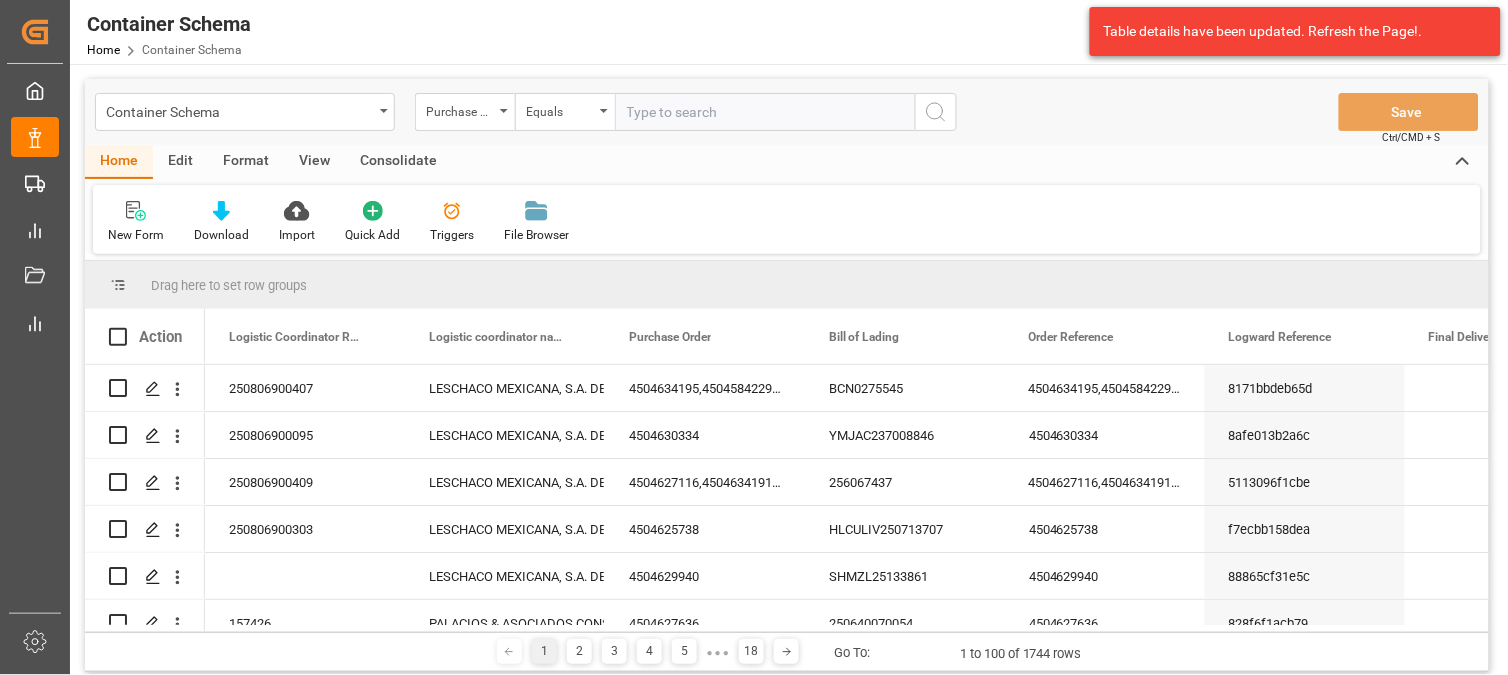 paste on "4504630334" 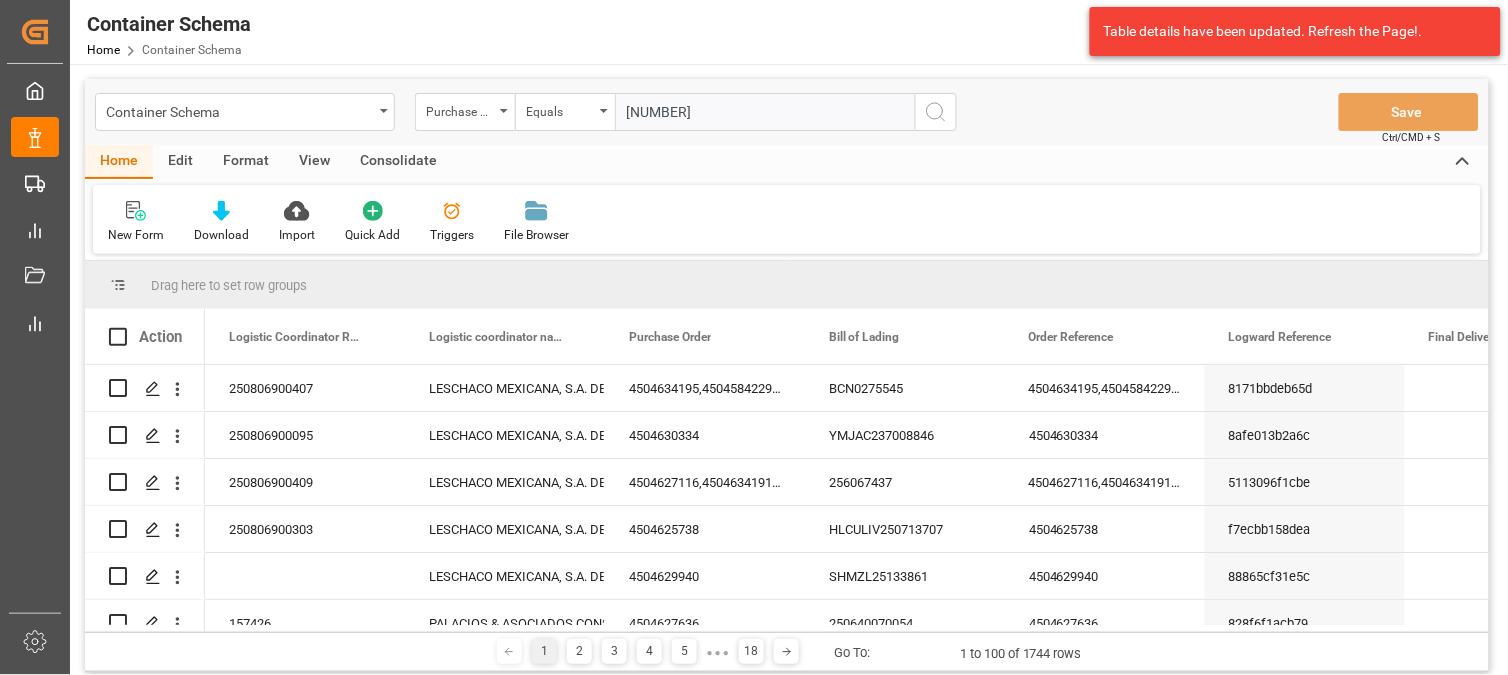 type on "4504630336" 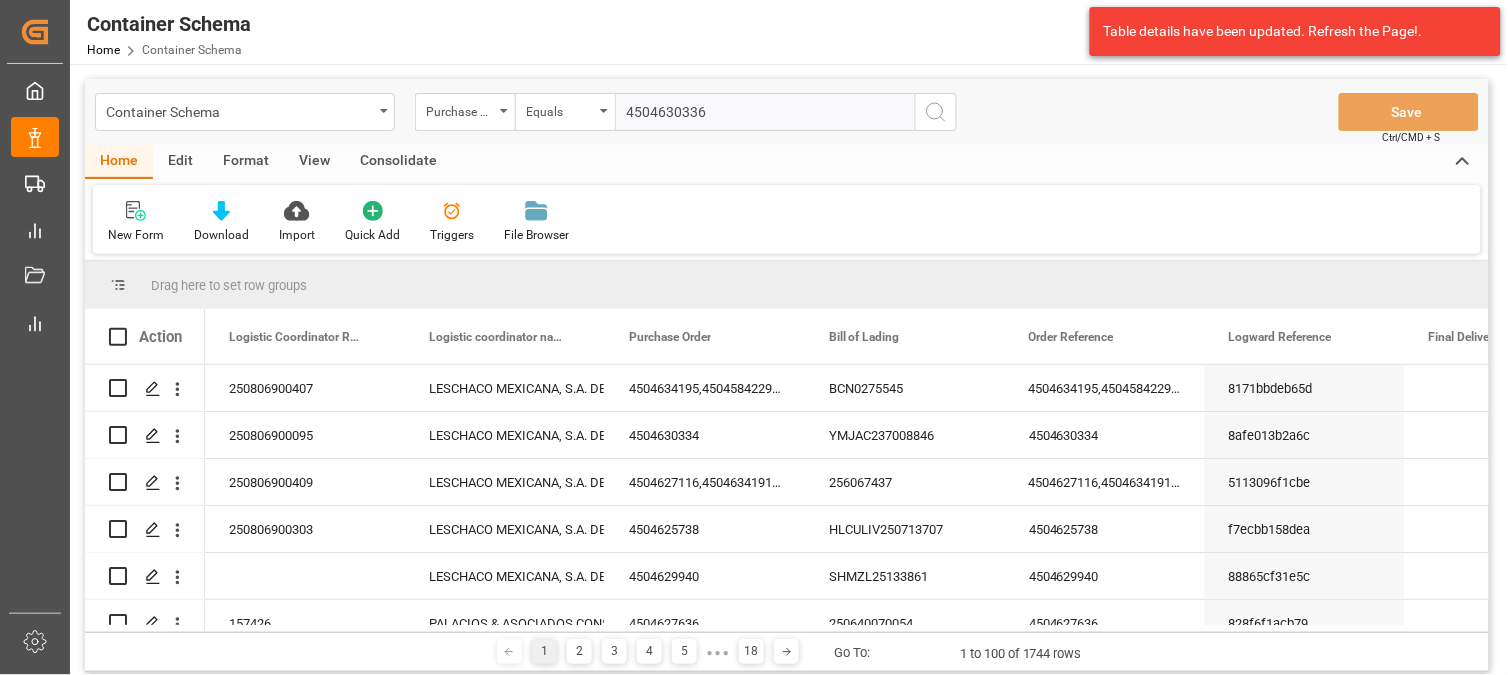 type 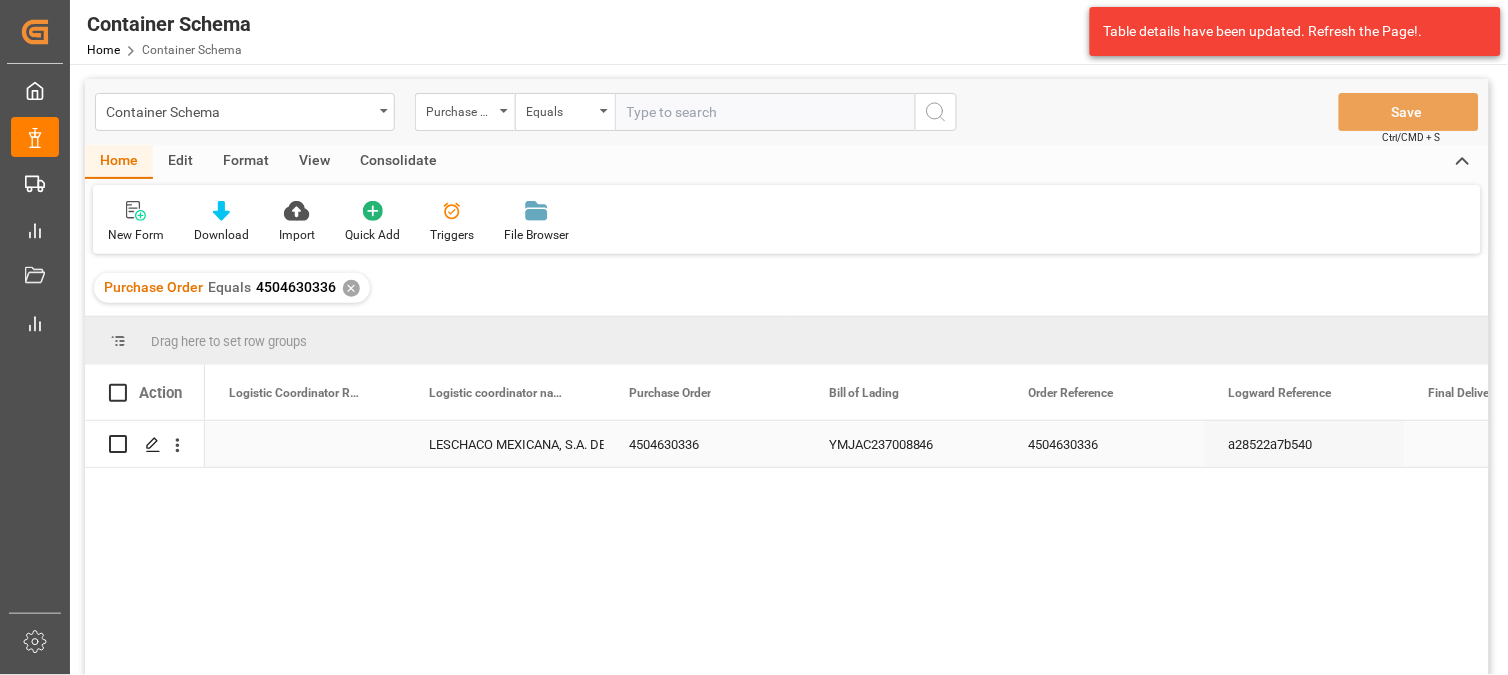 click at bounding box center [305, 444] 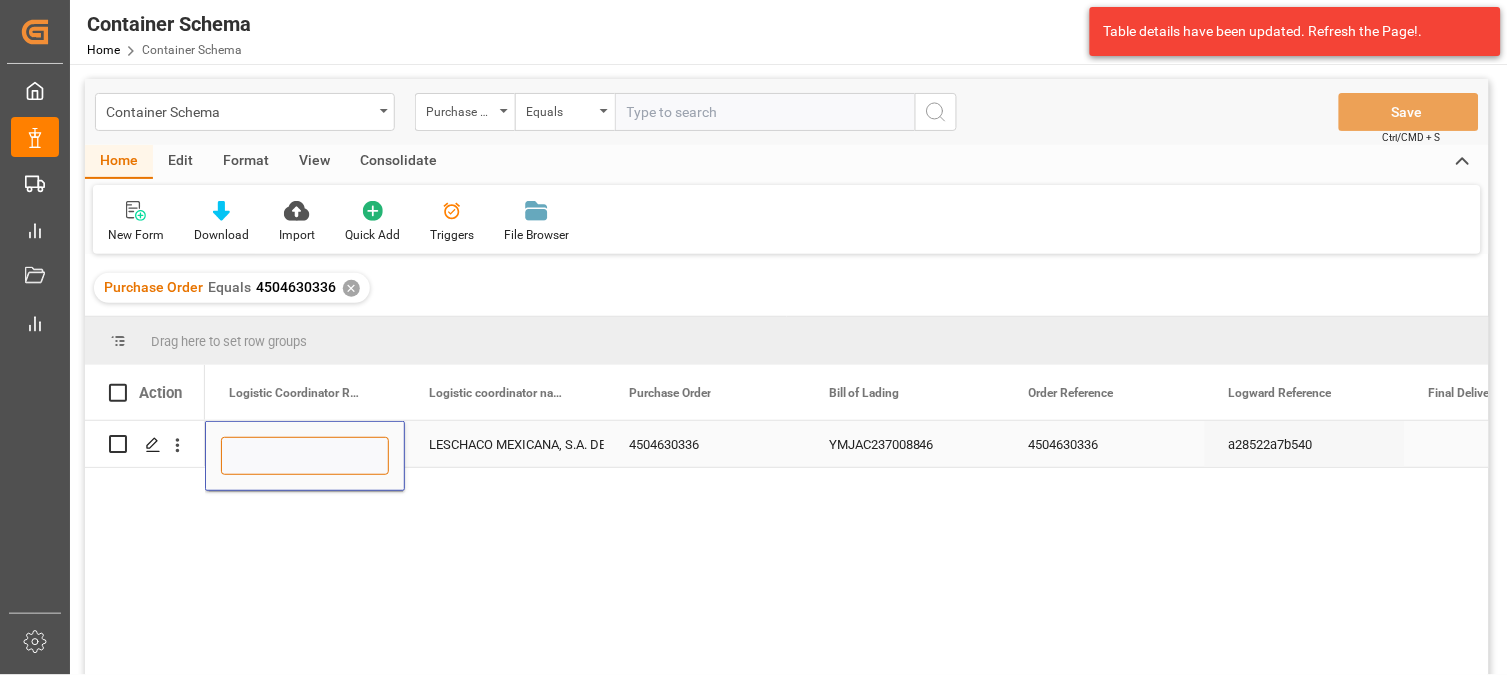 click at bounding box center [305, 456] 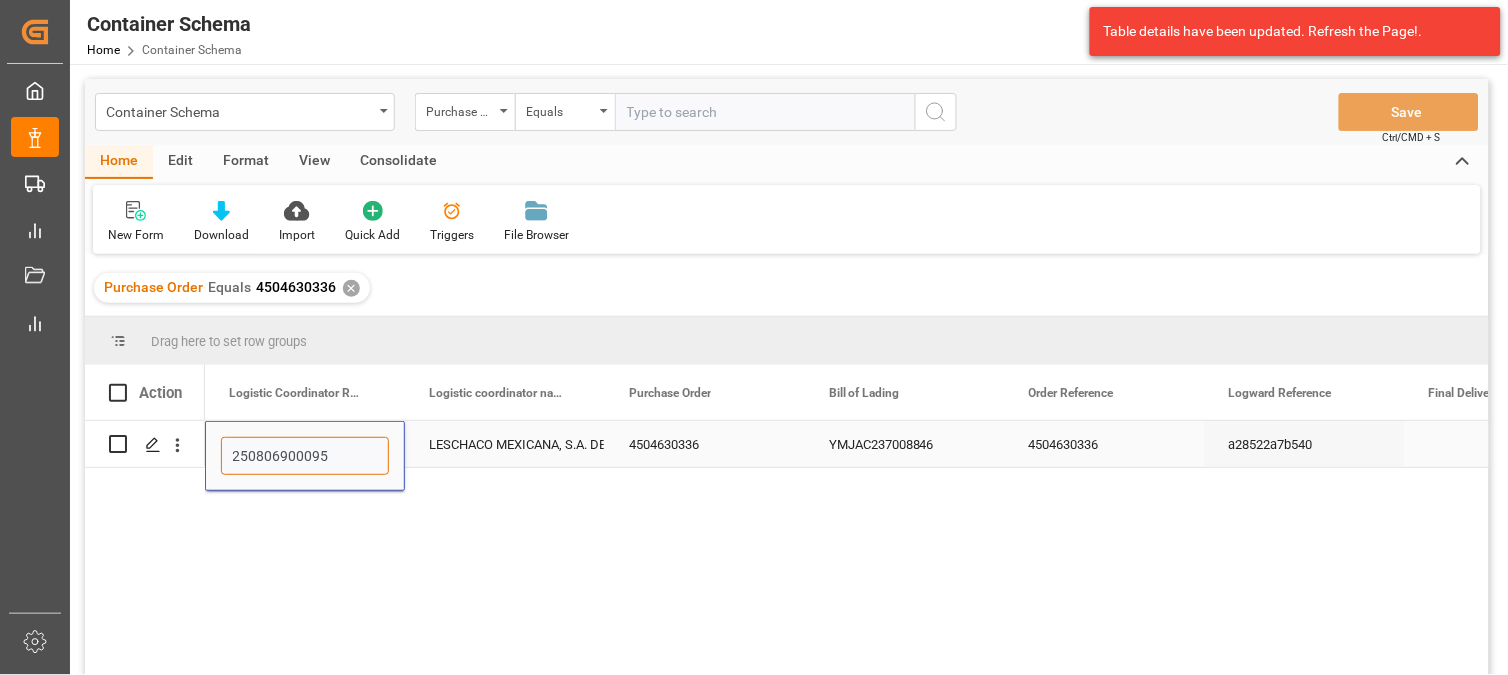 type on "250806900095" 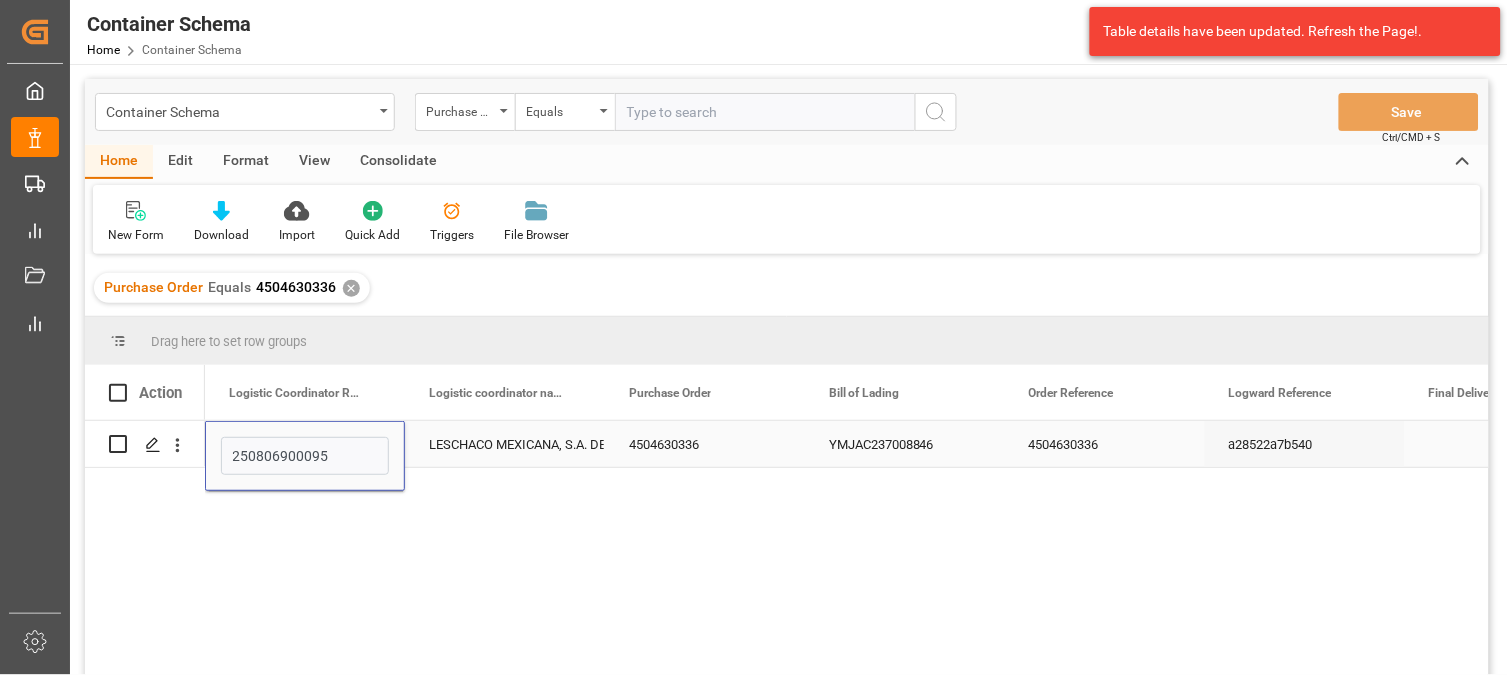 click on "LESCHACO MEXICANA, S.A. DE C.V." at bounding box center (505, 445) 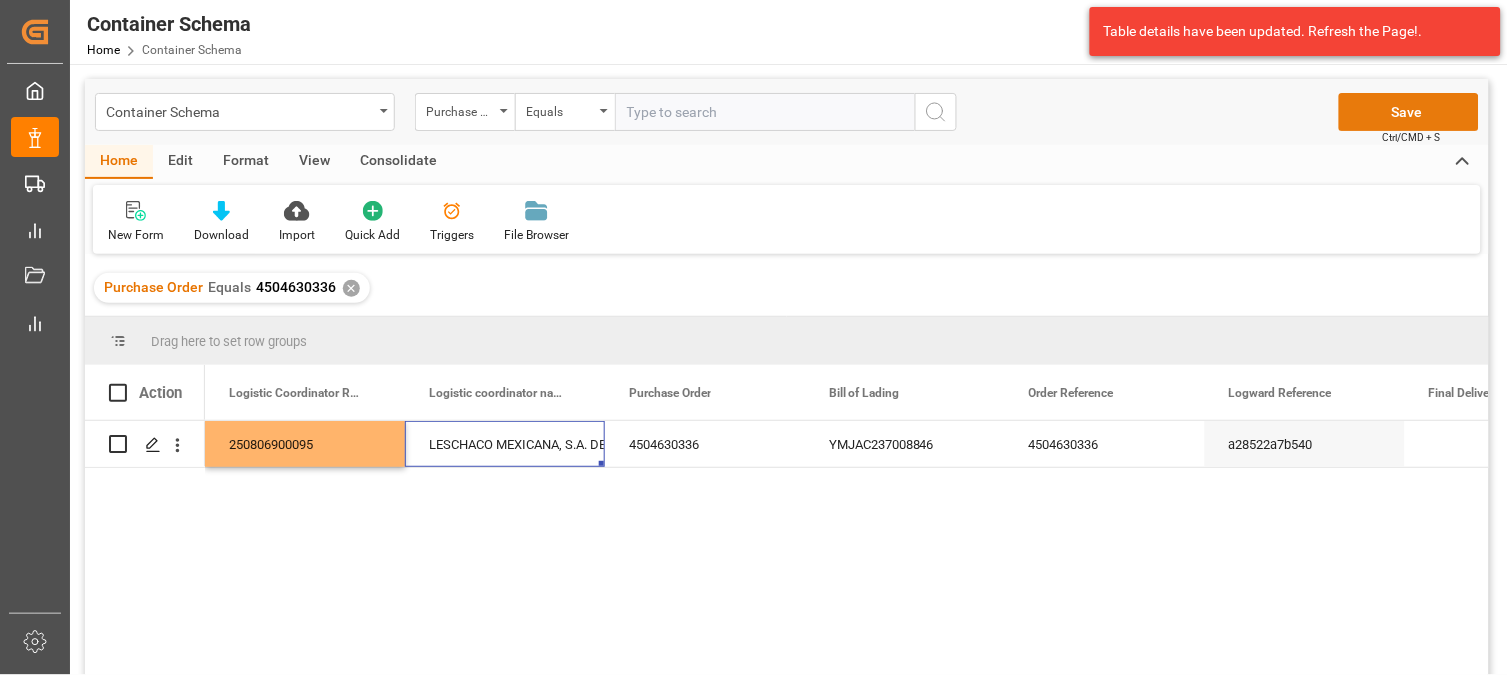 click on "Save" at bounding box center [1409, 112] 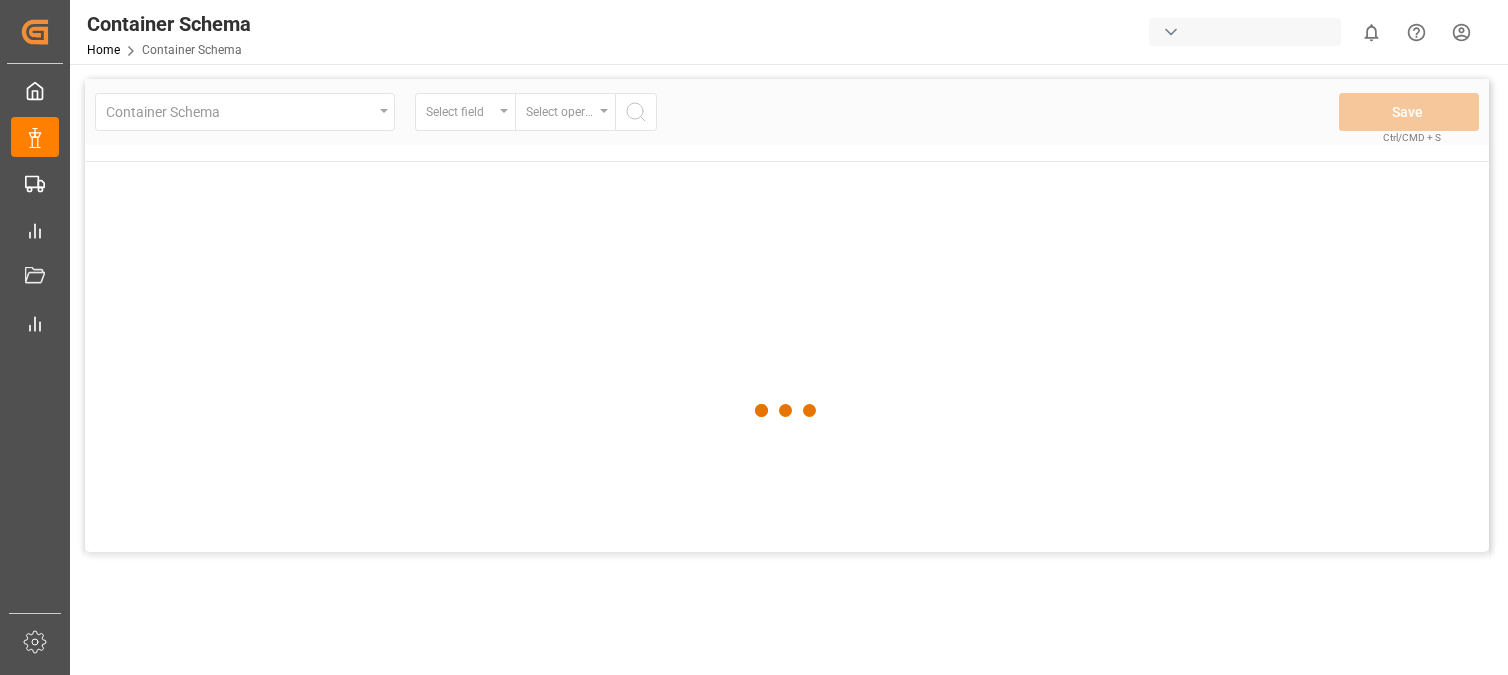 scroll, scrollTop: 0, scrollLeft: 0, axis: both 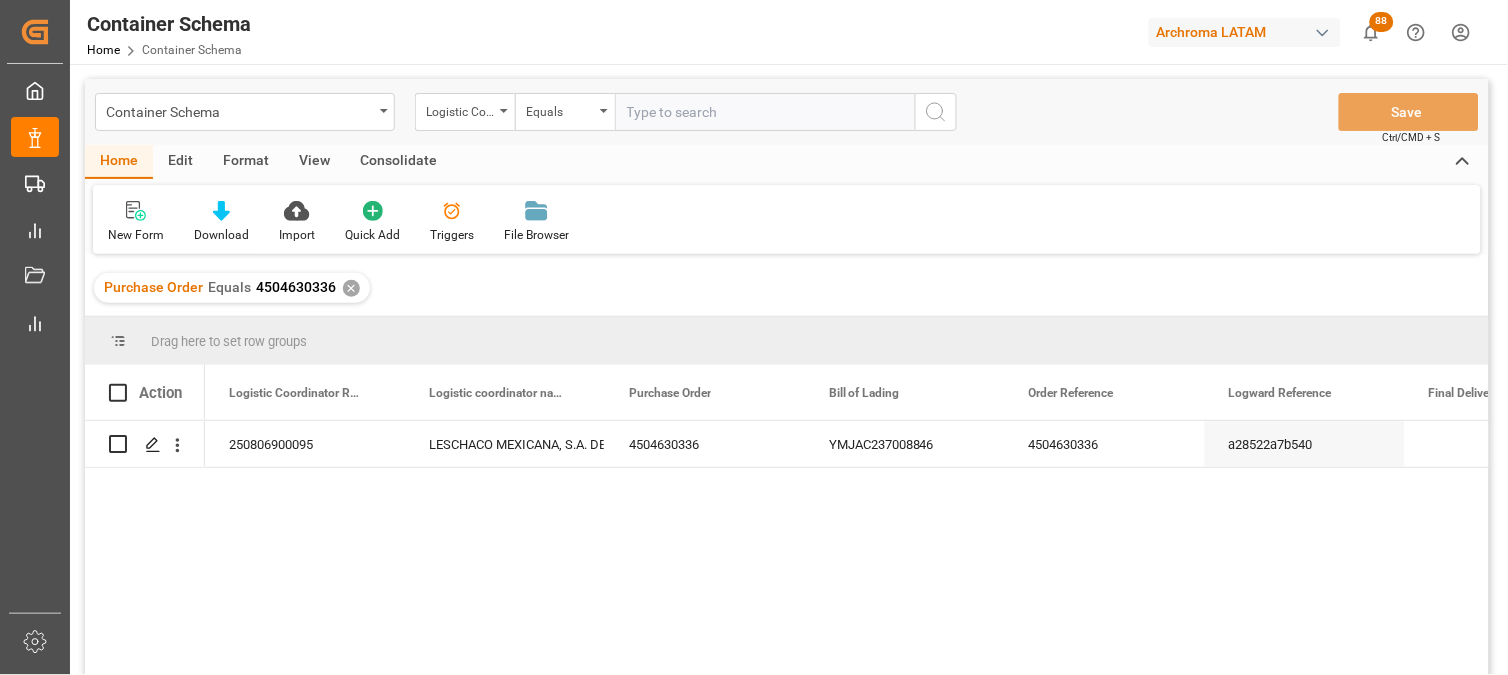 click on "✕" at bounding box center [351, 288] 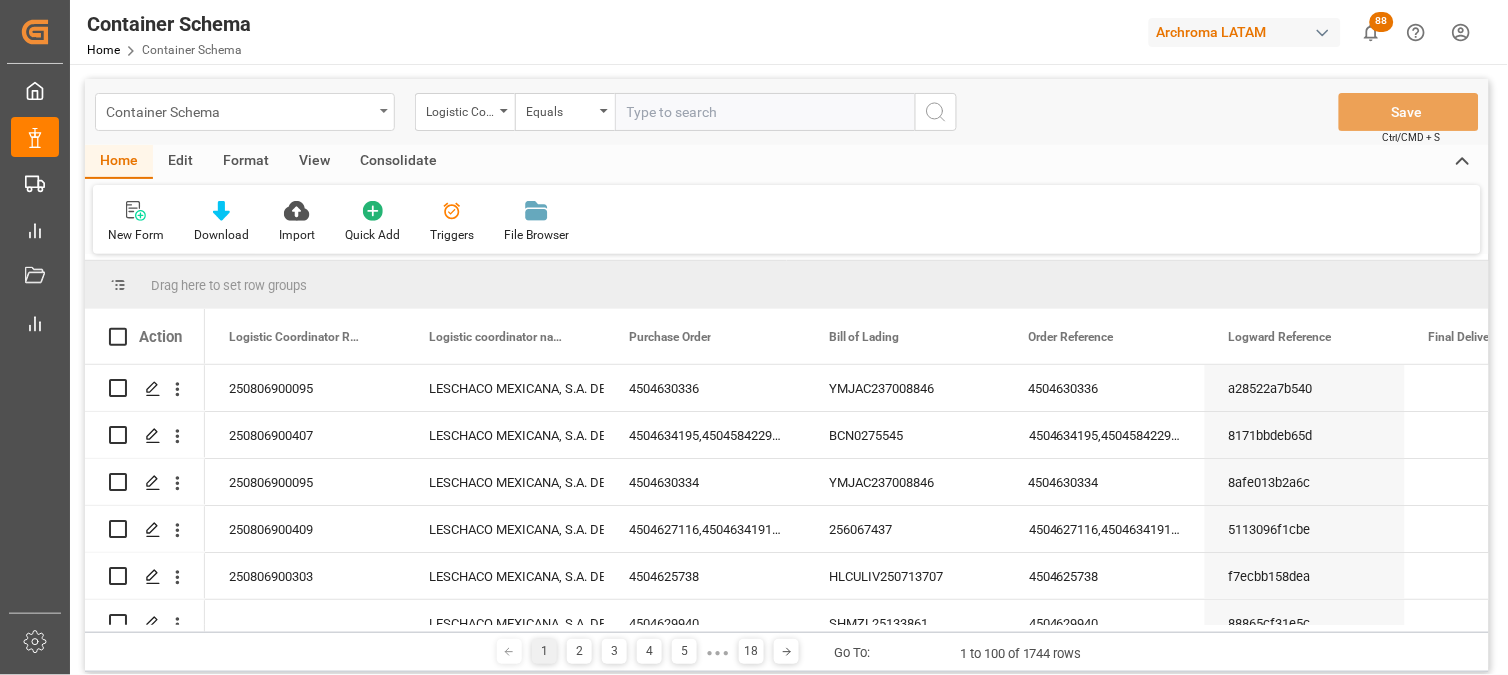 click on "Container Schema" at bounding box center (245, 112) 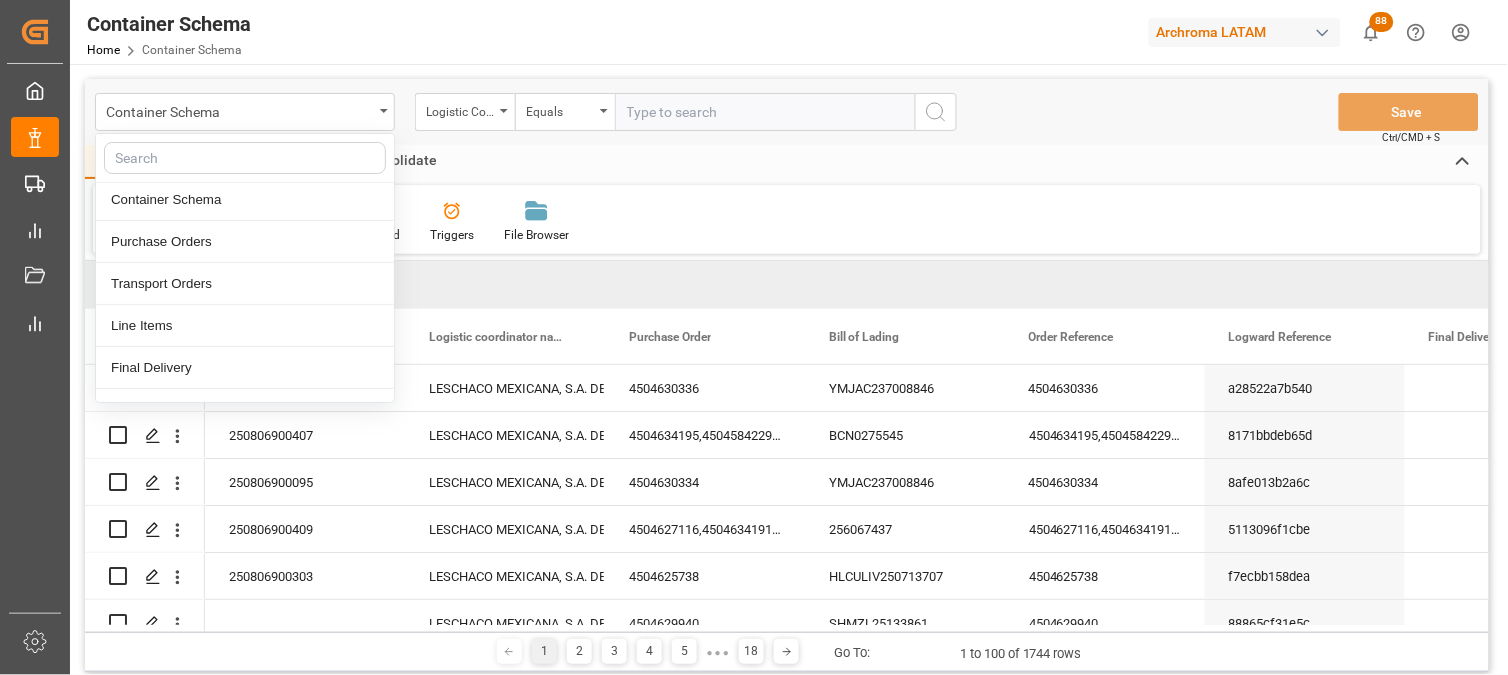 scroll, scrollTop: 0, scrollLeft: 0, axis: both 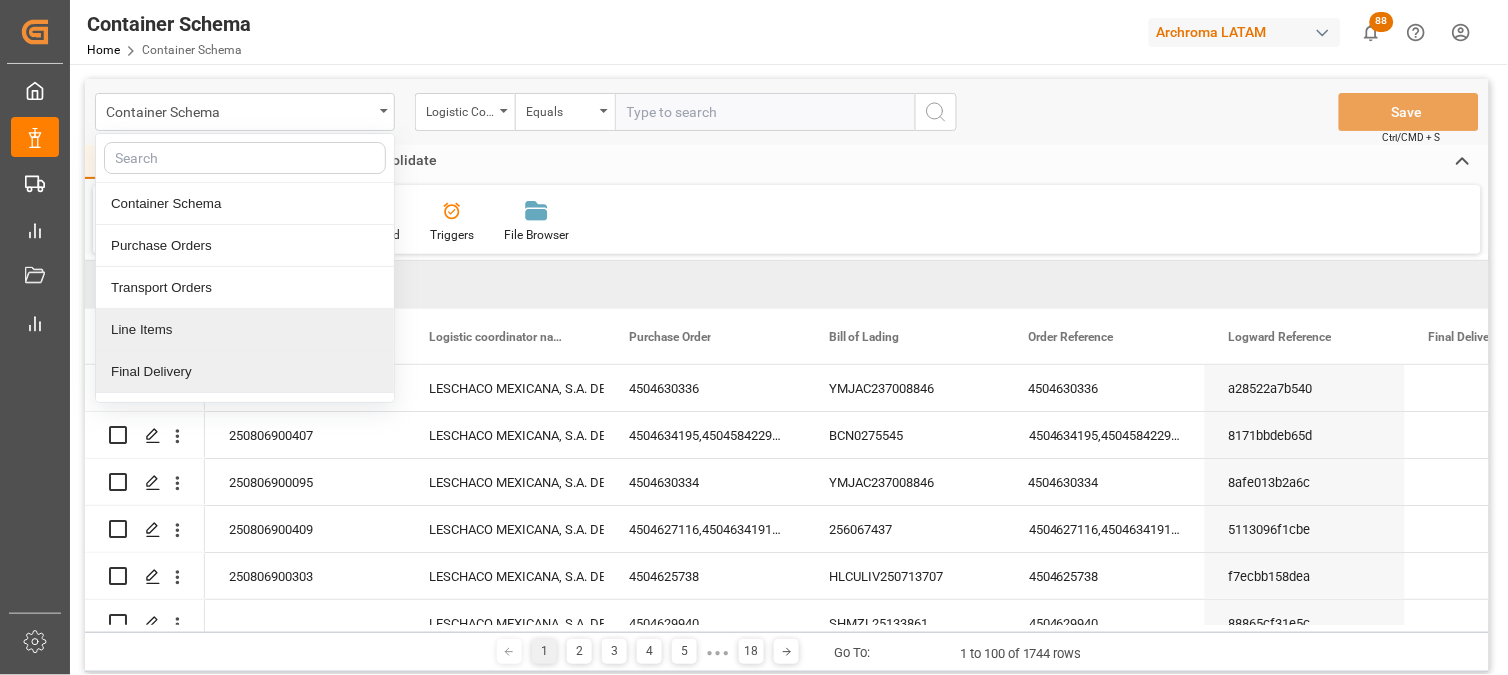 click on "Final Delivery" at bounding box center [245, 372] 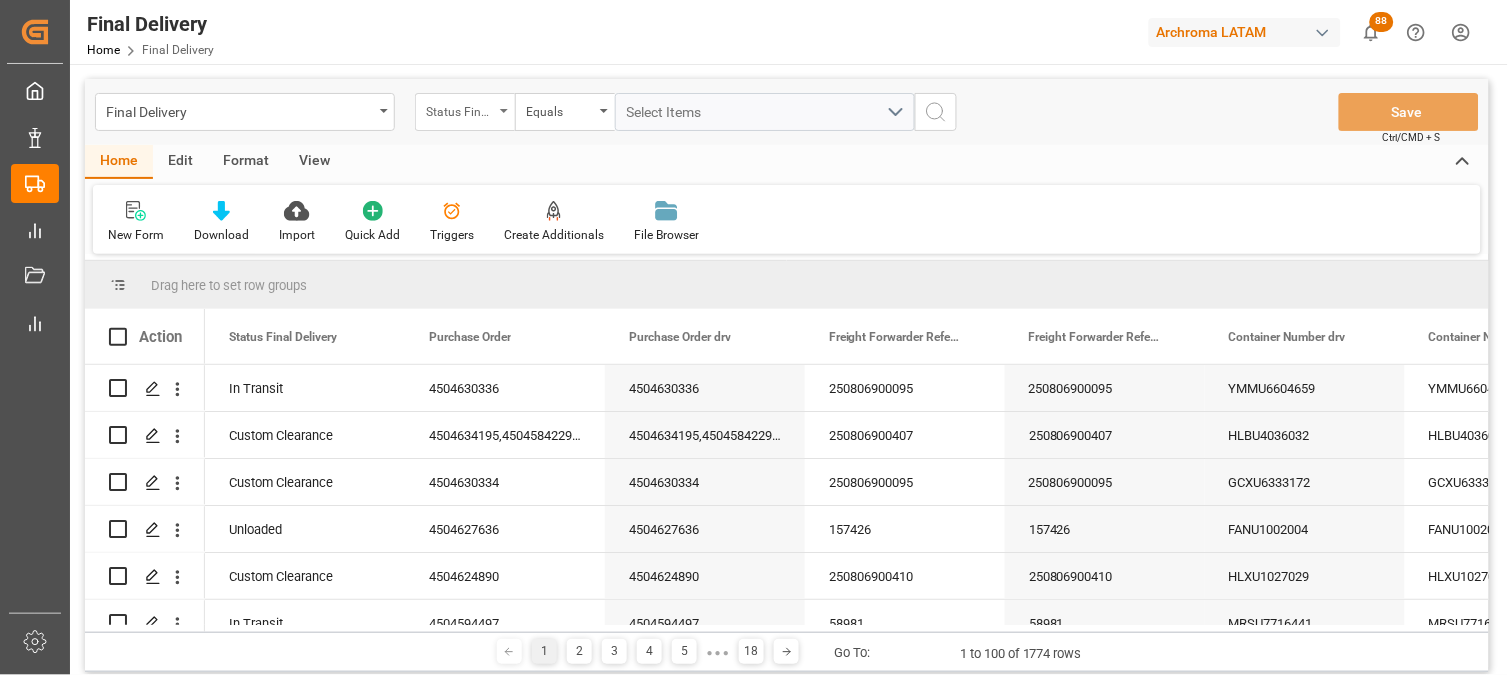 click on "Status Final Delivery" at bounding box center (465, 112) 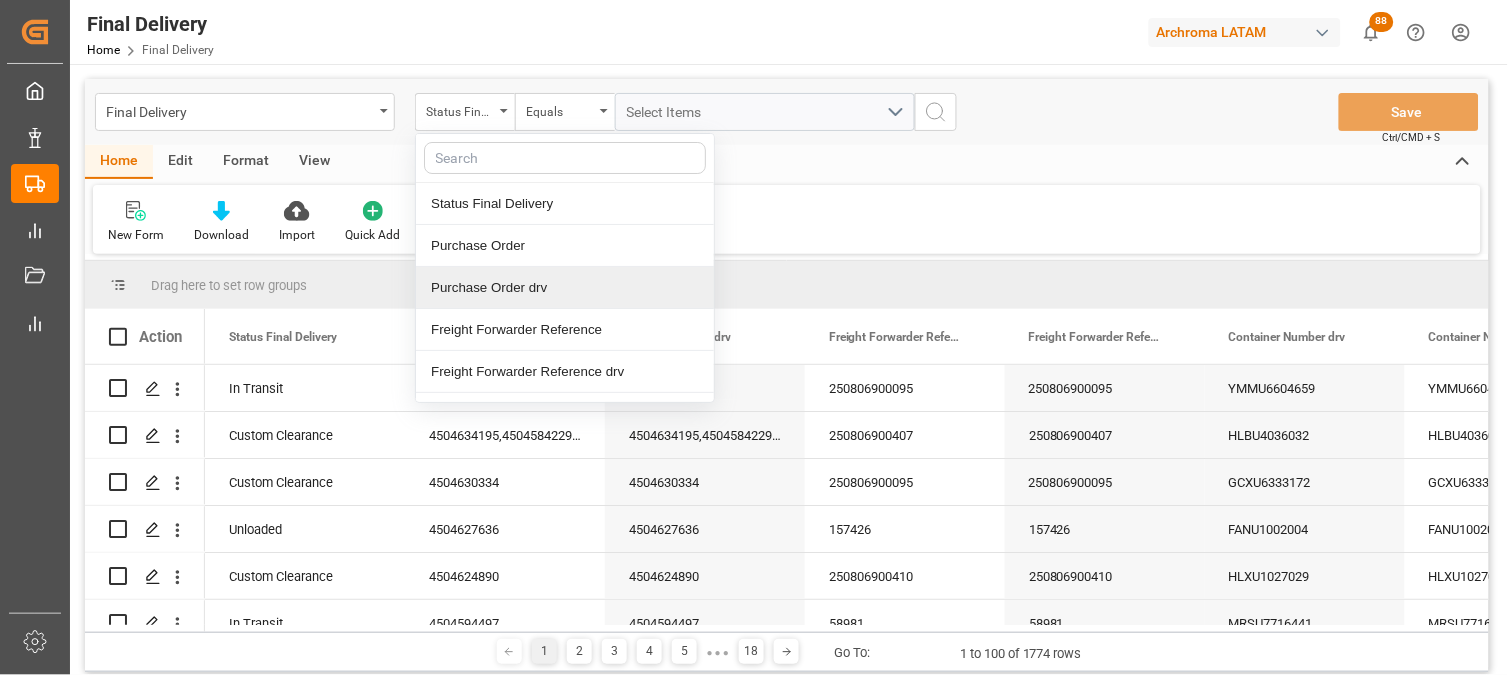 click on "Purchase Order drv" at bounding box center (565, 288) 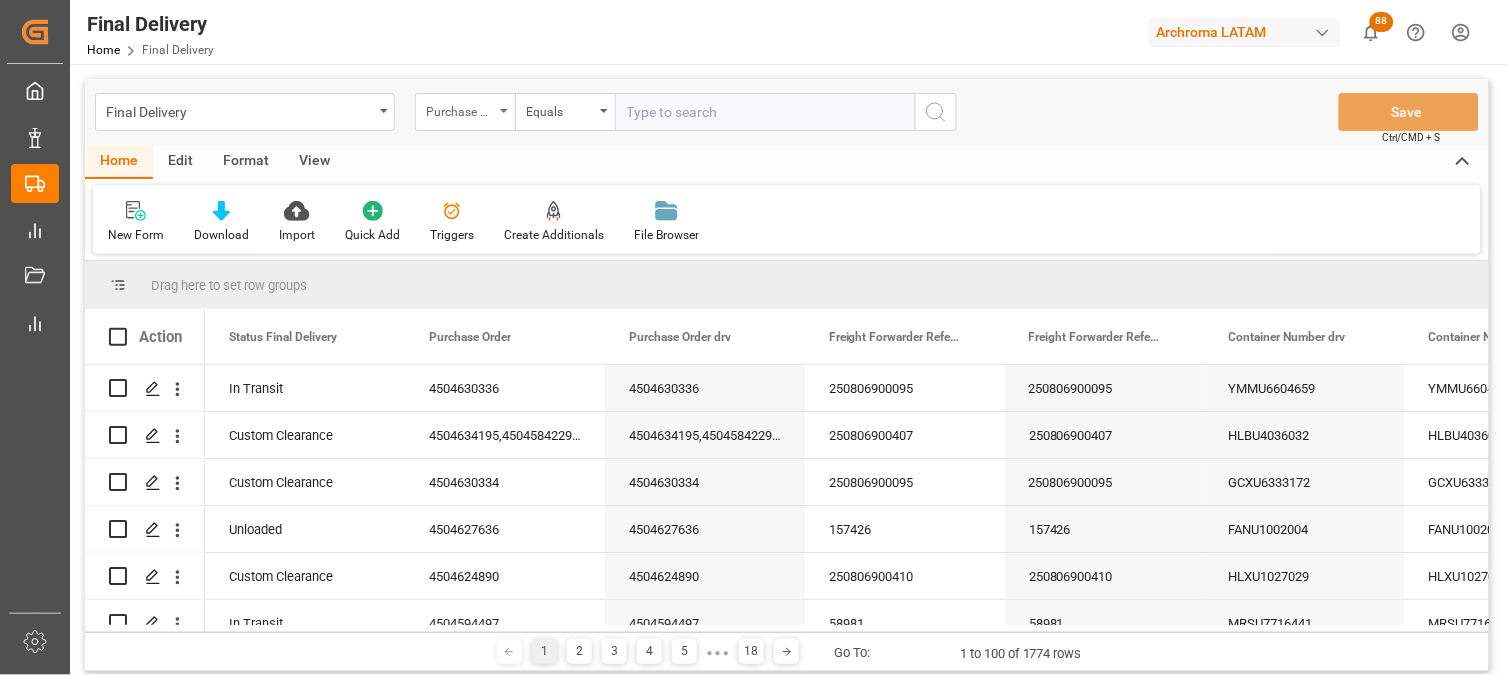 click on "Purchase Order drv" at bounding box center [465, 112] 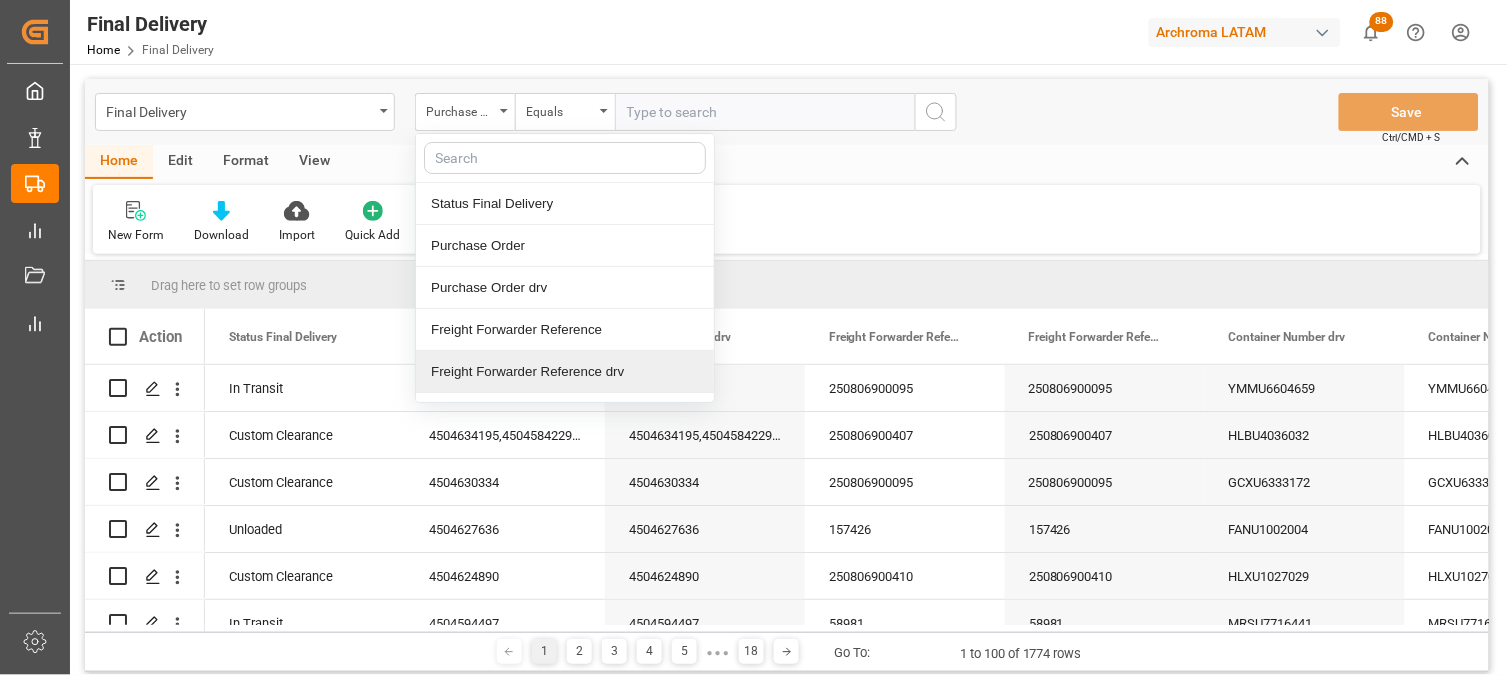drag, startPoint x: 556, startPoint y: 377, endPoint x: 626, endPoint y: 267, distance: 130.38405 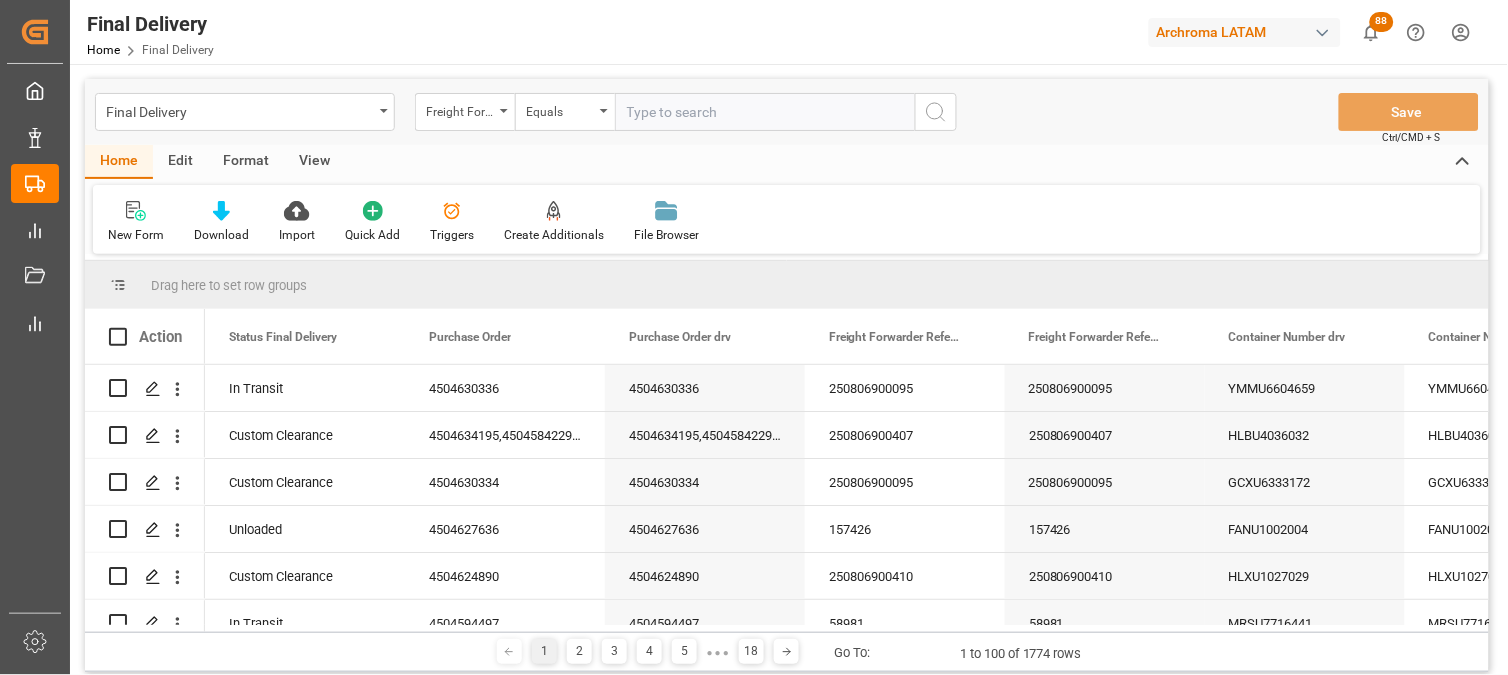 click at bounding box center [765, 112] 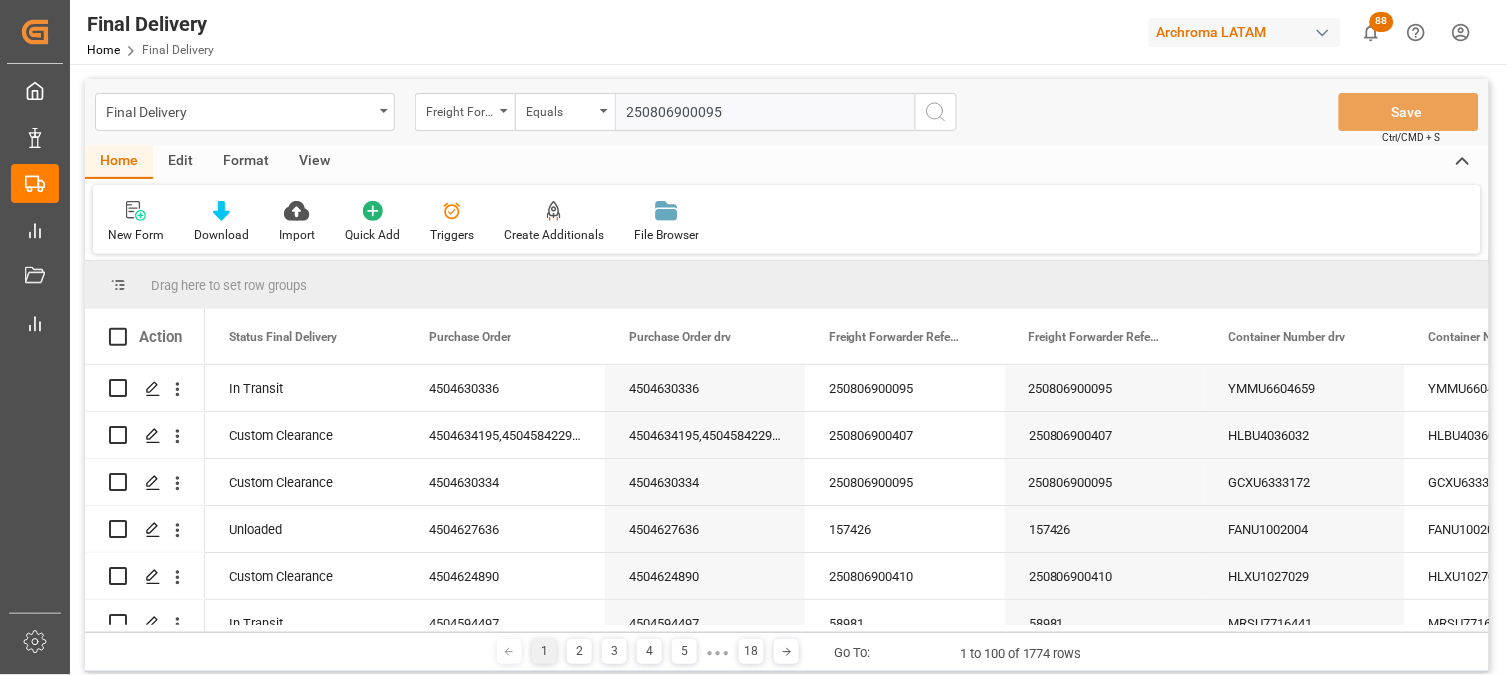 type on "250806900095" 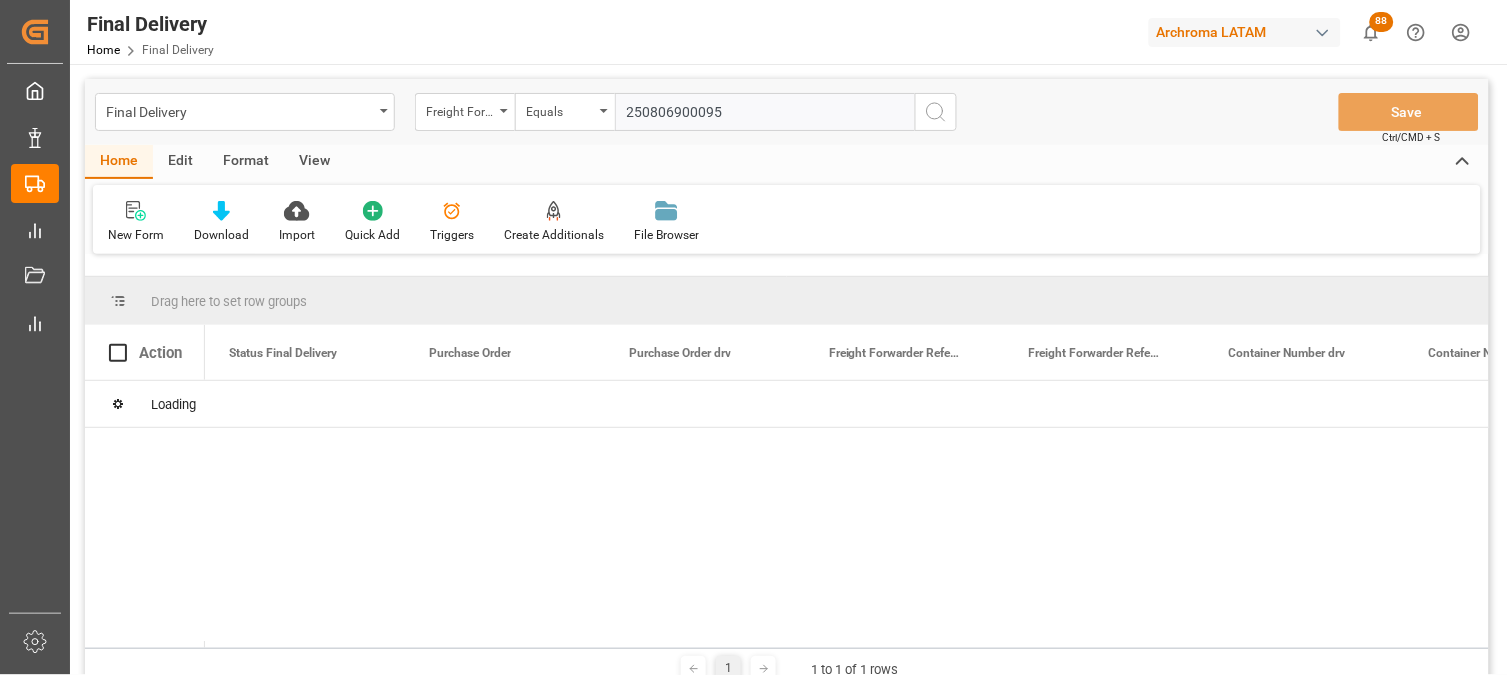 type 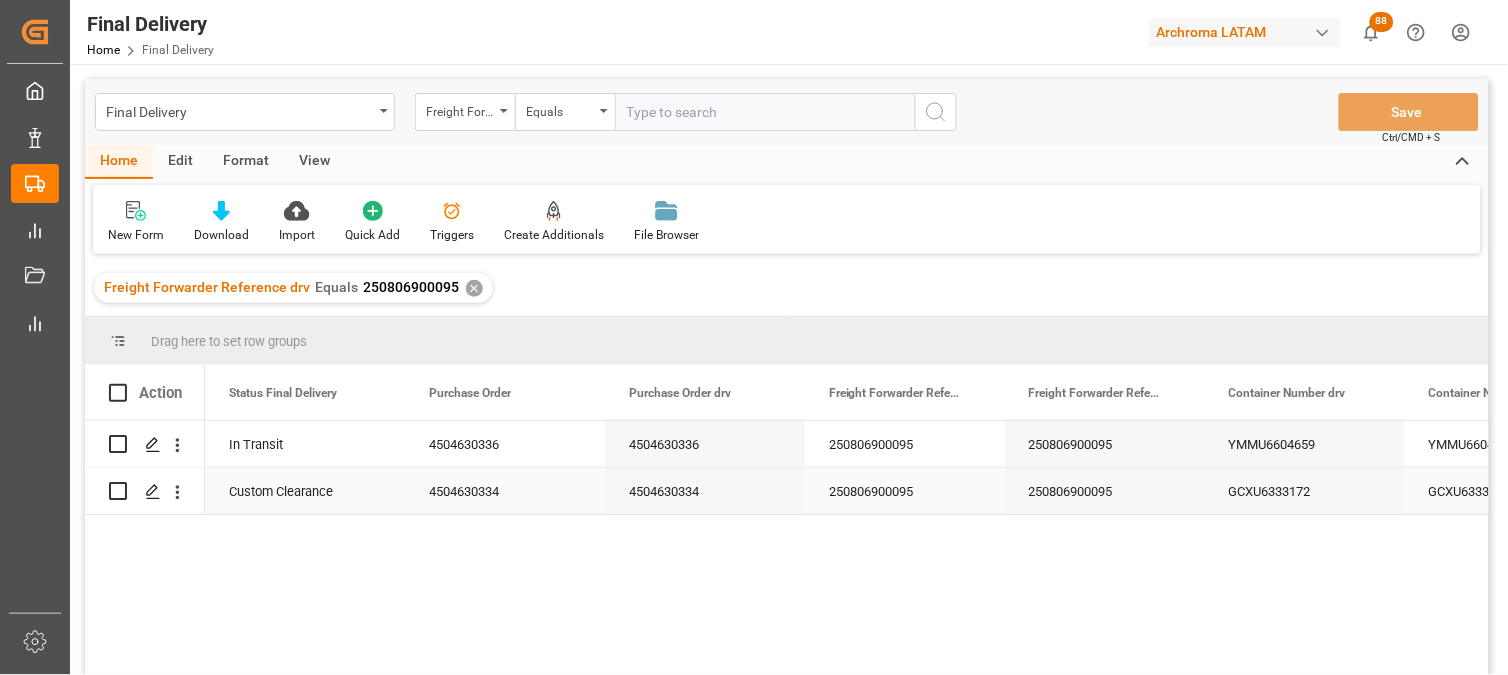 click on "4504630334" at bounding box center (705, 491) 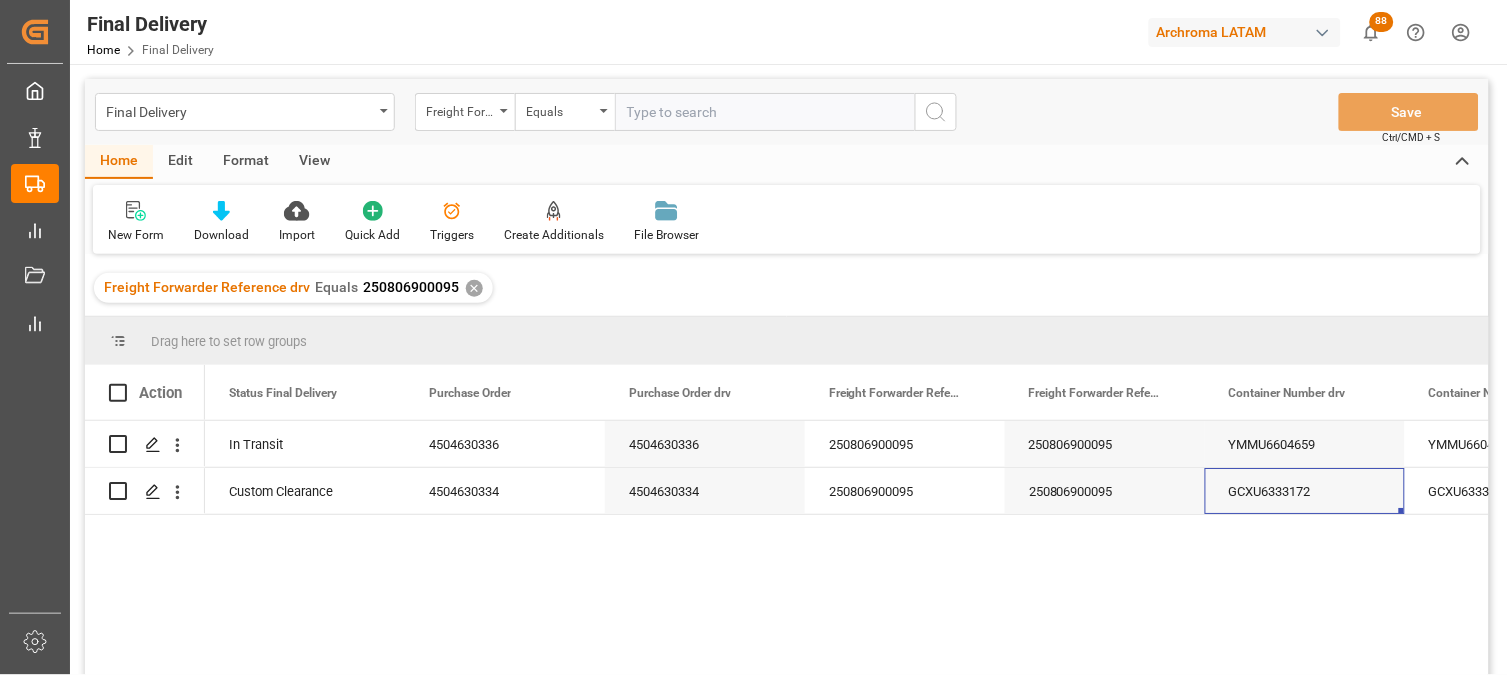 scroll, scrollTop: 0, scrollLeft: 122, axis: horizontal 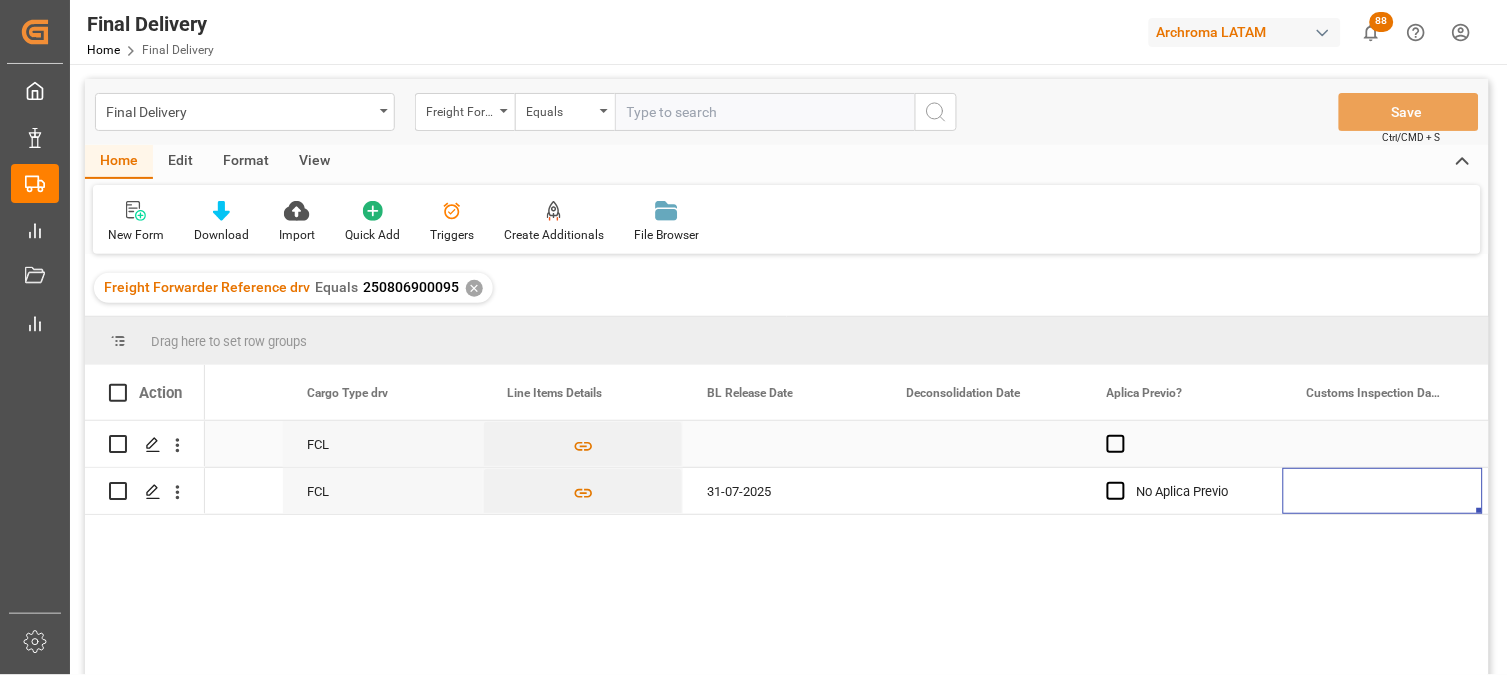 click at bounding box center (783, 444) 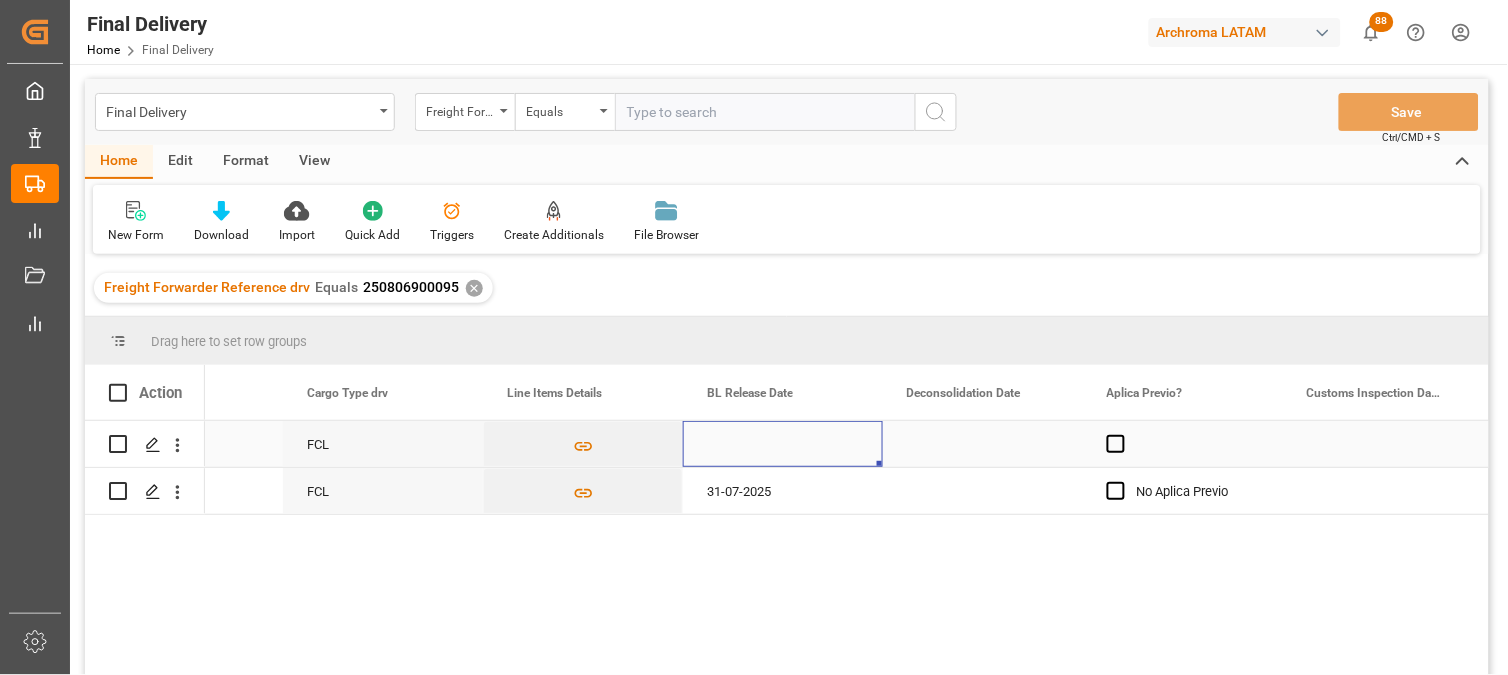 click at bounding box center (783, 444) 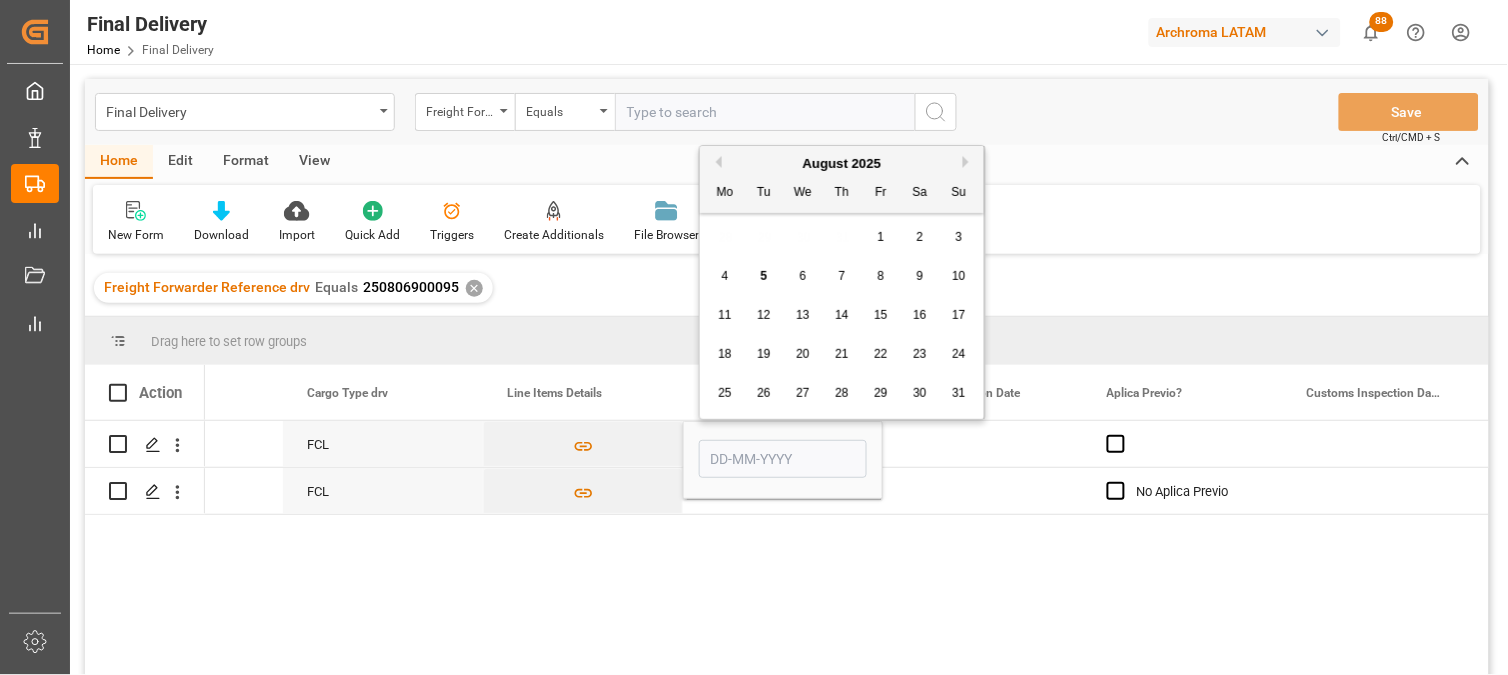 click on "Previous Month" at bounding box center [716, 162] 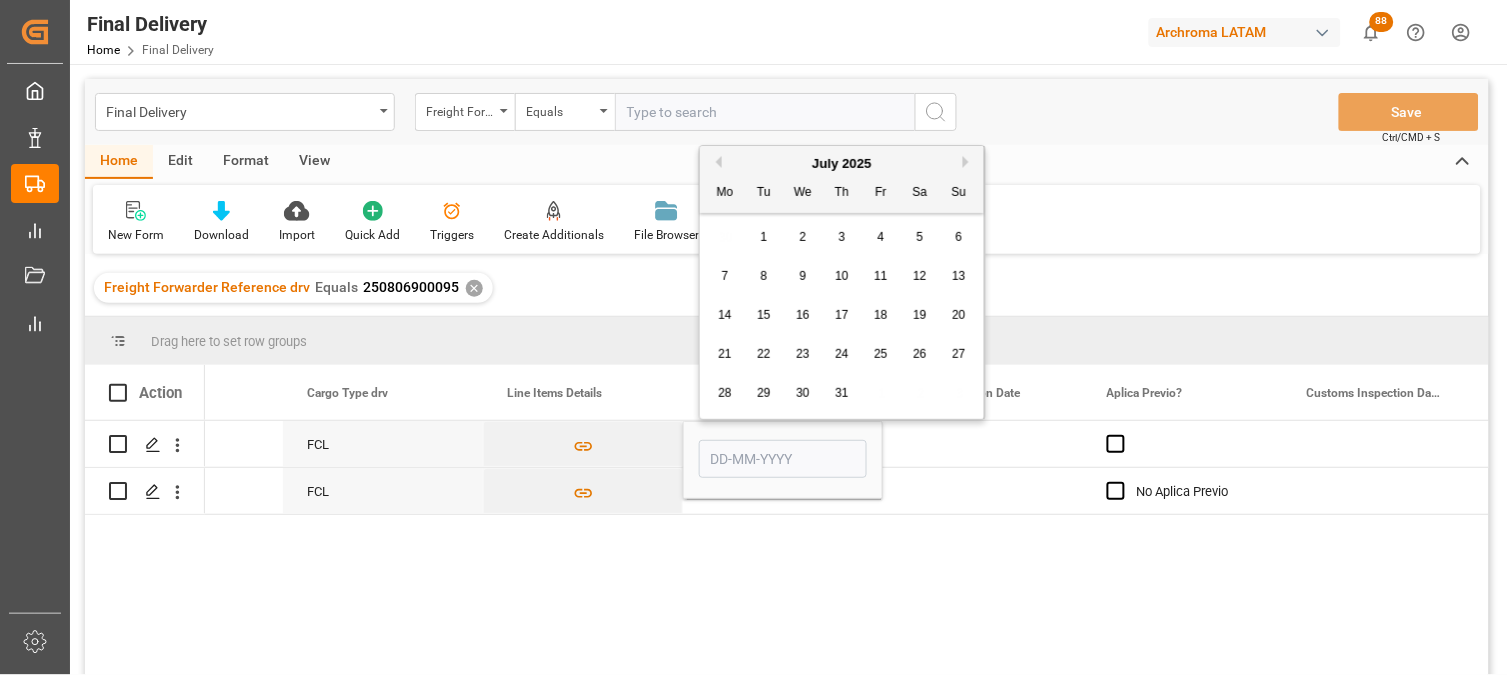 click on "31" at bounding box center [841, 393] 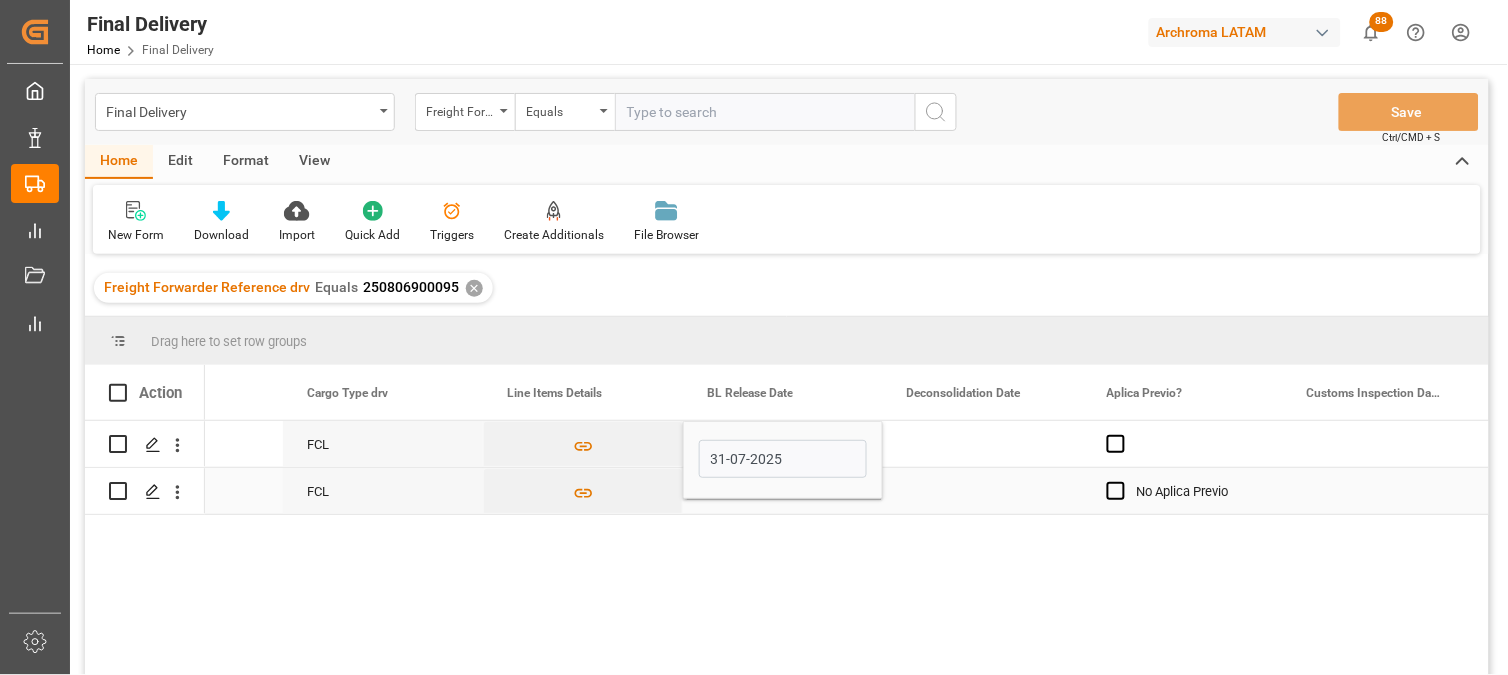 click at bounding box center [983, 491] 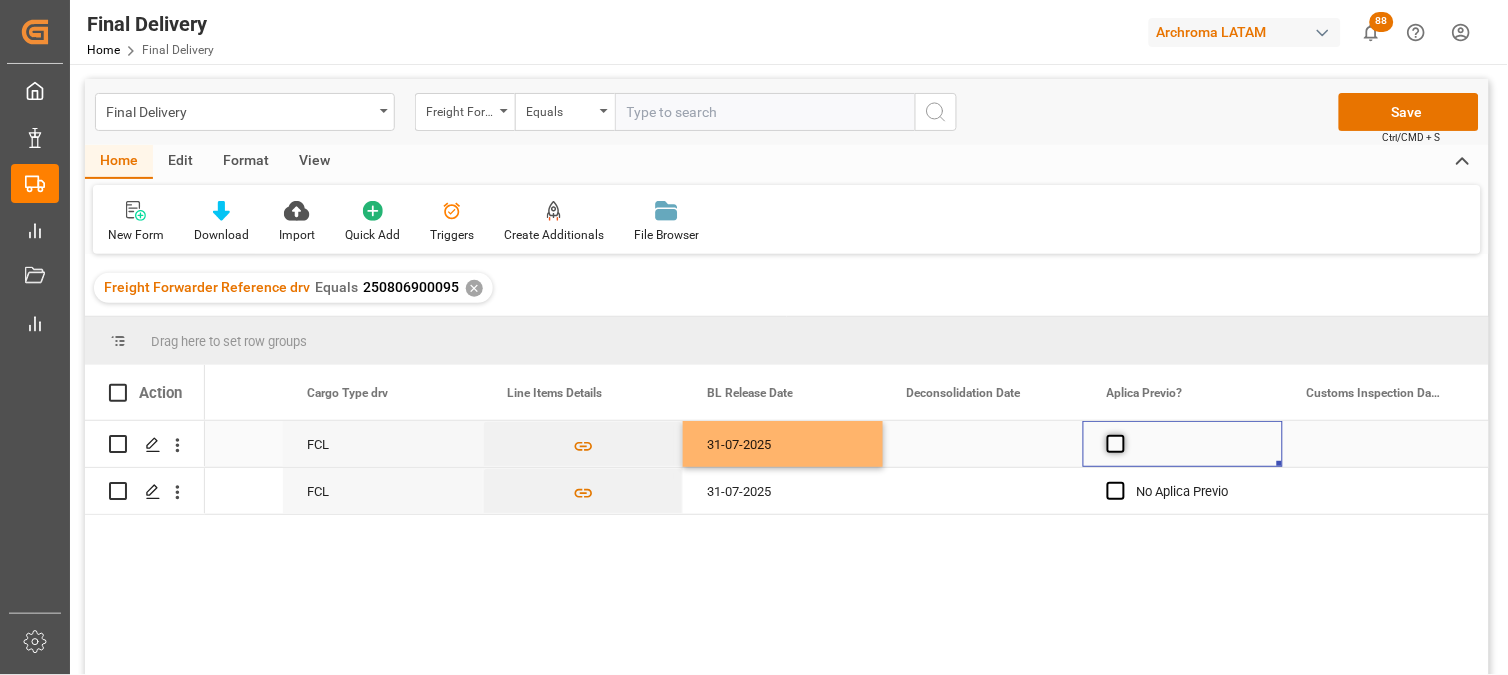 click at bounding box center (1116, 444) 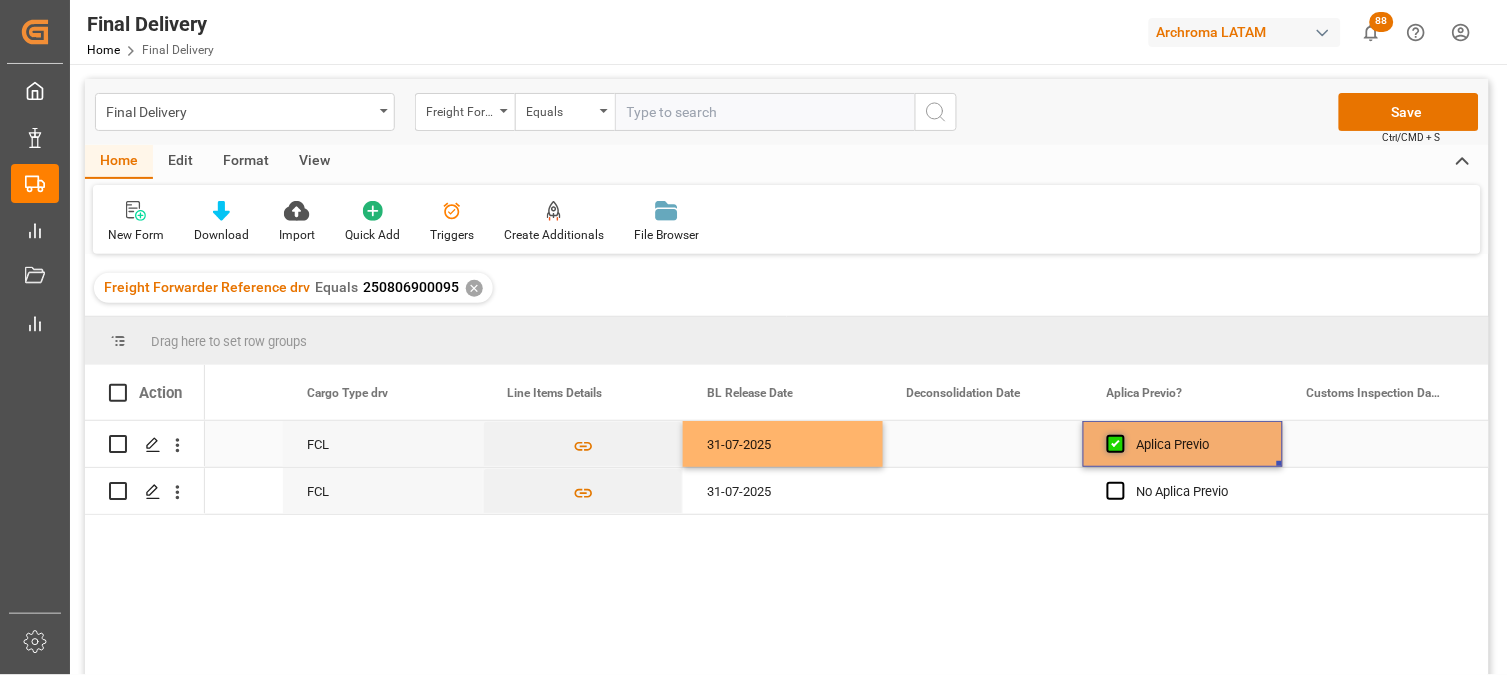 click at bounding box center (1116, 444) 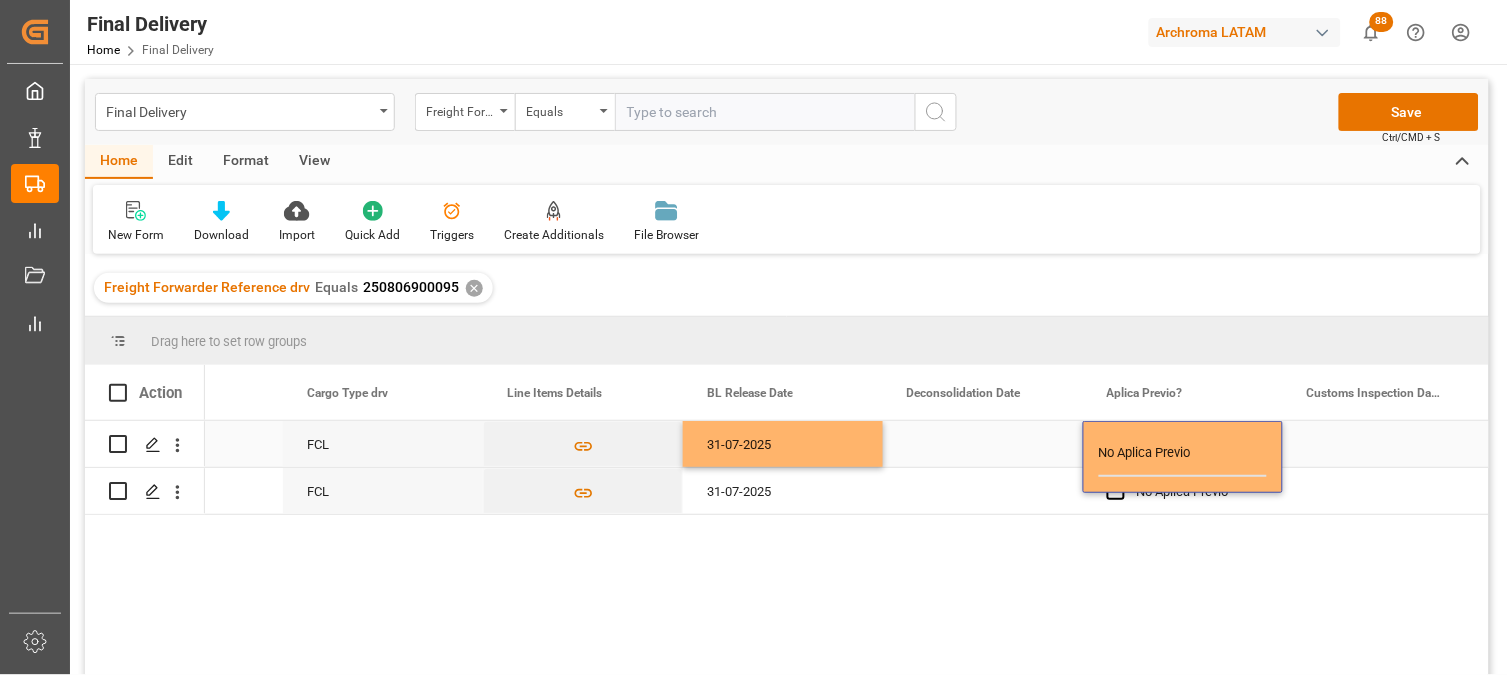 click at bounding box center (983, 444) 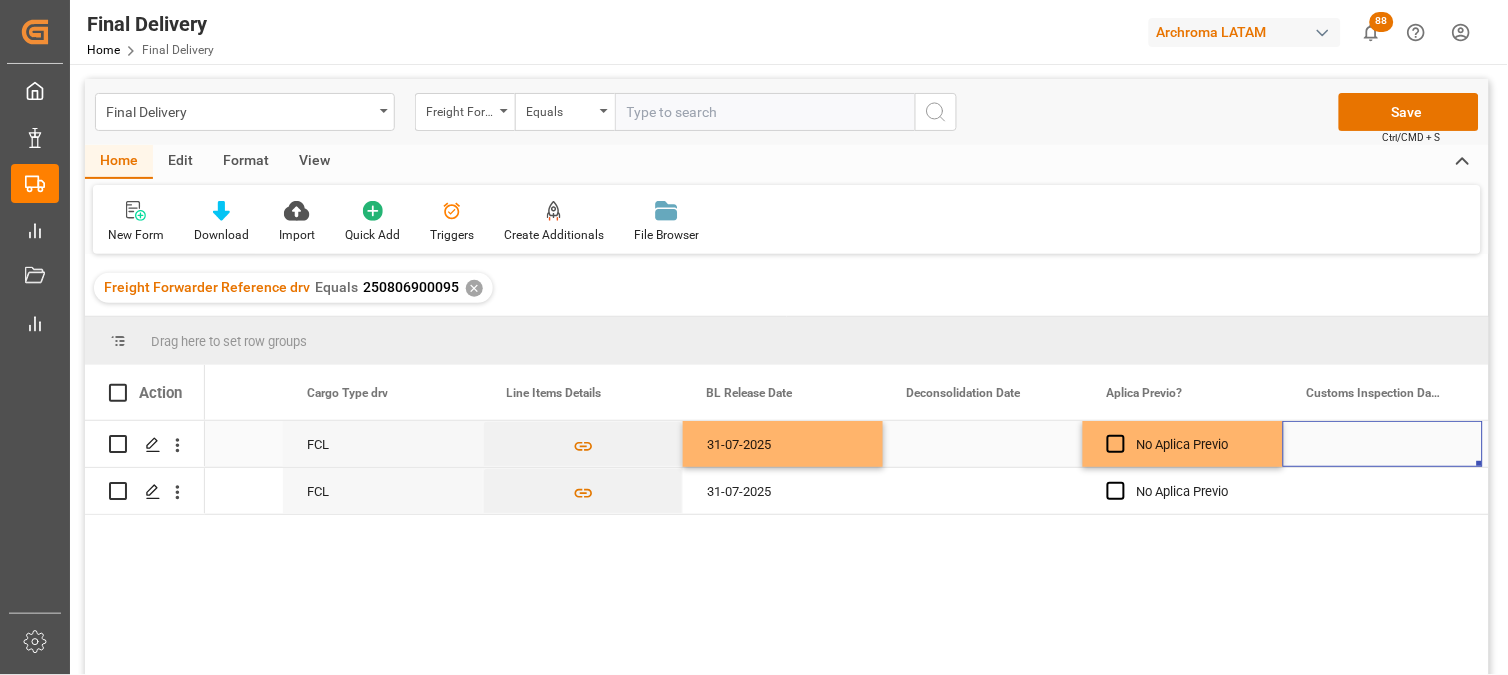 scroll, scrollTop: 0, scrollLeft: 2122, axis: horizontal 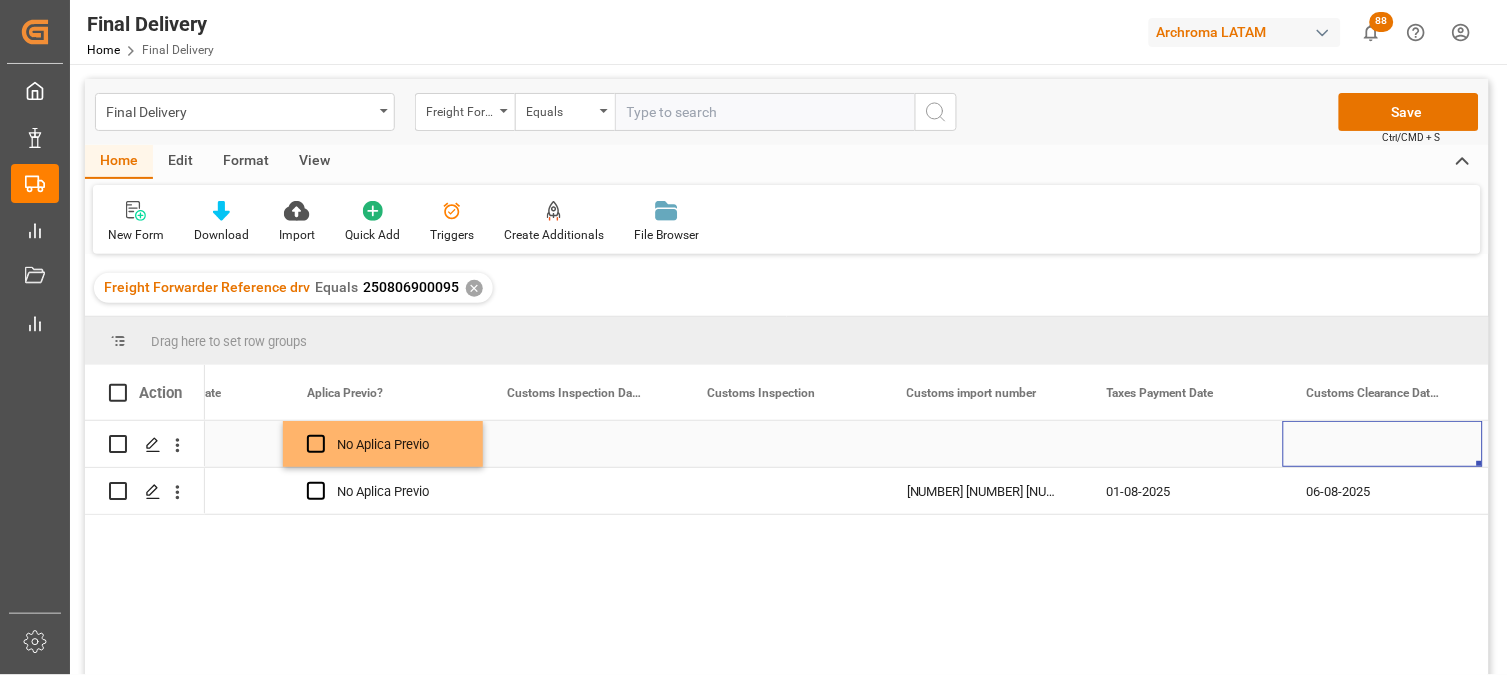 click at bounding box center (983, 444) 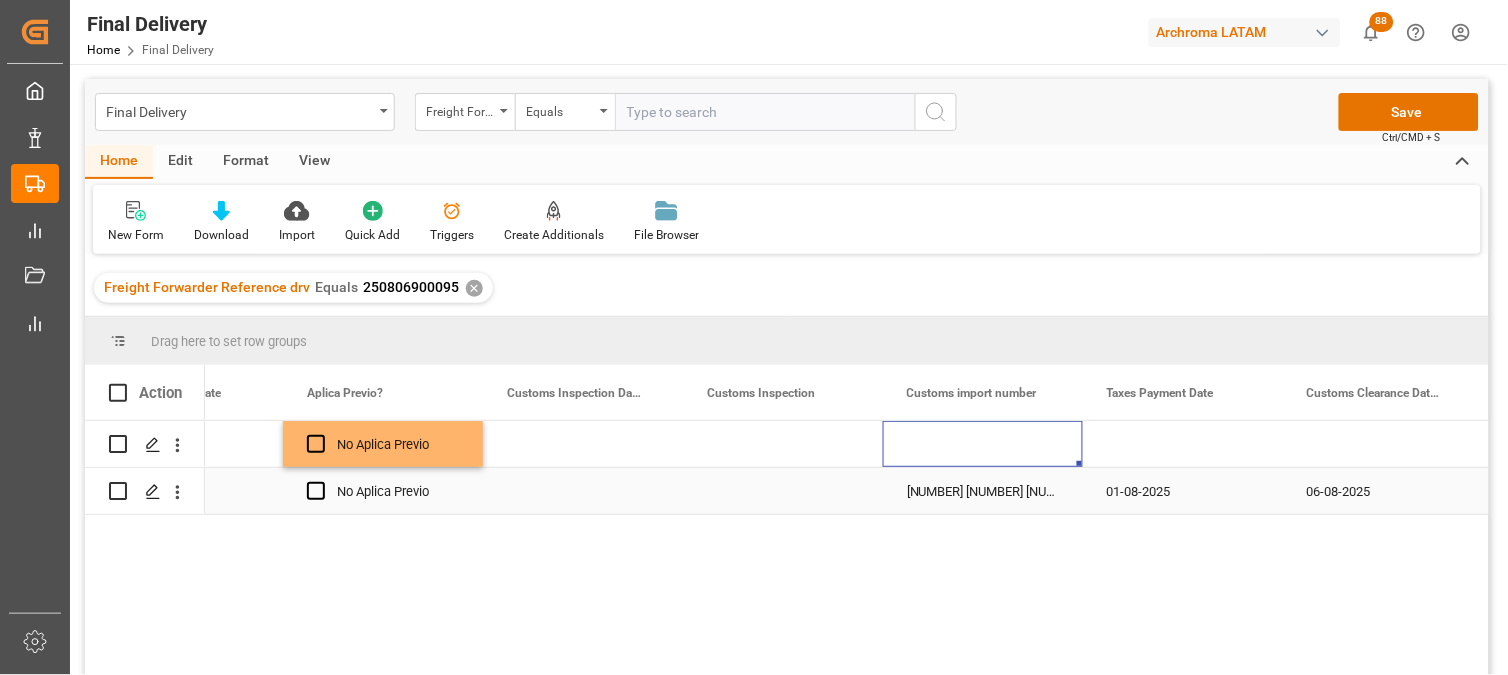 click on "[NUMBER] [NUMBER] [NUMBER] [NUMBER]" at bounding box center (983, 491) 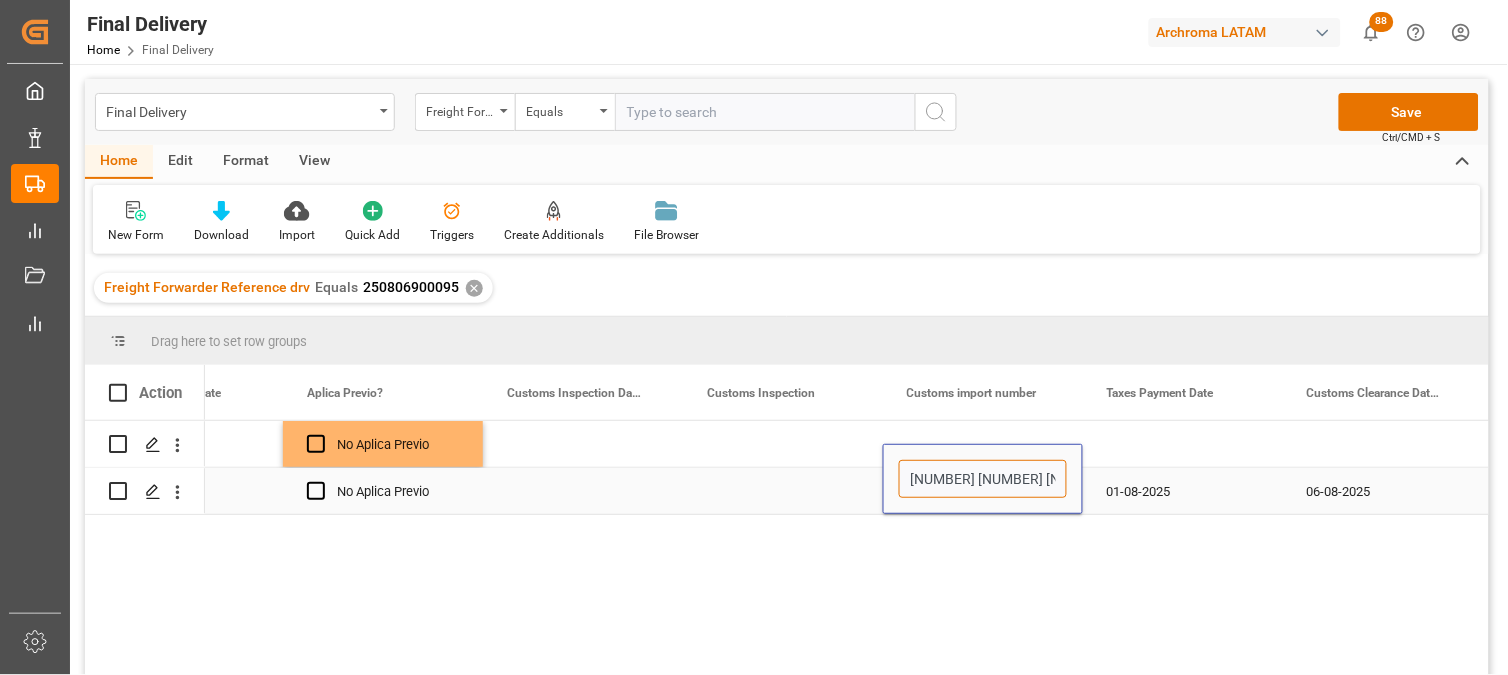drag, startPoint x: 1044, startPoint y: 481, endPoint x: 910, endPoint y: 470, distance: 134.45073 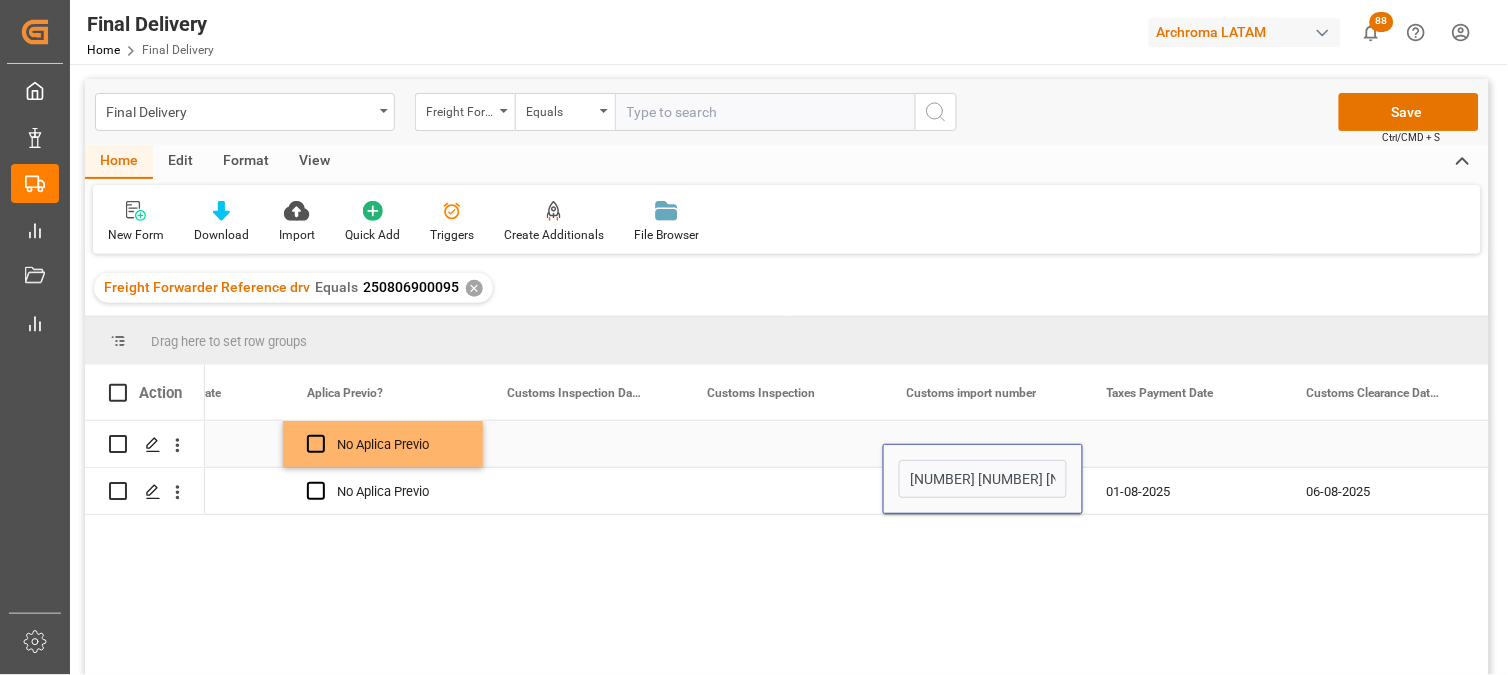 click at bounding box center (983, 444) 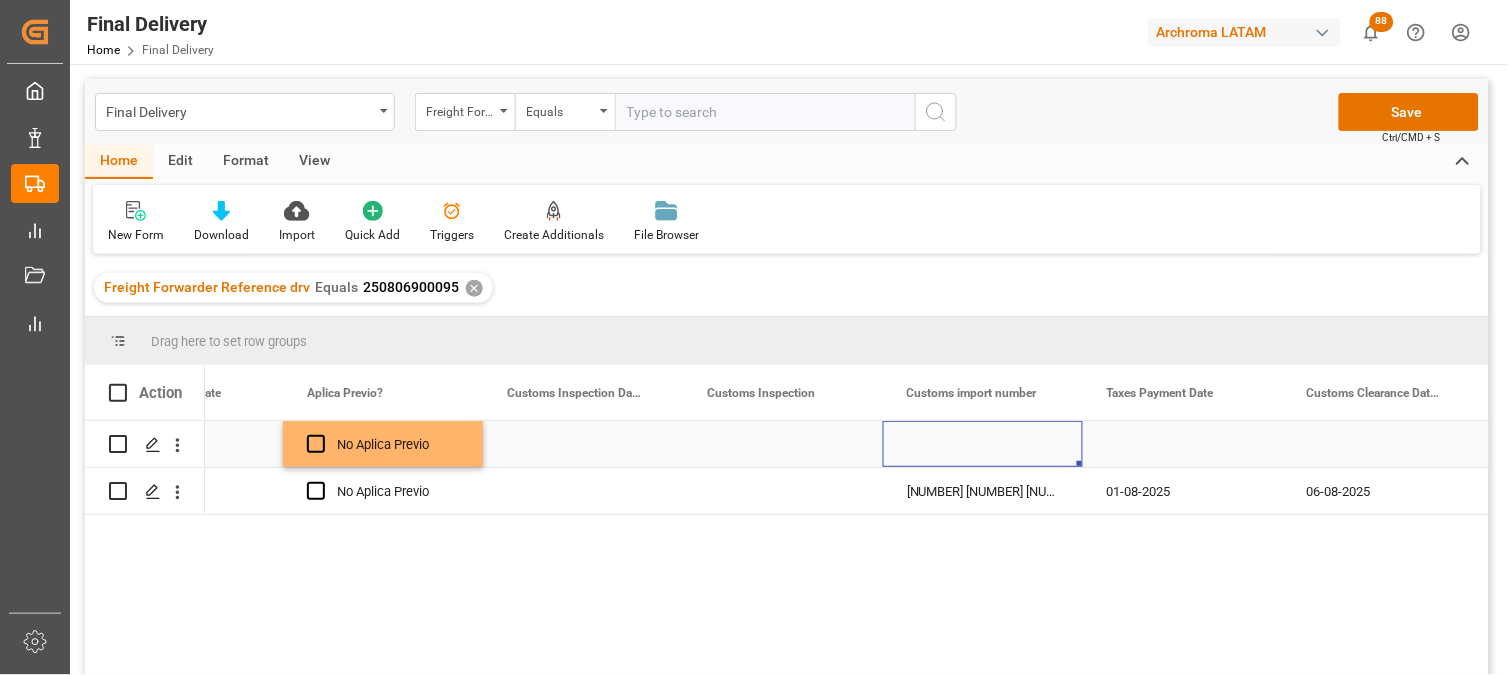 click at bounding box center (983, 444) 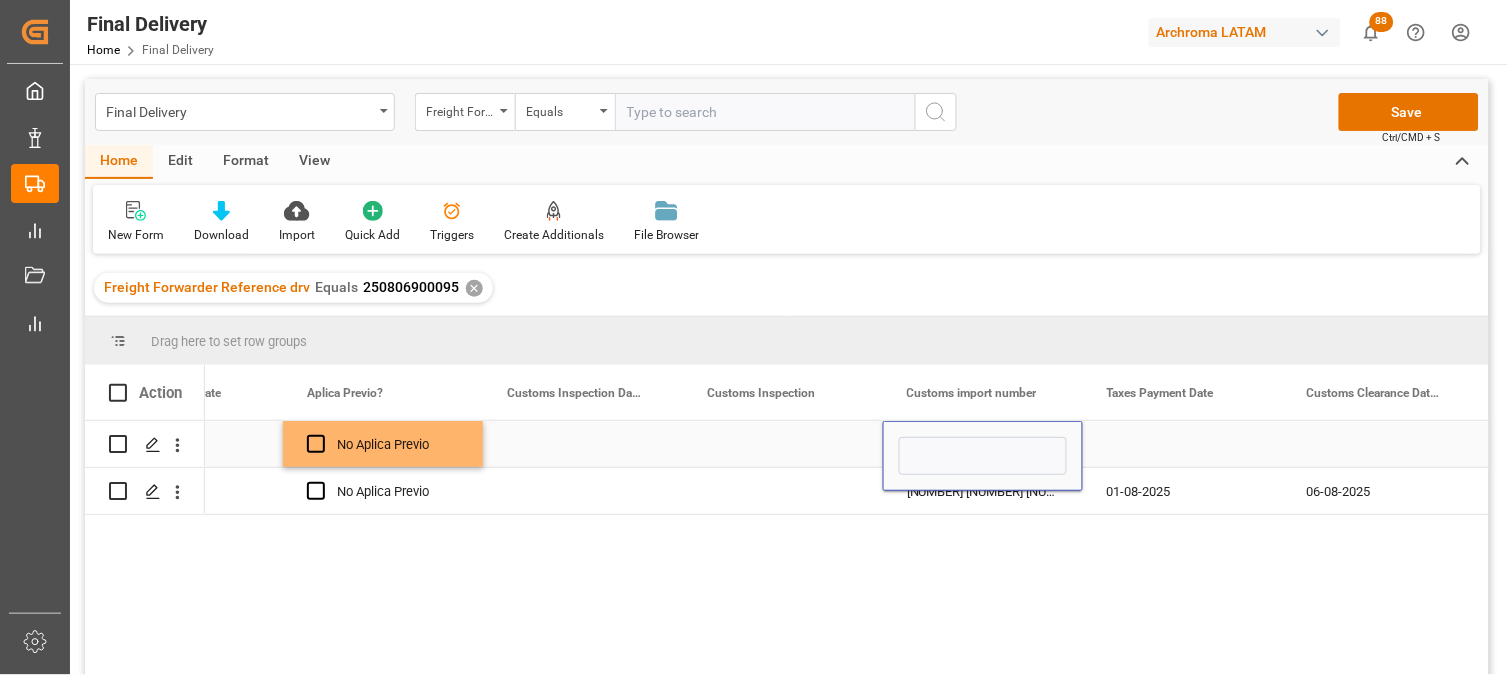 click at bounding box center (983, 456) 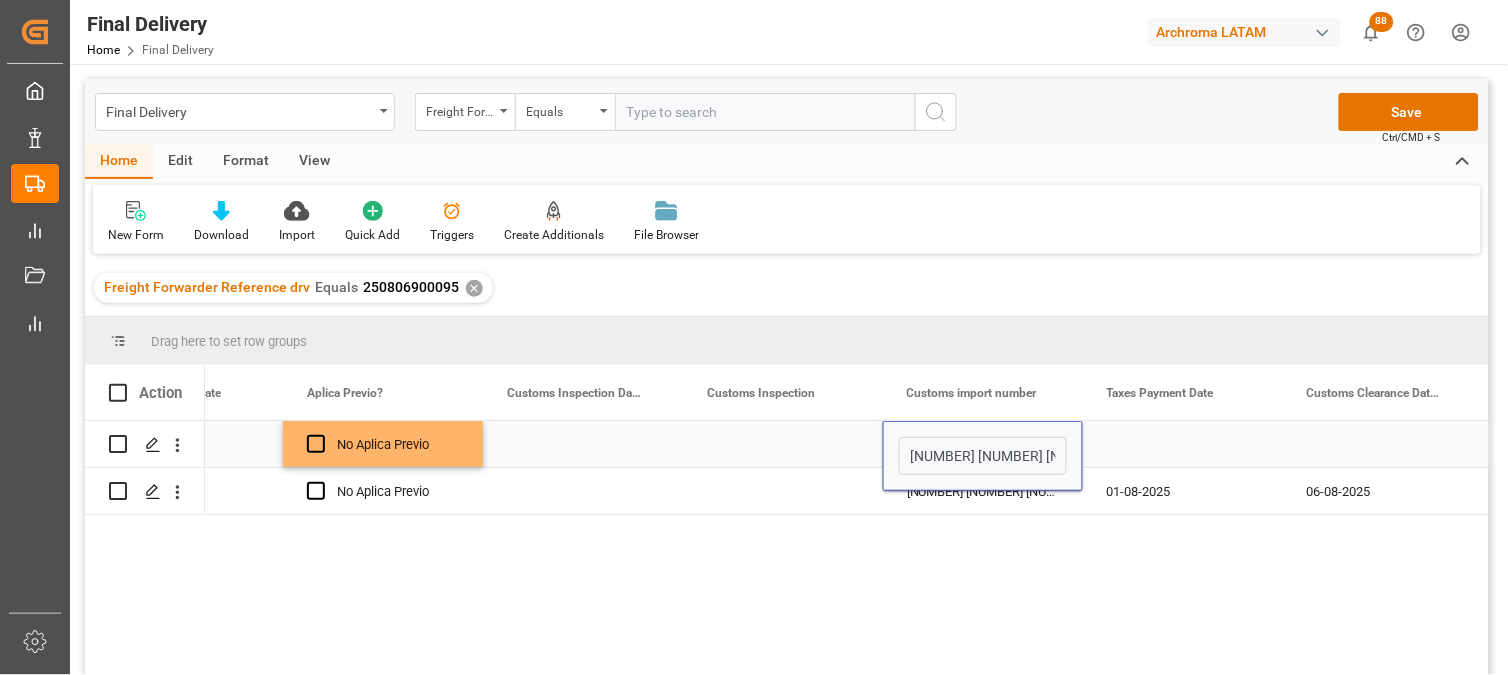 type on "[NUMBER] [NUMBER] [NUMBER] [NUMBER]" 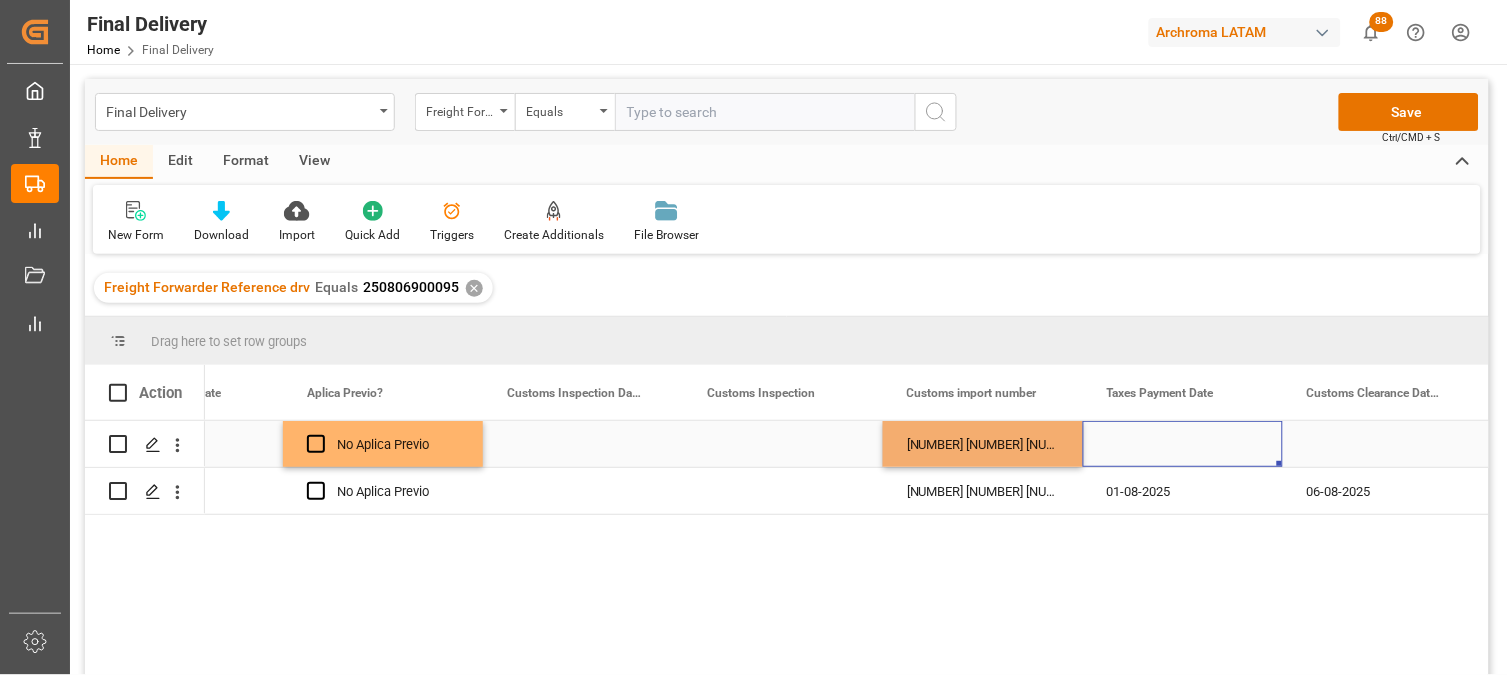 click at bounding box center (1183, 444) 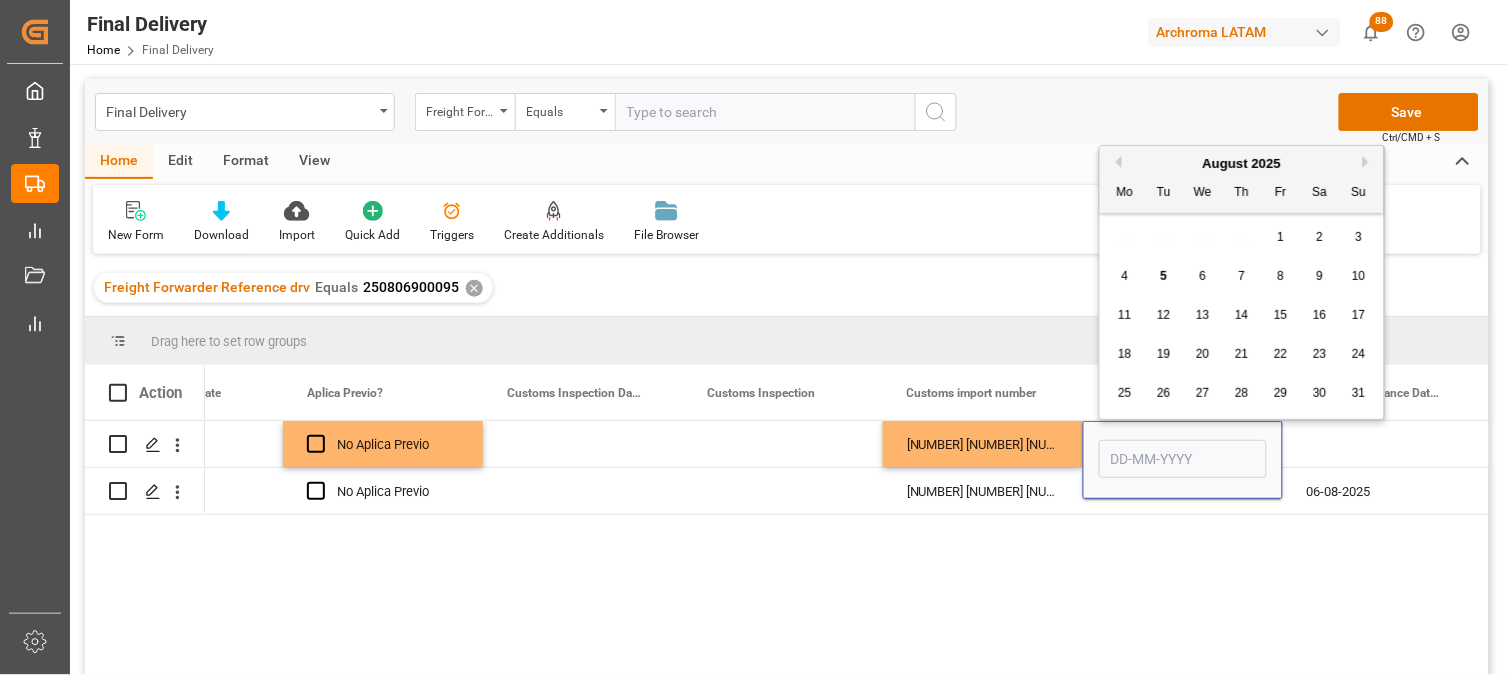click on "1" at bounding box center [1281, 238] 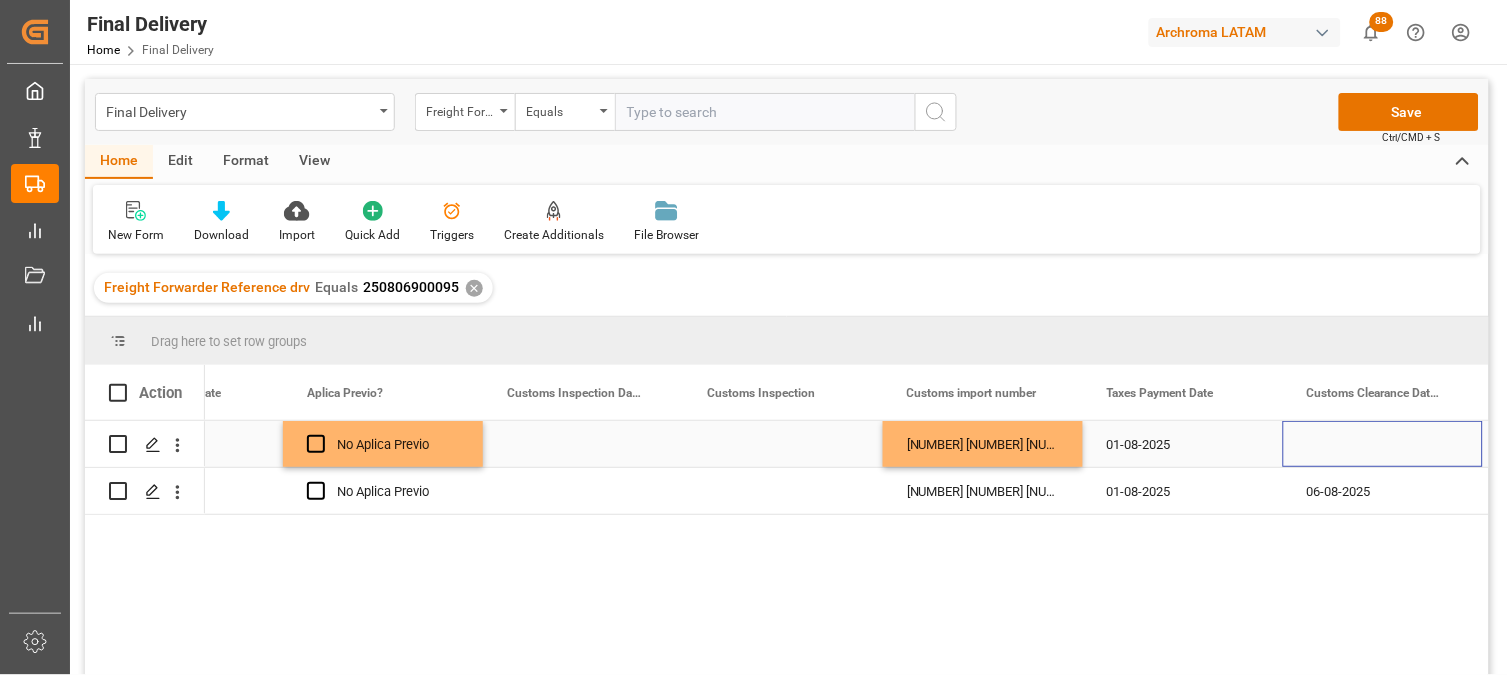 click at bounding box center (1383, 444) 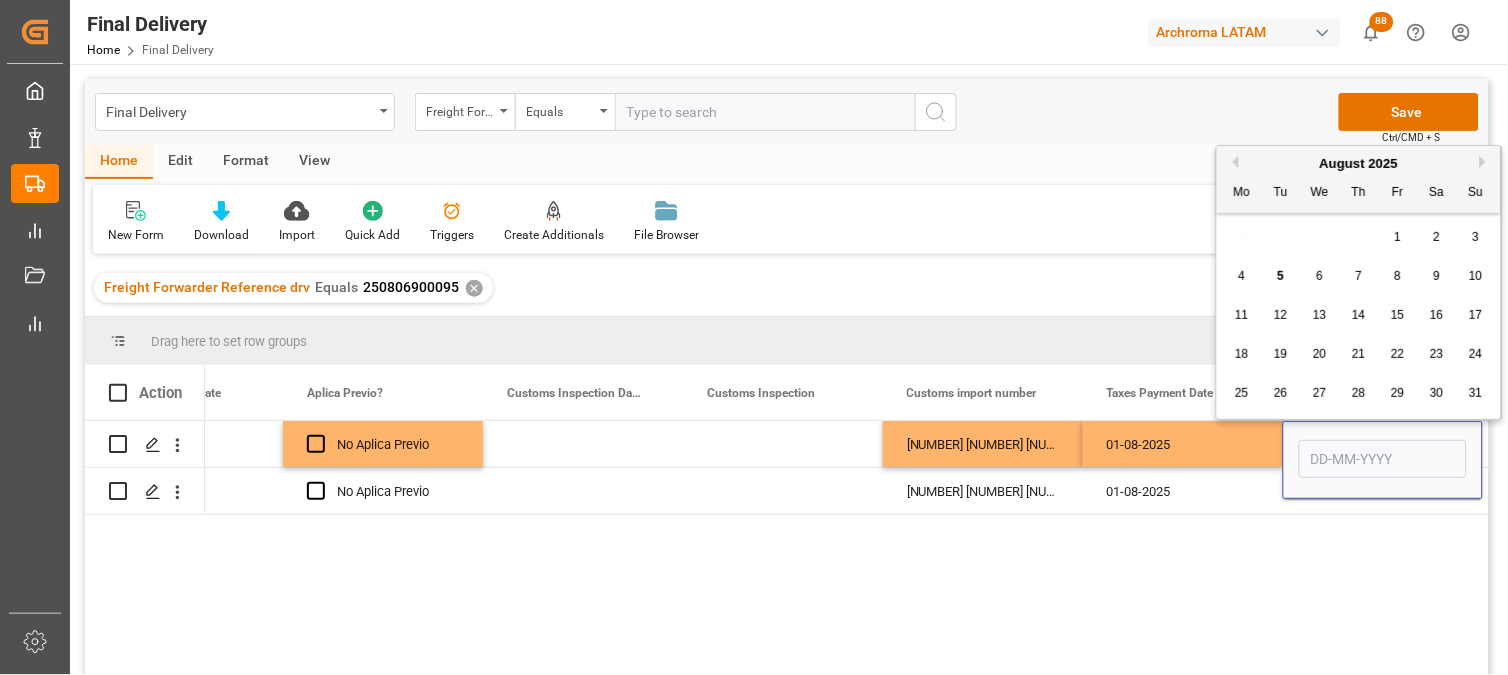 click on "6" at bounding box center [1320, 277] 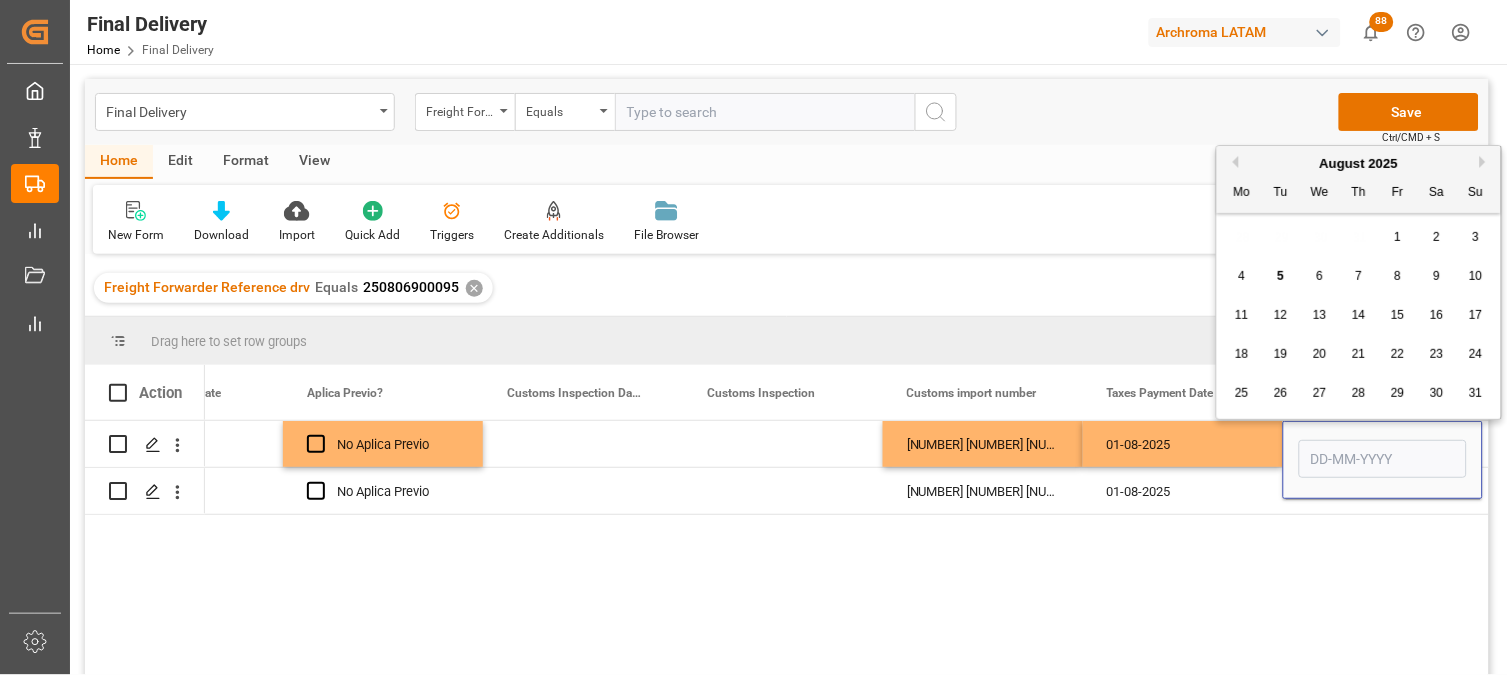 type on "06-08-2025" 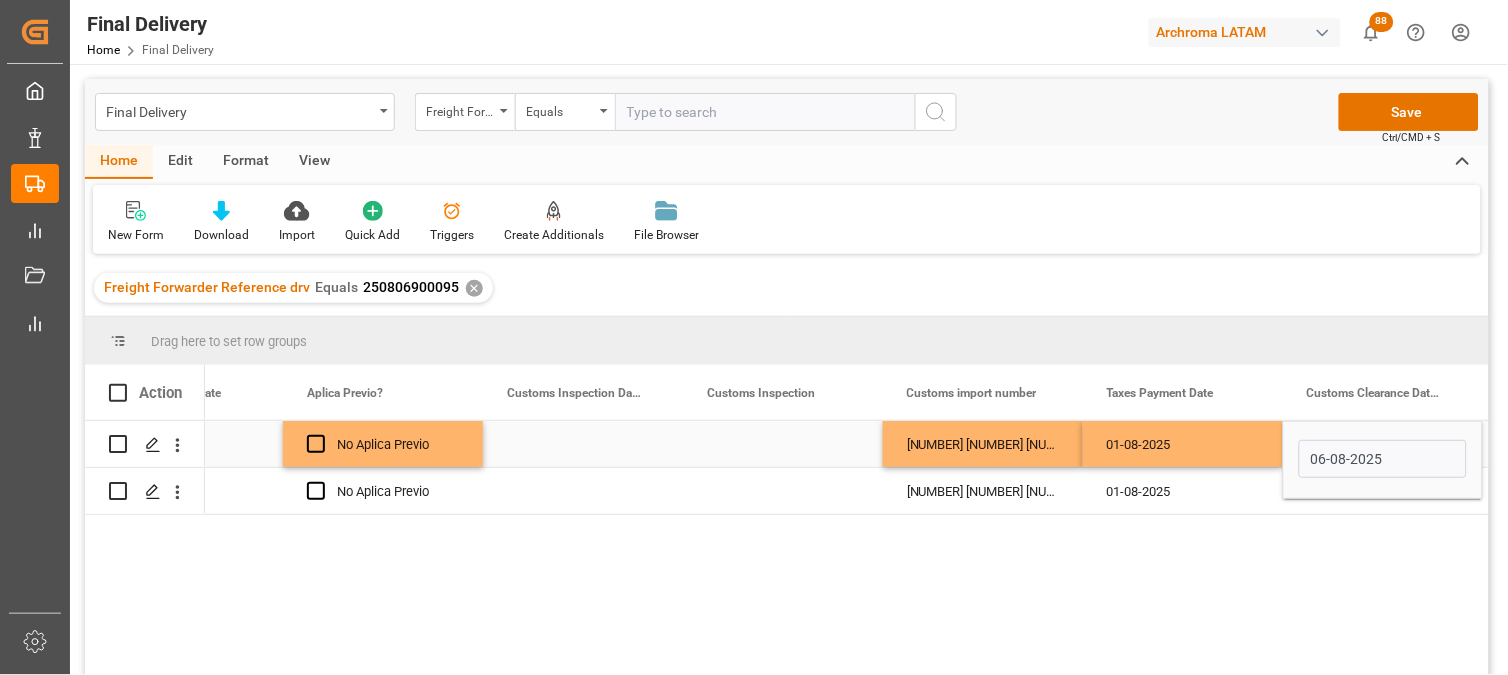 click on "01-08-2025" at bounding box center [1183, 444] 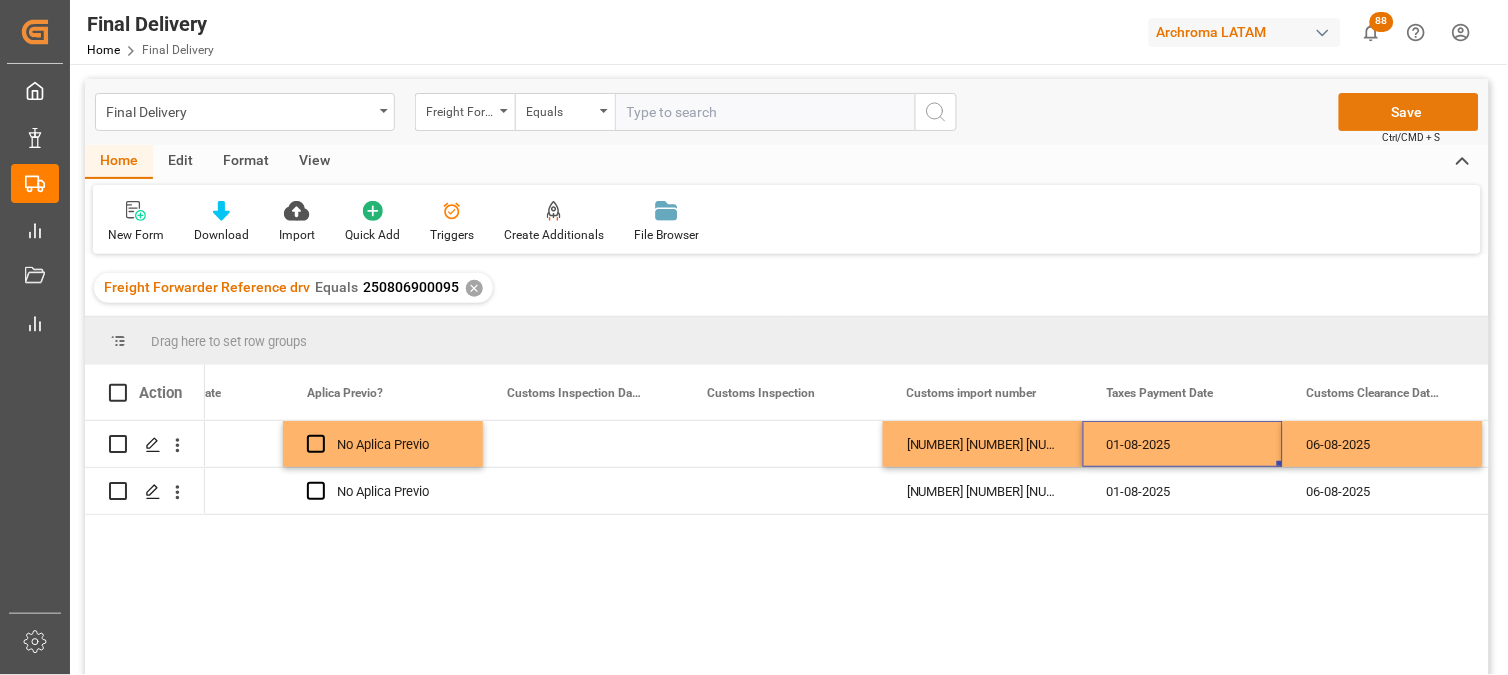 click on "Save" at bounding box center (1409, 112) 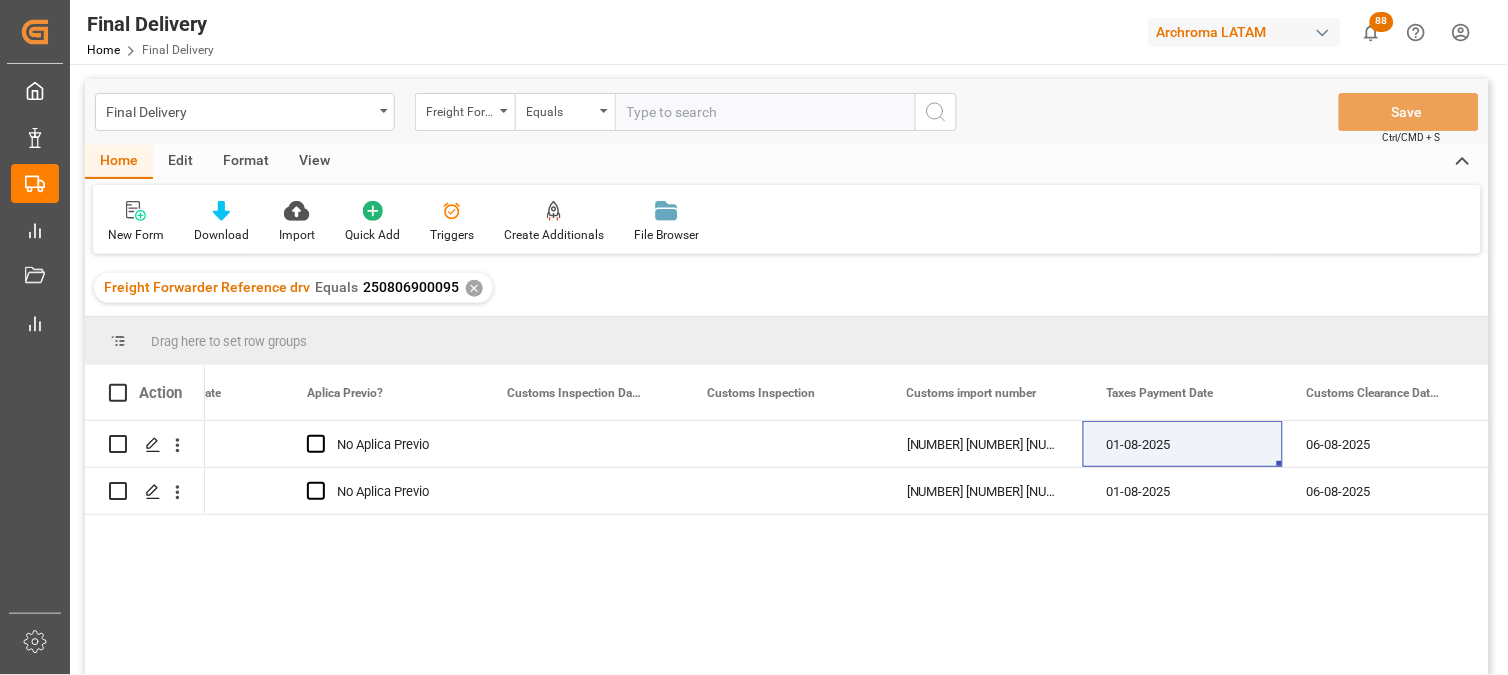click on "✕" at bounding box center (474, 288) 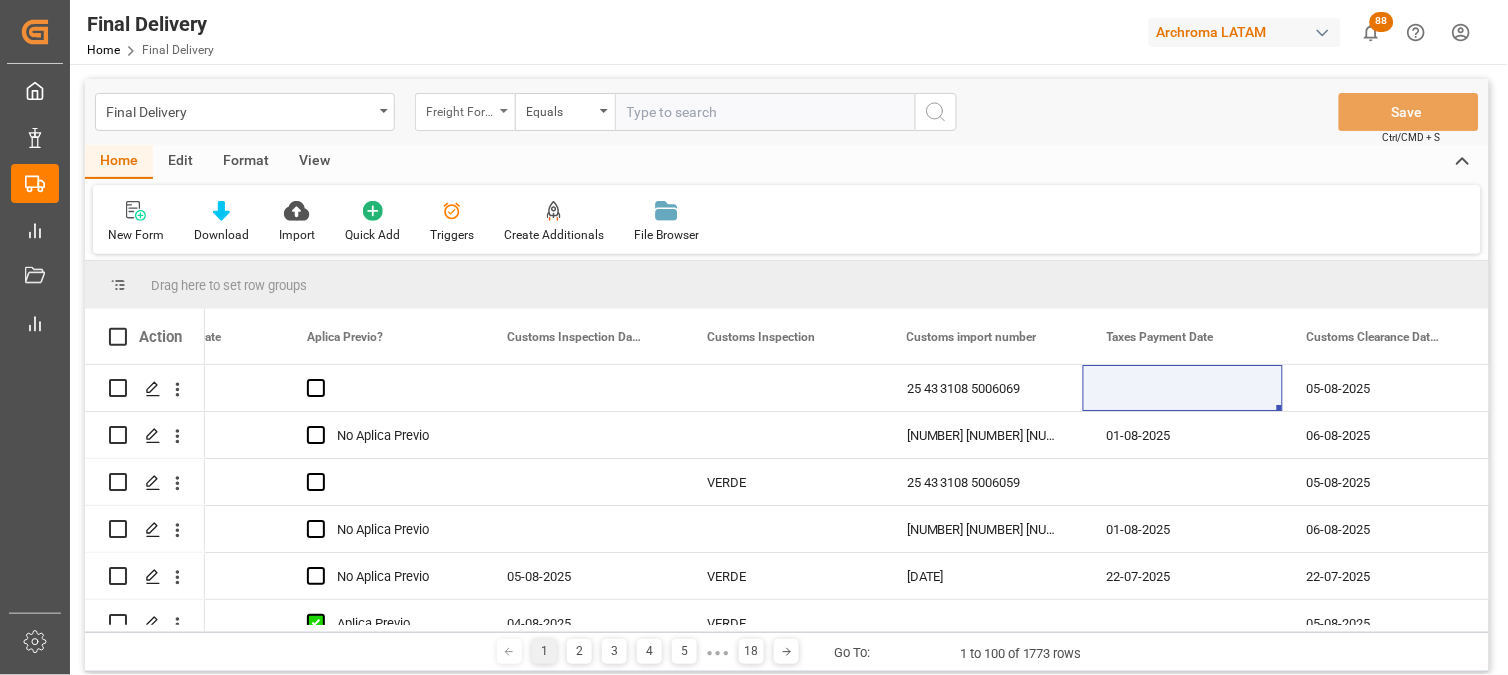 click on "Freight Forwarder Reference drv" at bounding box center (460, 109) 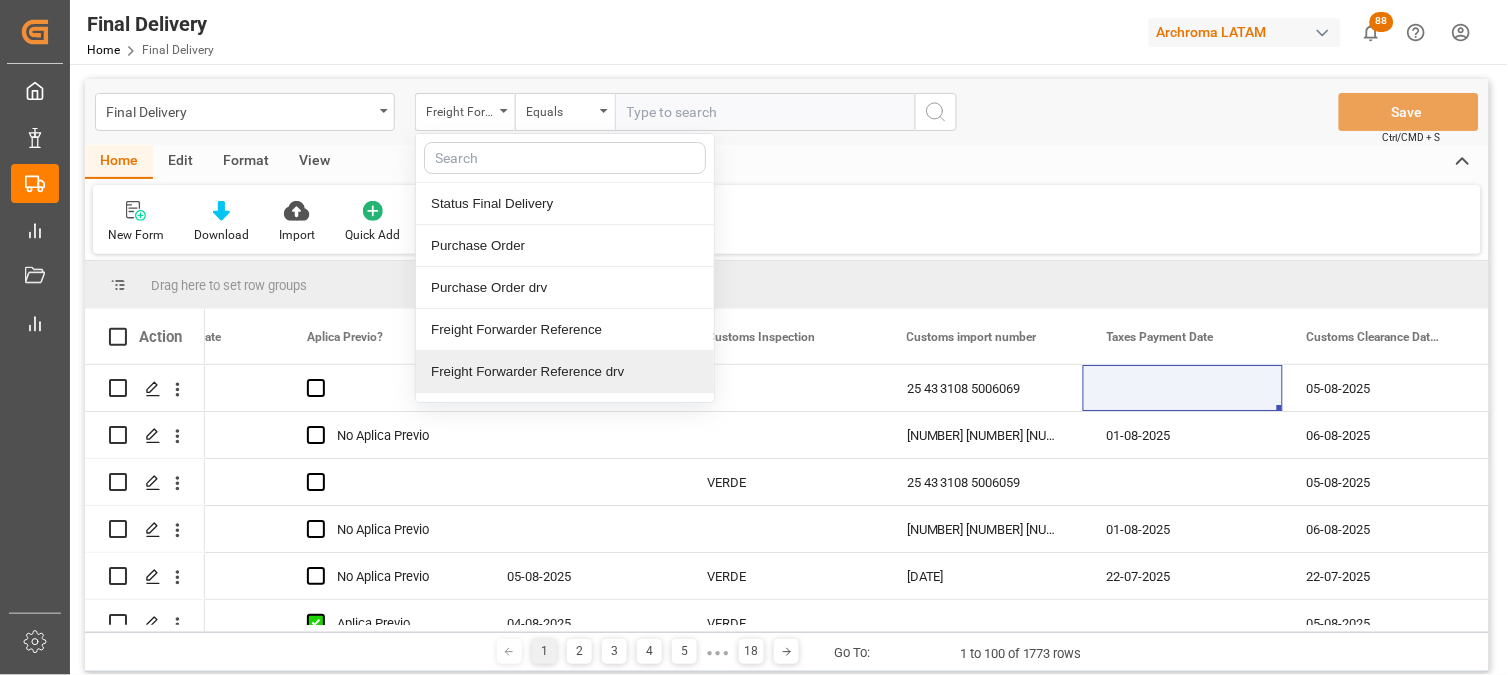 click on "Freight Forwarder Reference drv" at bounding box center (565, 372) 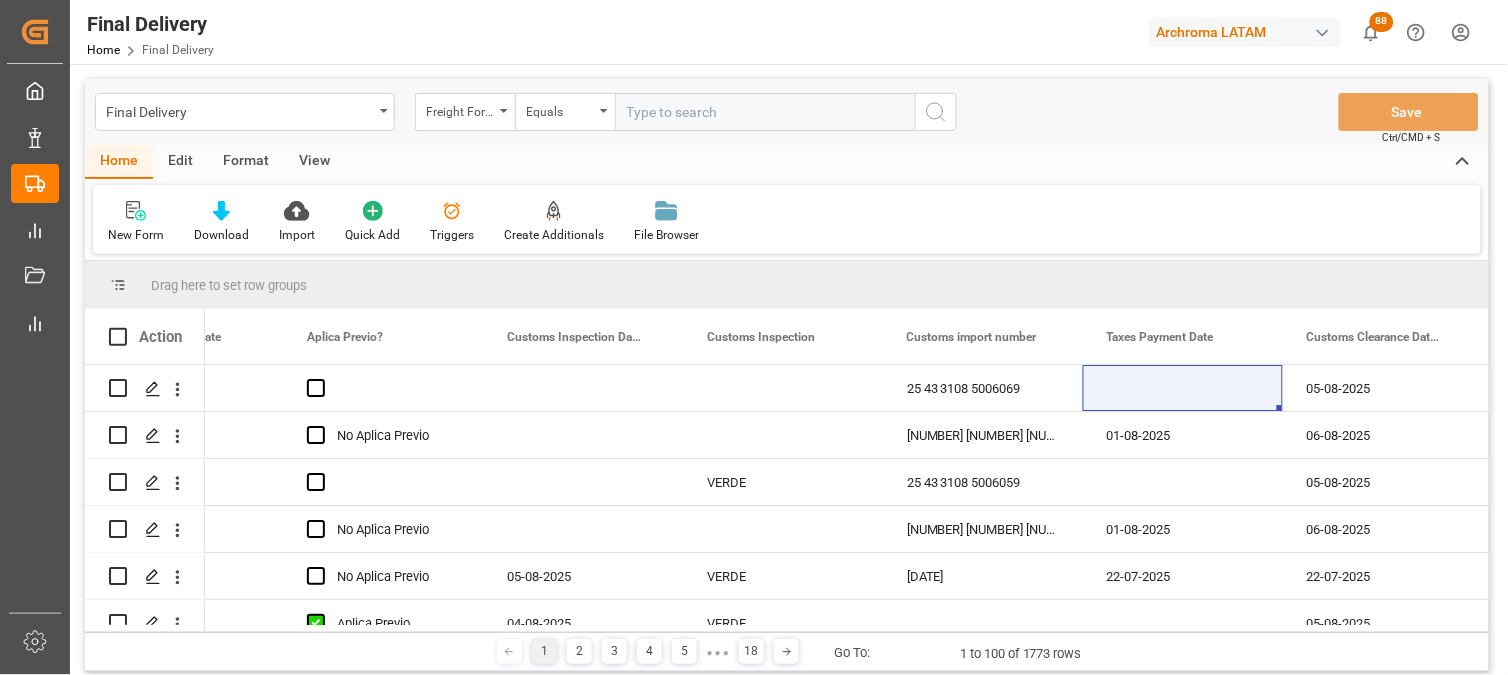 click at bounding box center (765, 112) 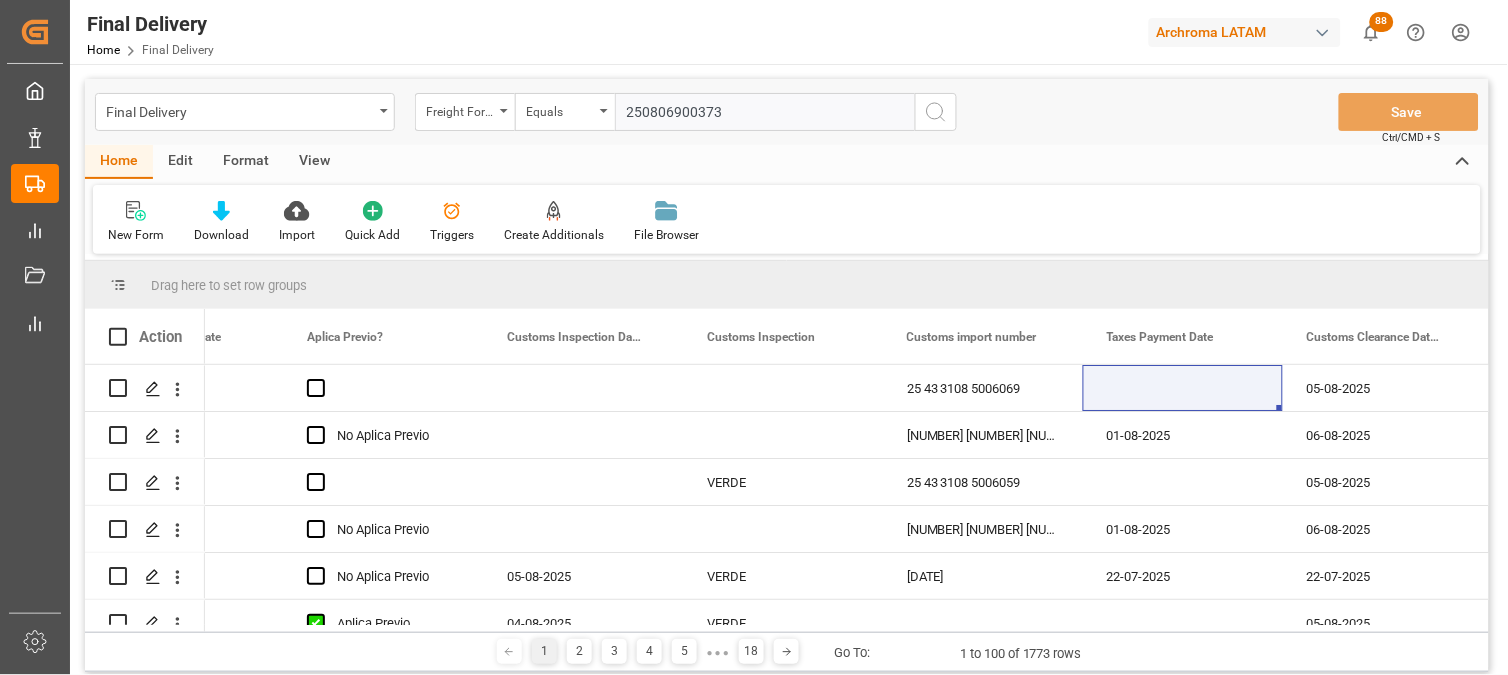 type 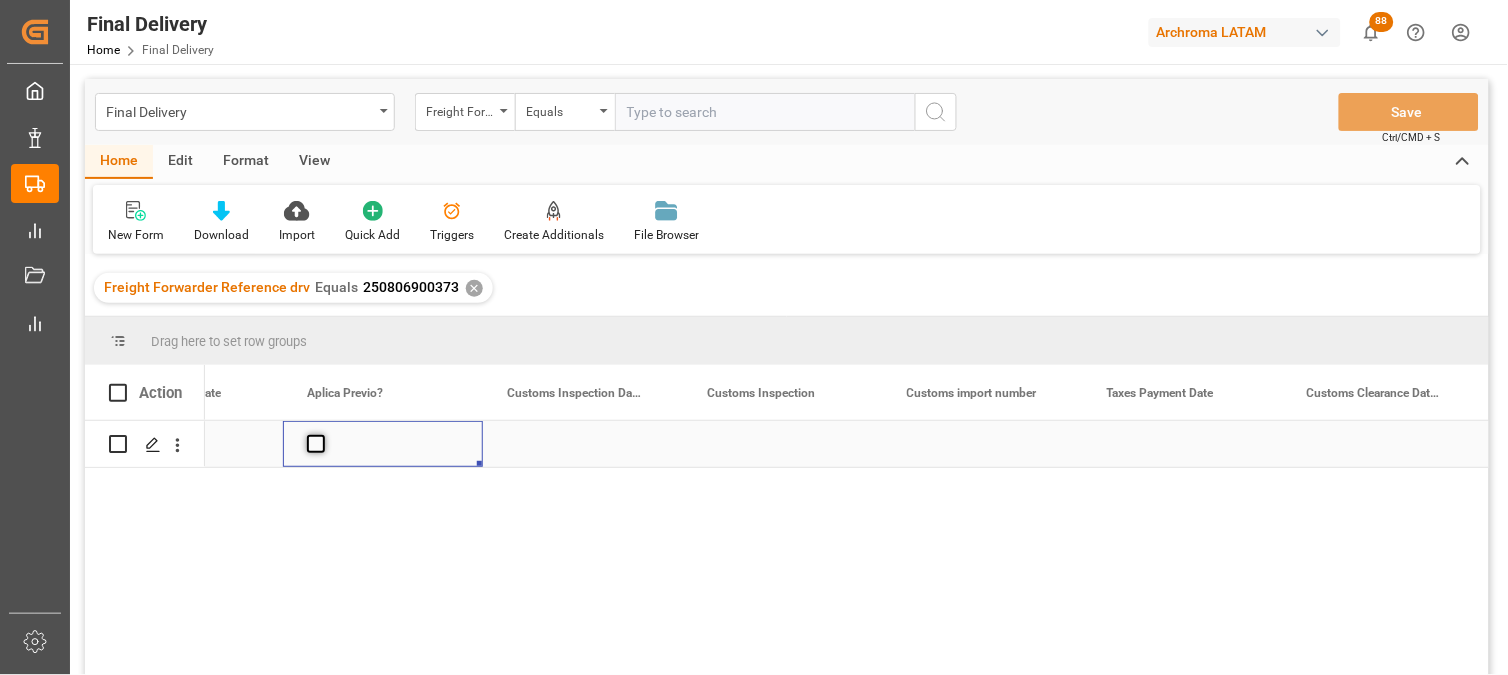 click at bounding box center (316, 444) 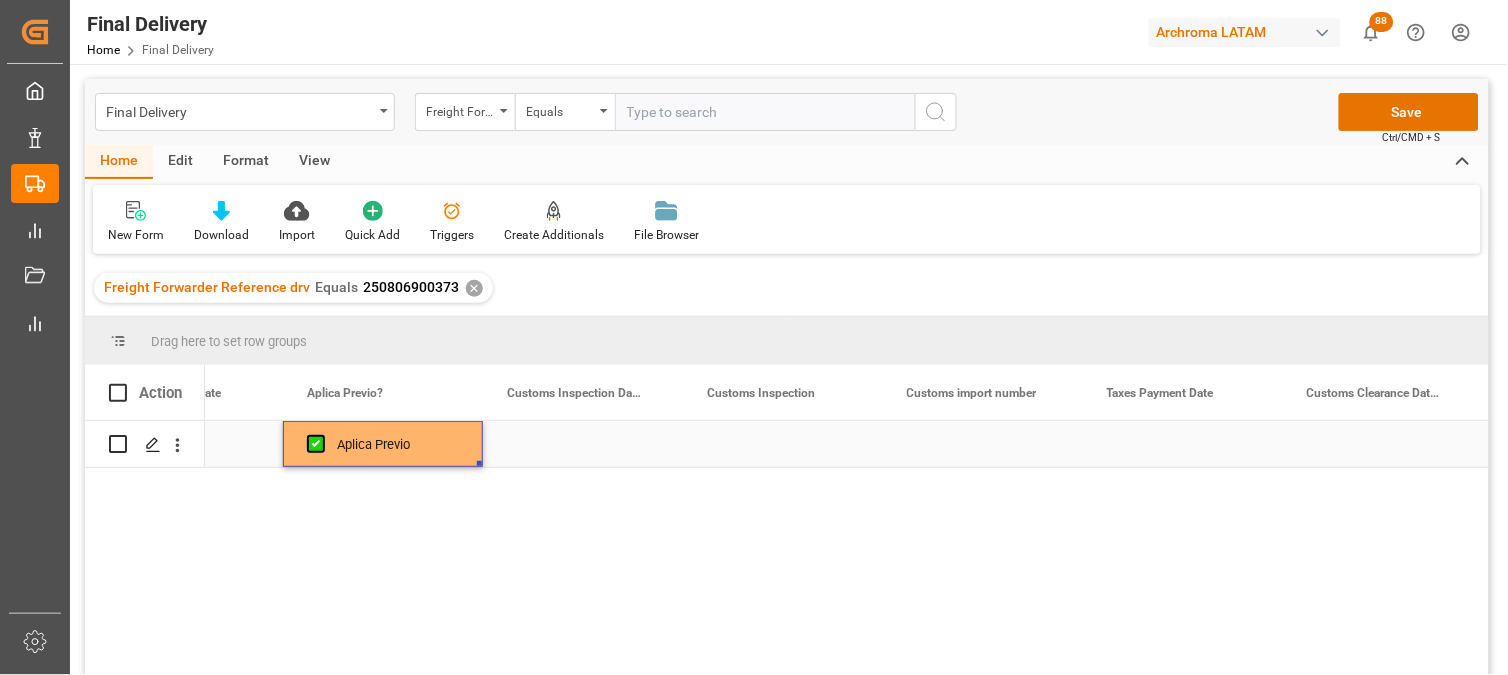 click at bounding box center (583, 444) 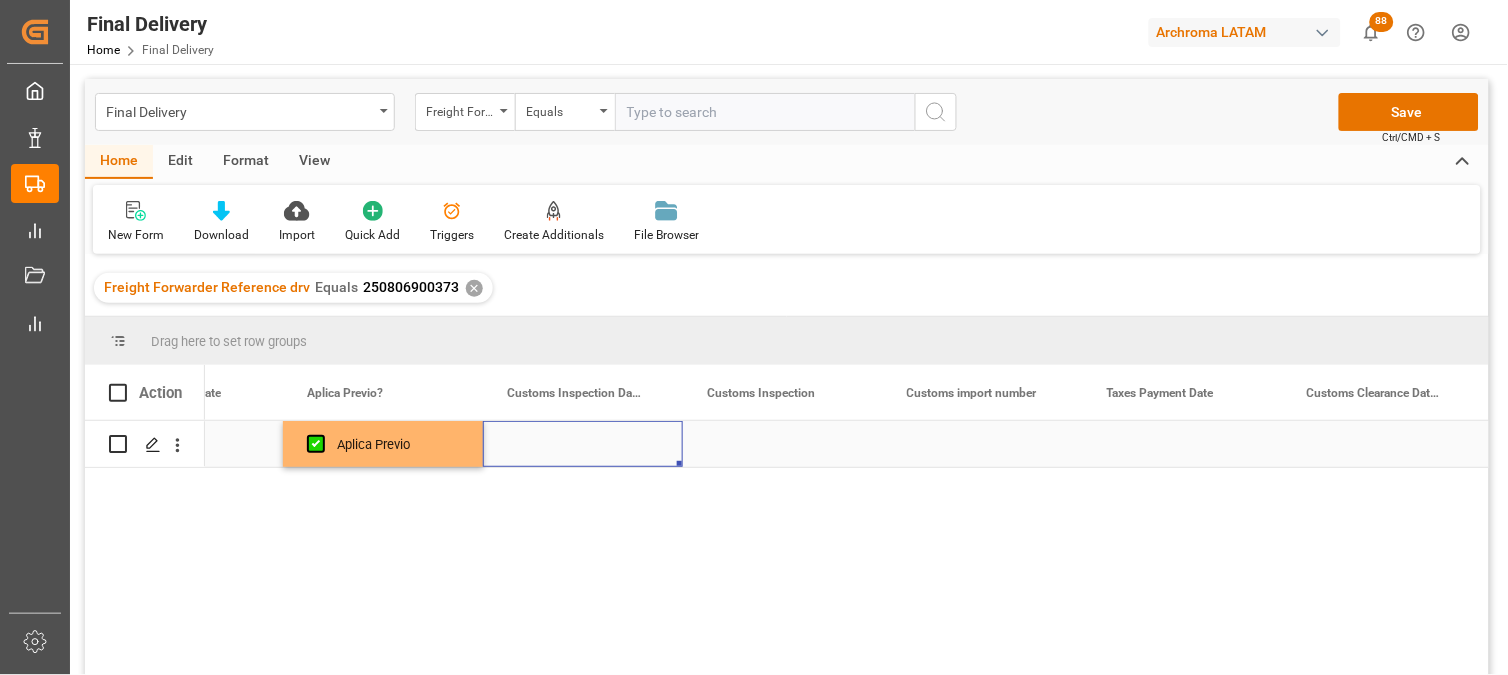 click at bounding box center (583, 444) 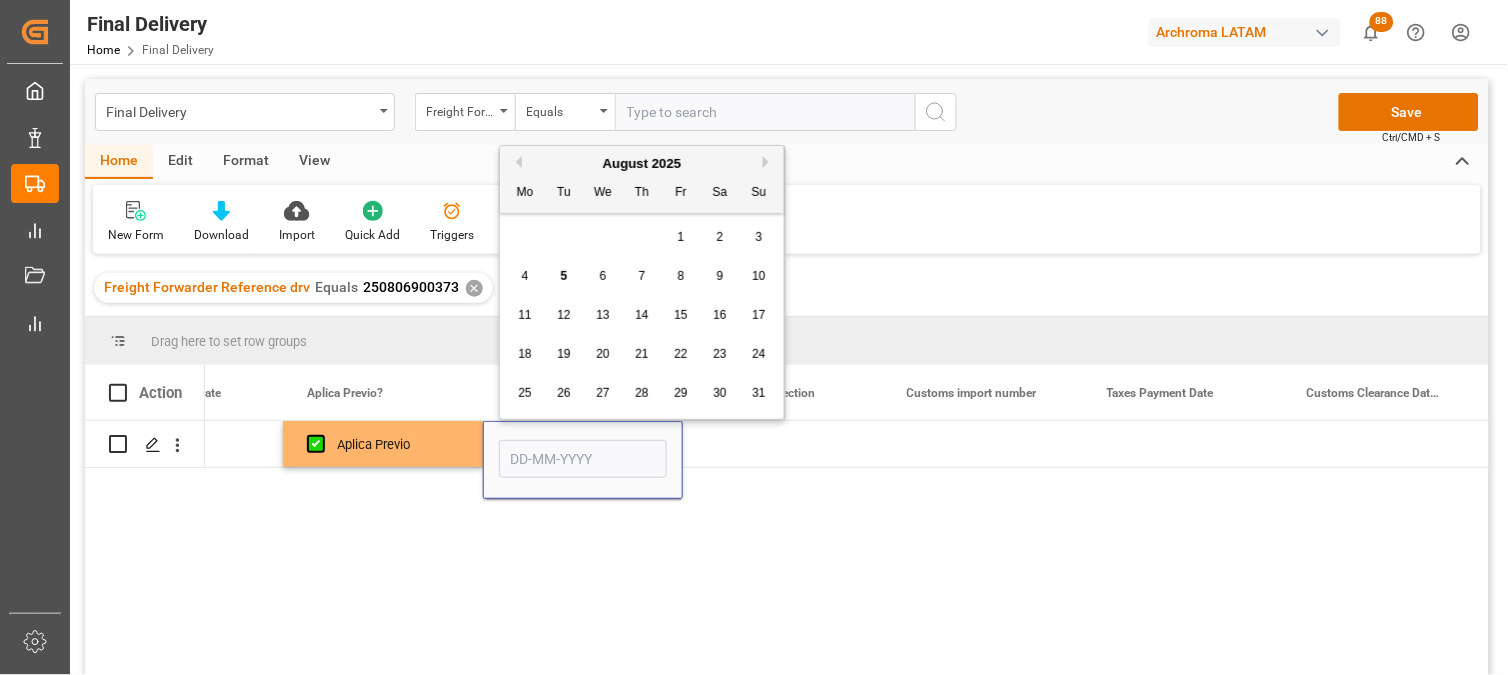 click on "4" at bounding box center (525, 277) 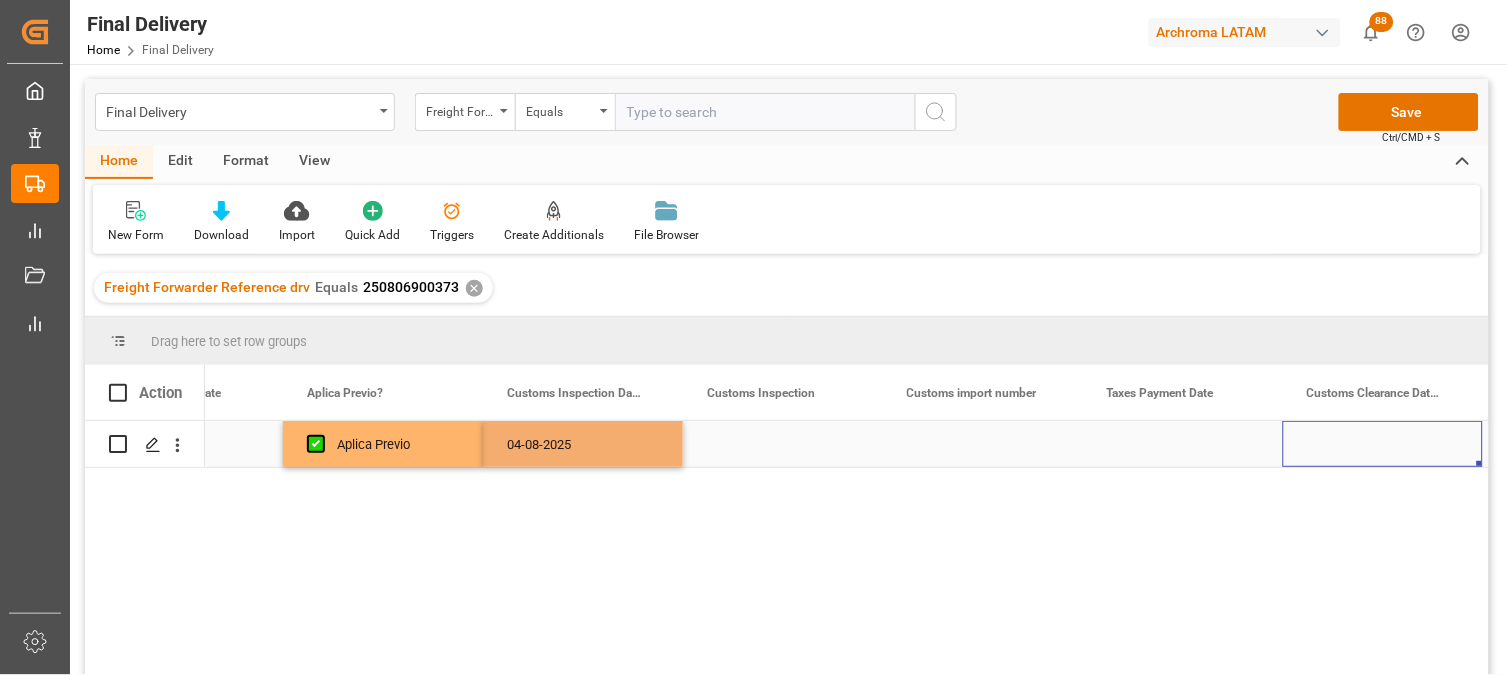 click at bounding box center (1383, 444) 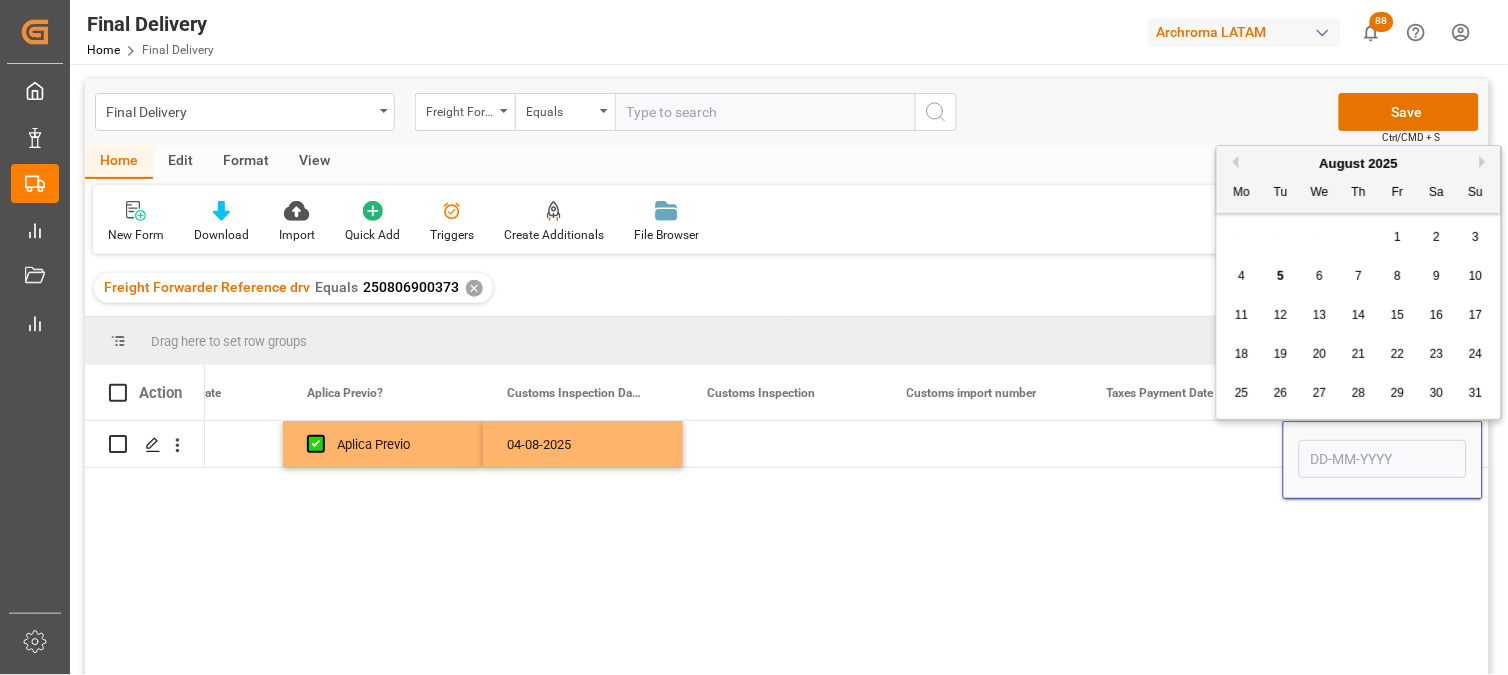 click on "5" at bounding box center (1281, 276) 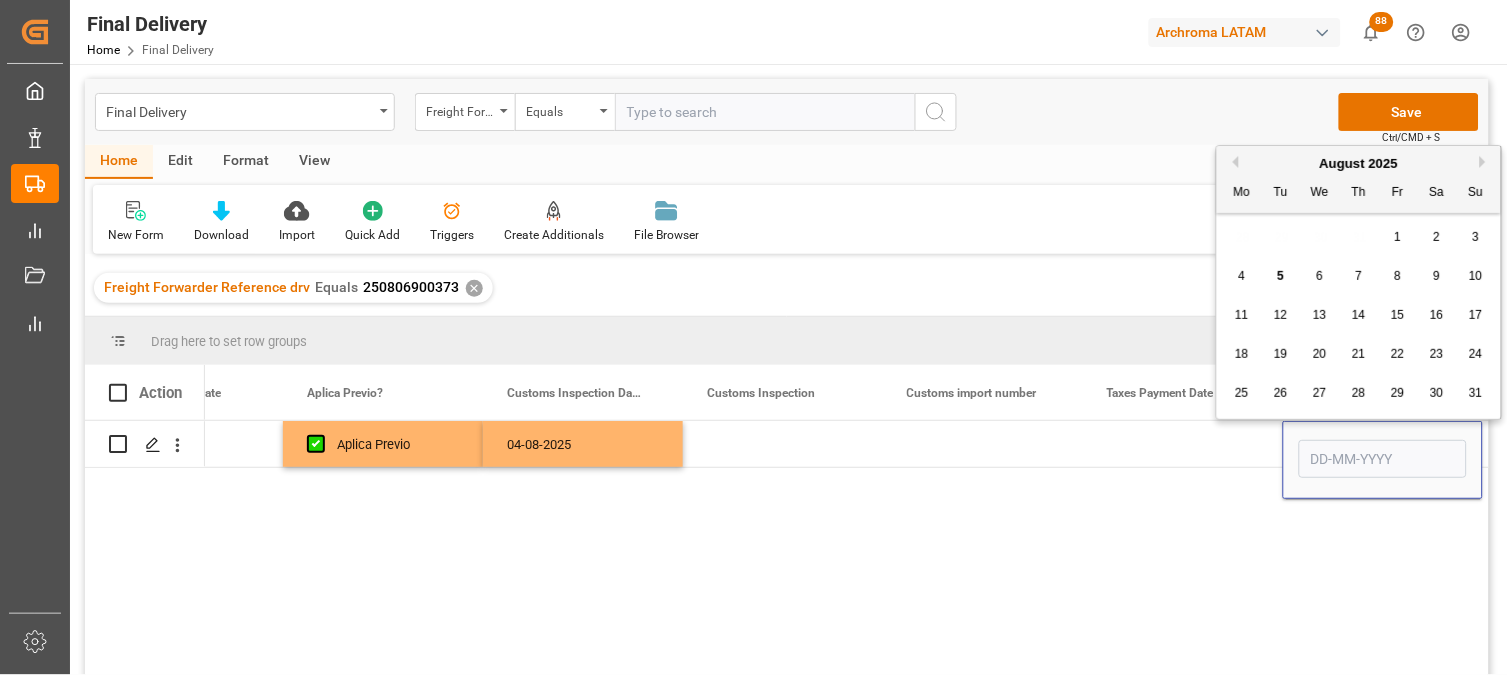 type on "05-08-2025" 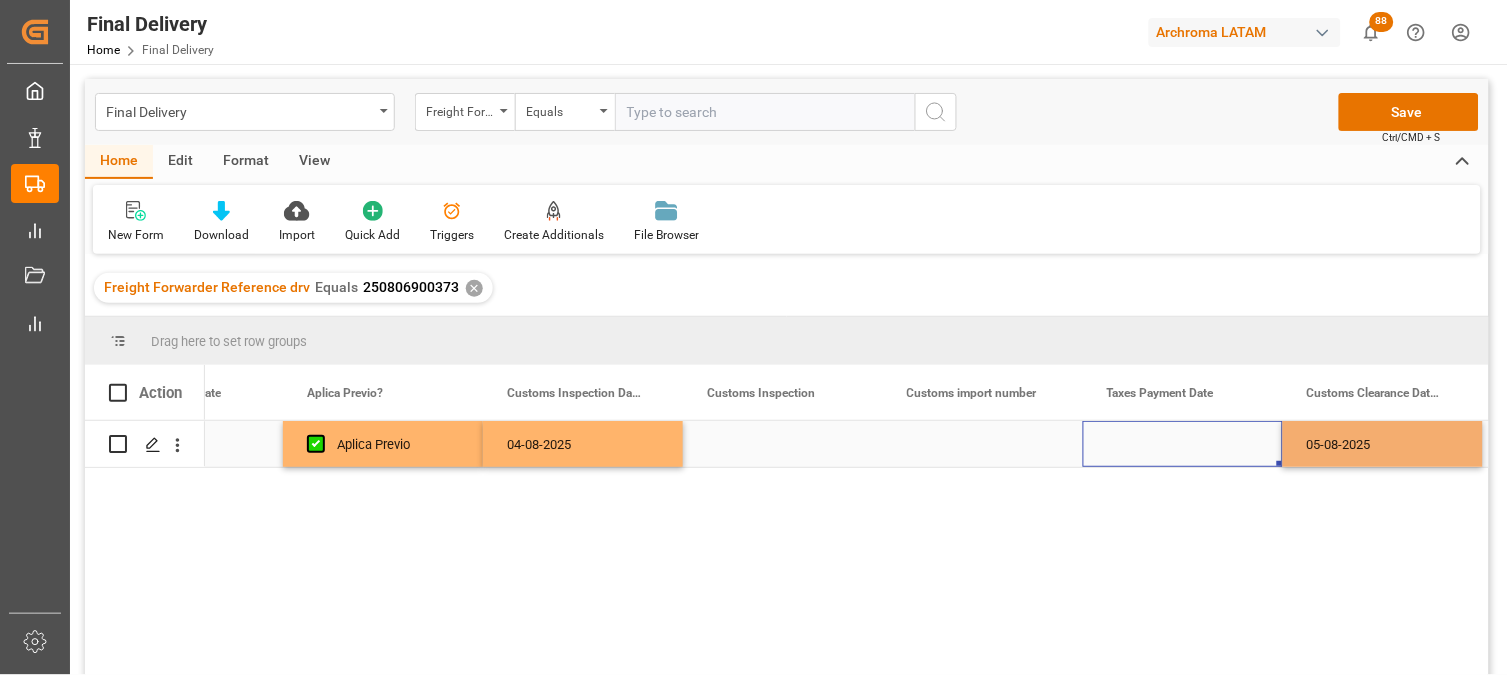click at bounding box center (1183, 444) 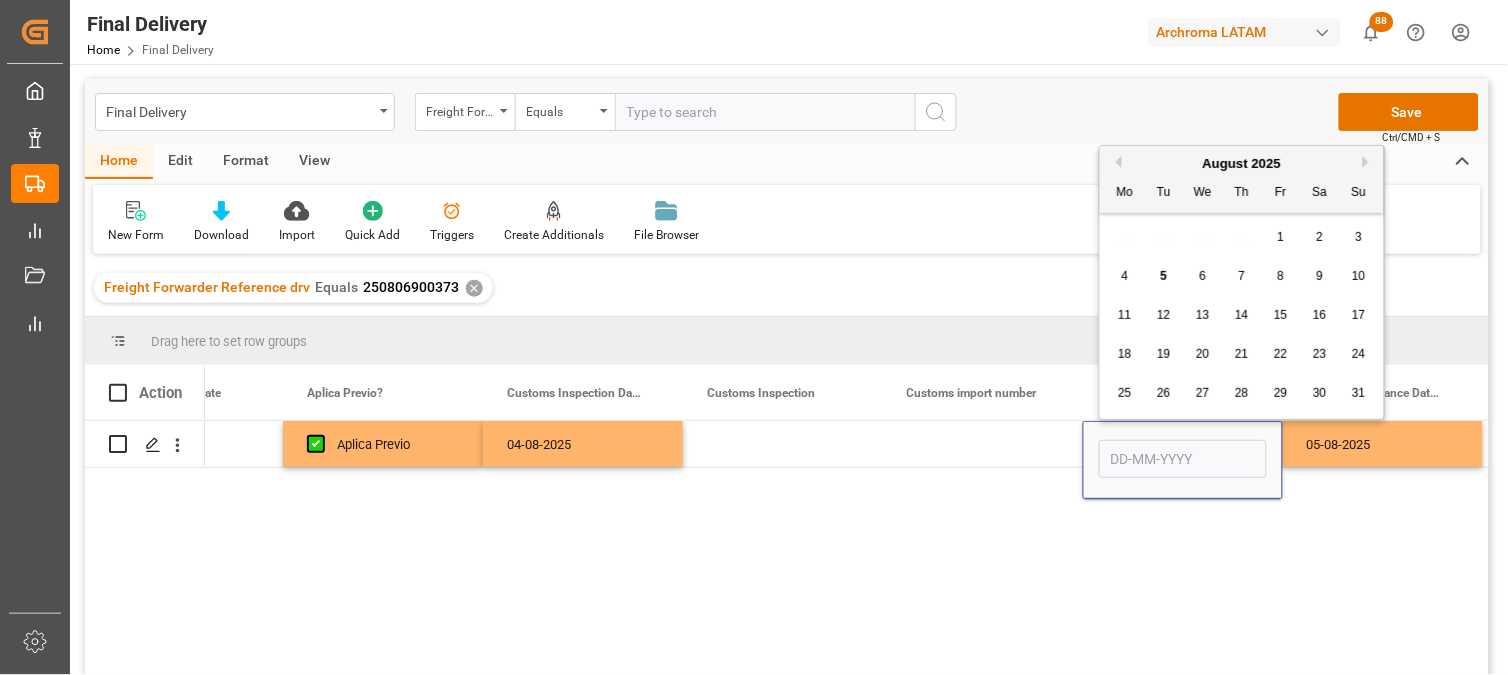 click on "4" at bounding box center [1125, 276] 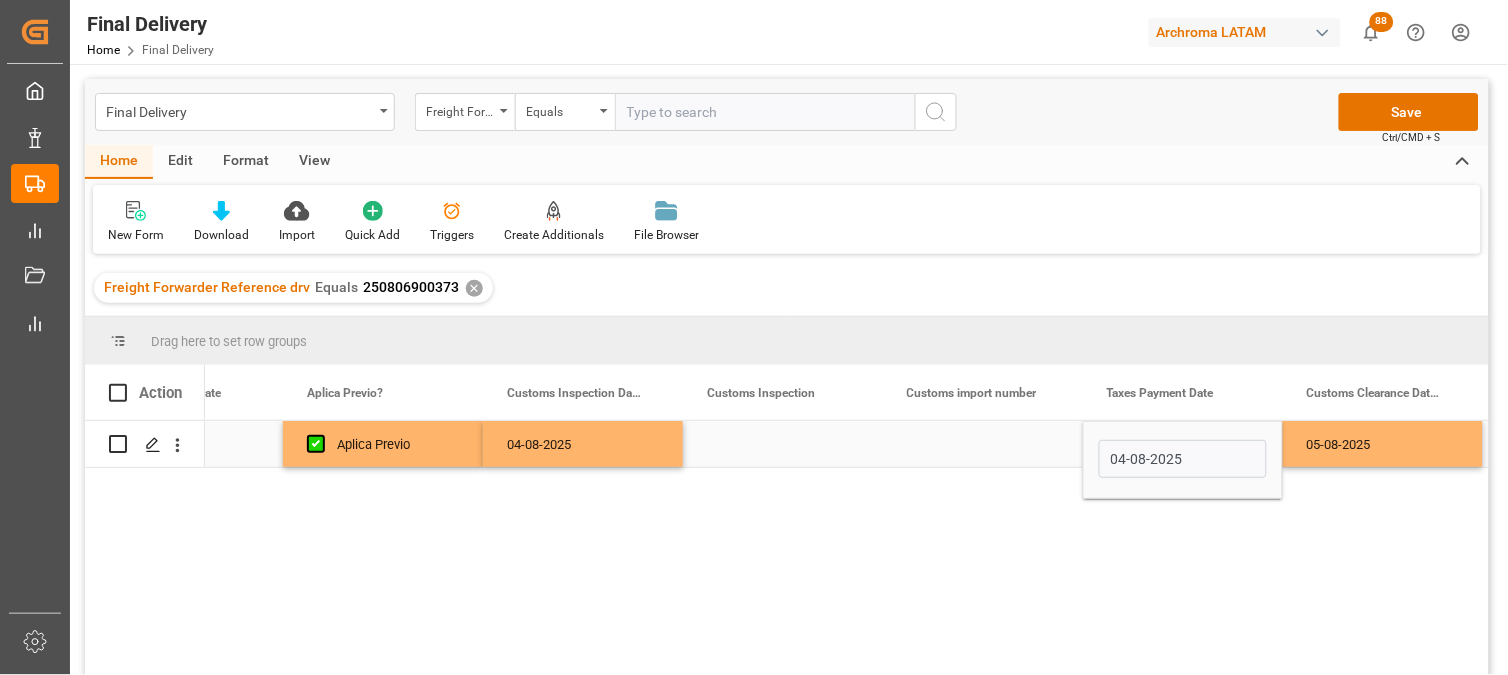 click on "04-08-2025" at bounding box center (1183, 459) 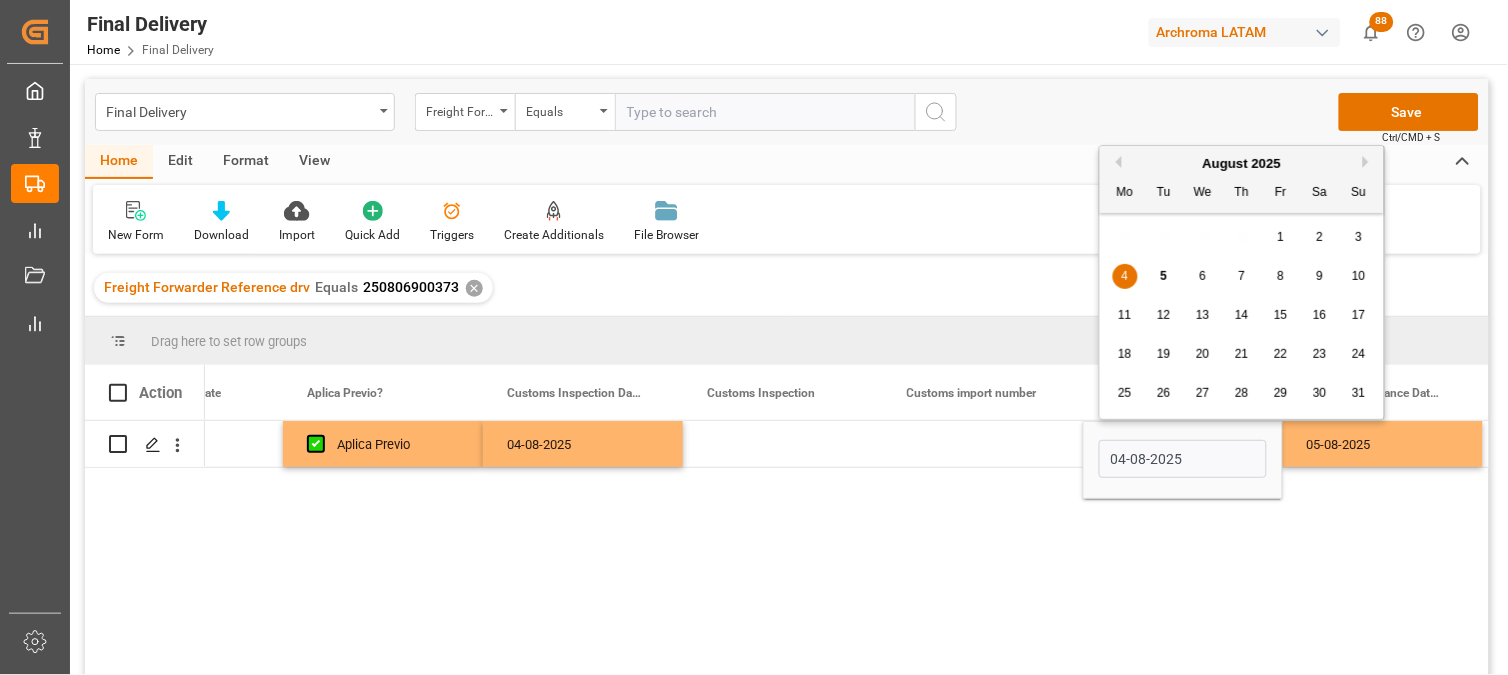 click on "4 5 6 7 8 9 10" at bounding box center [1242, 276] 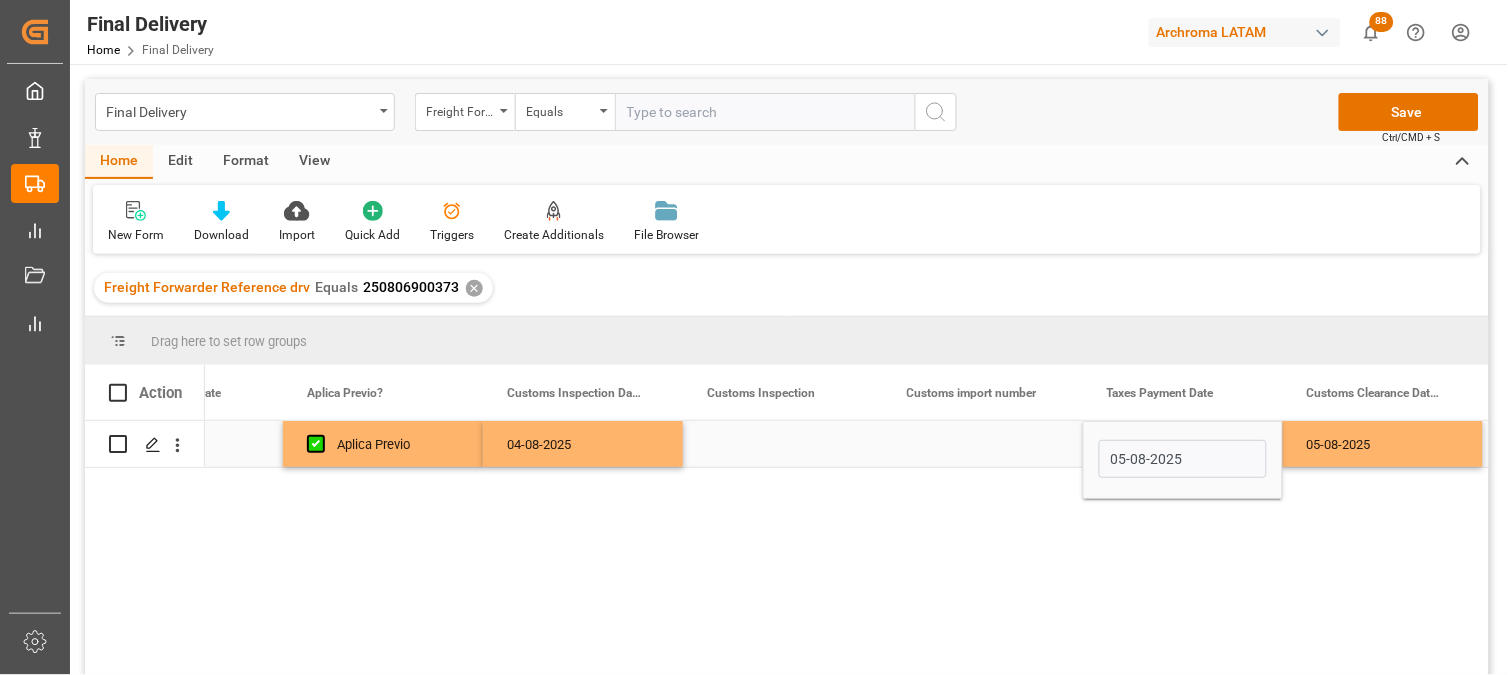 click at bounding box center (983, 444) 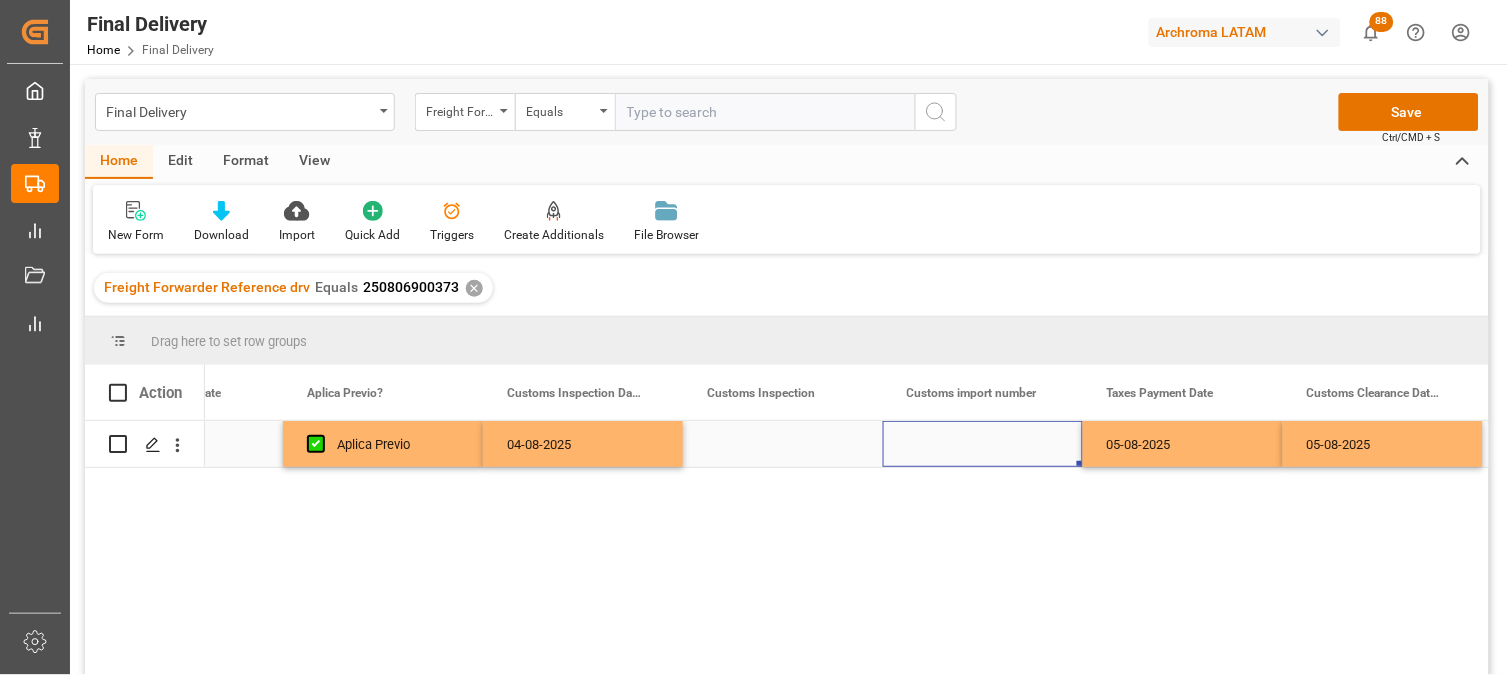 click at bounding box center (983, 444) 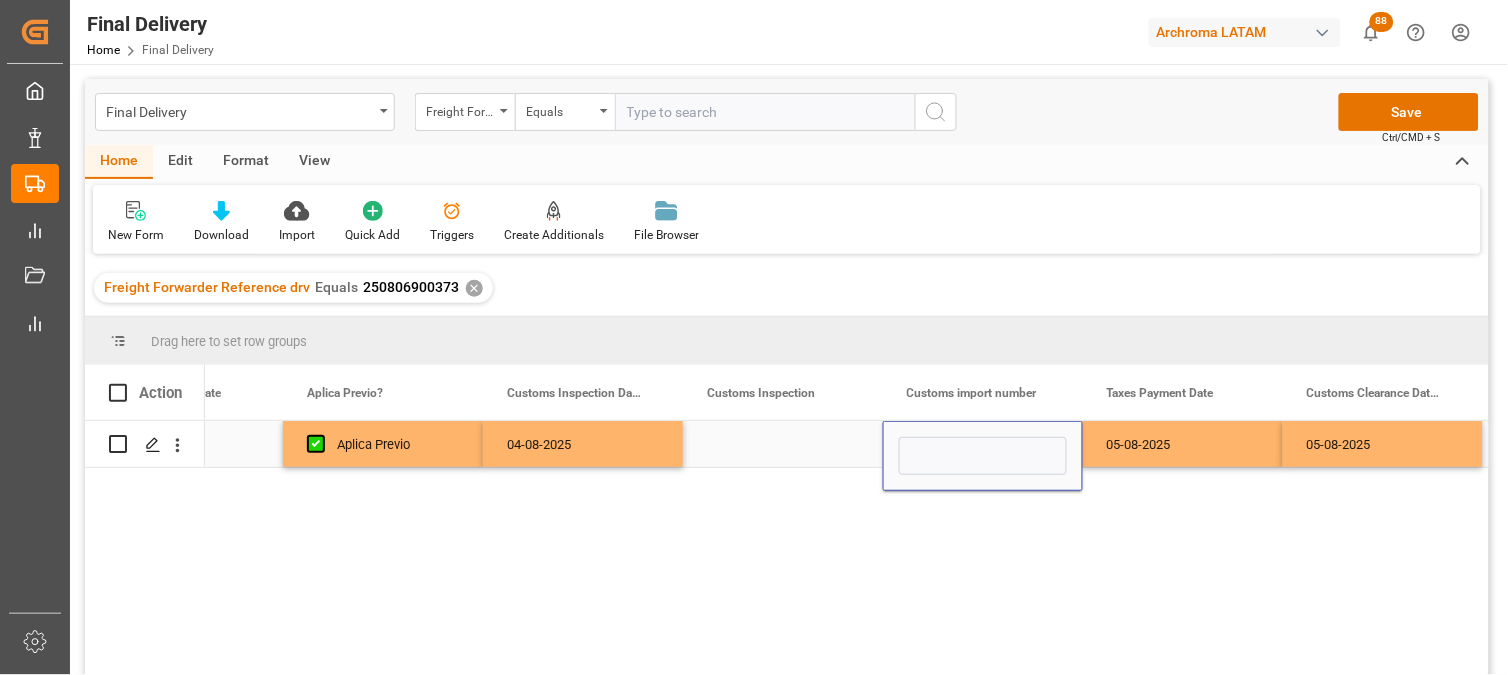 click at bounding box center (983, 456) 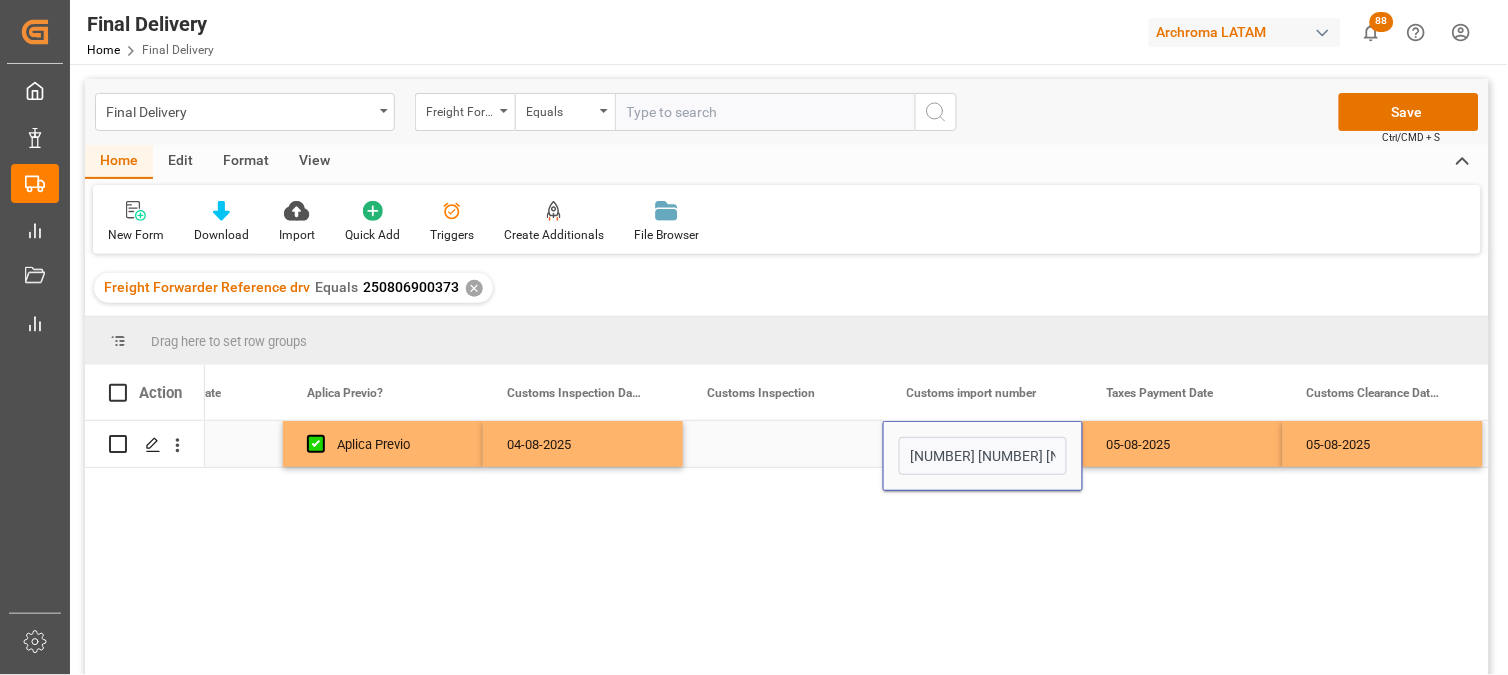 click on "05-08-2025" at bounding box center (1183, 444) 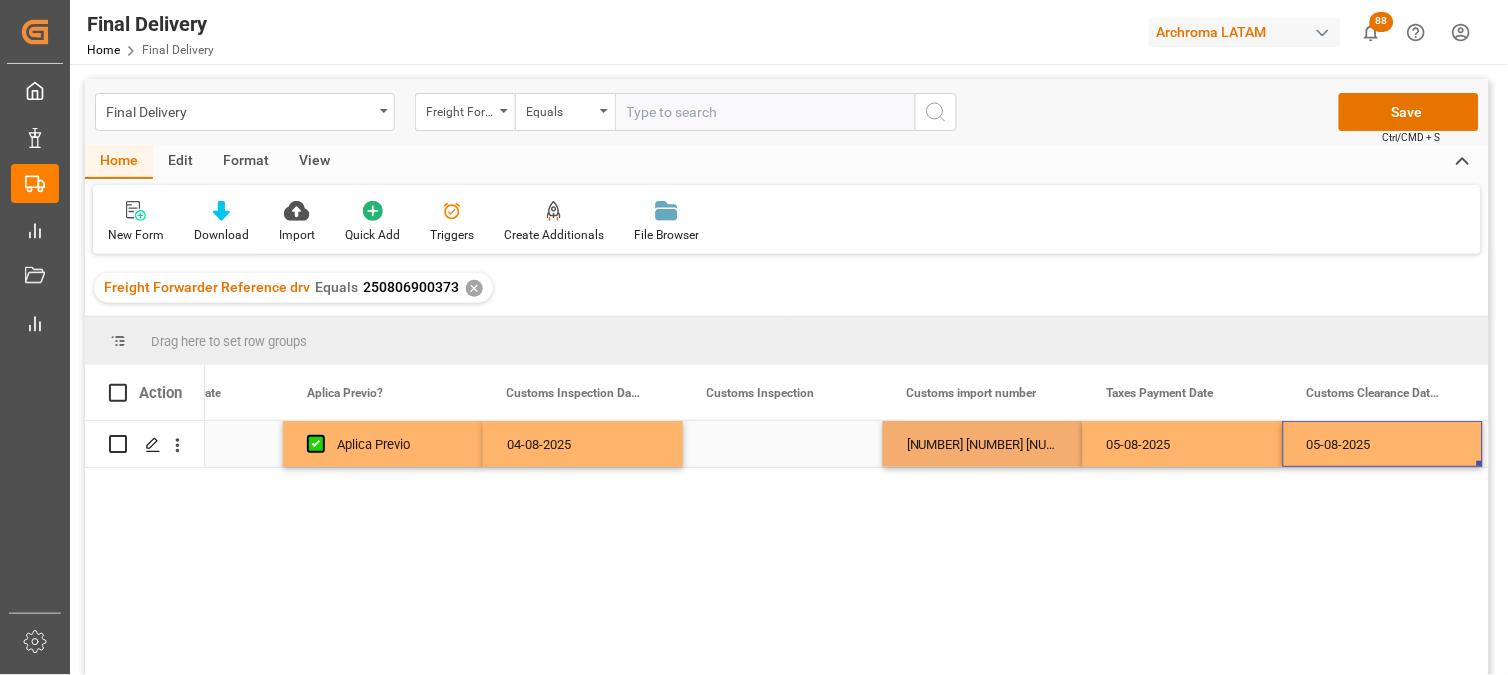 scroll, scrollTop: 0, scrollLeft: 2922, axis: horizontal 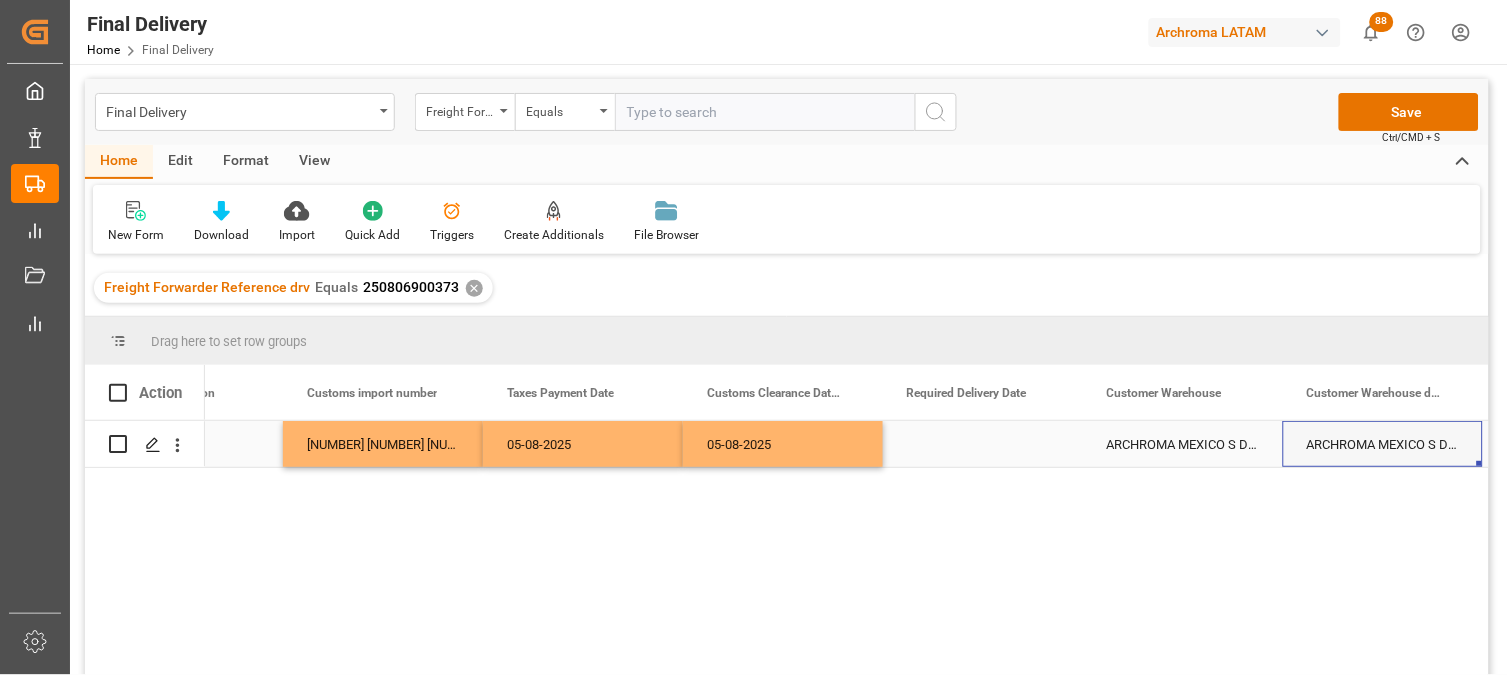 click at bounding box center (983, 444) 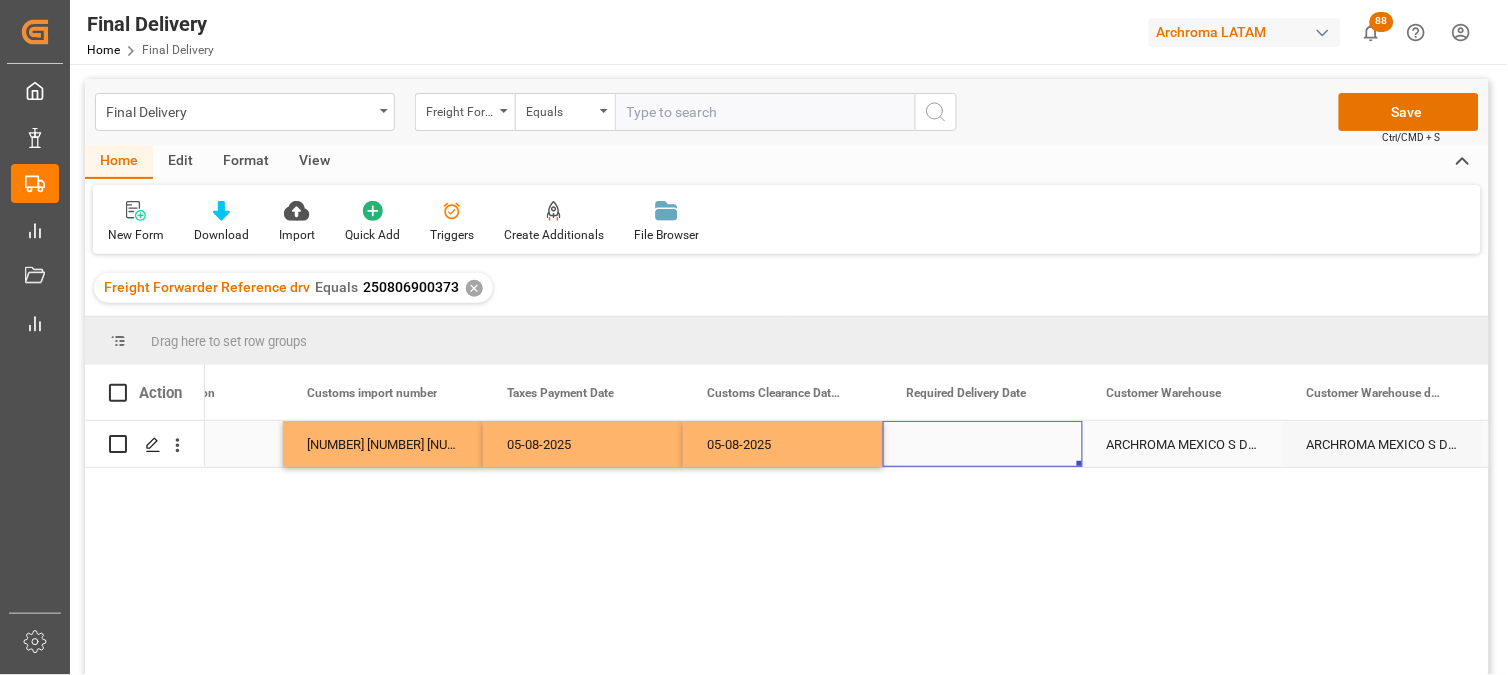 click at bounding box center (983, 444) 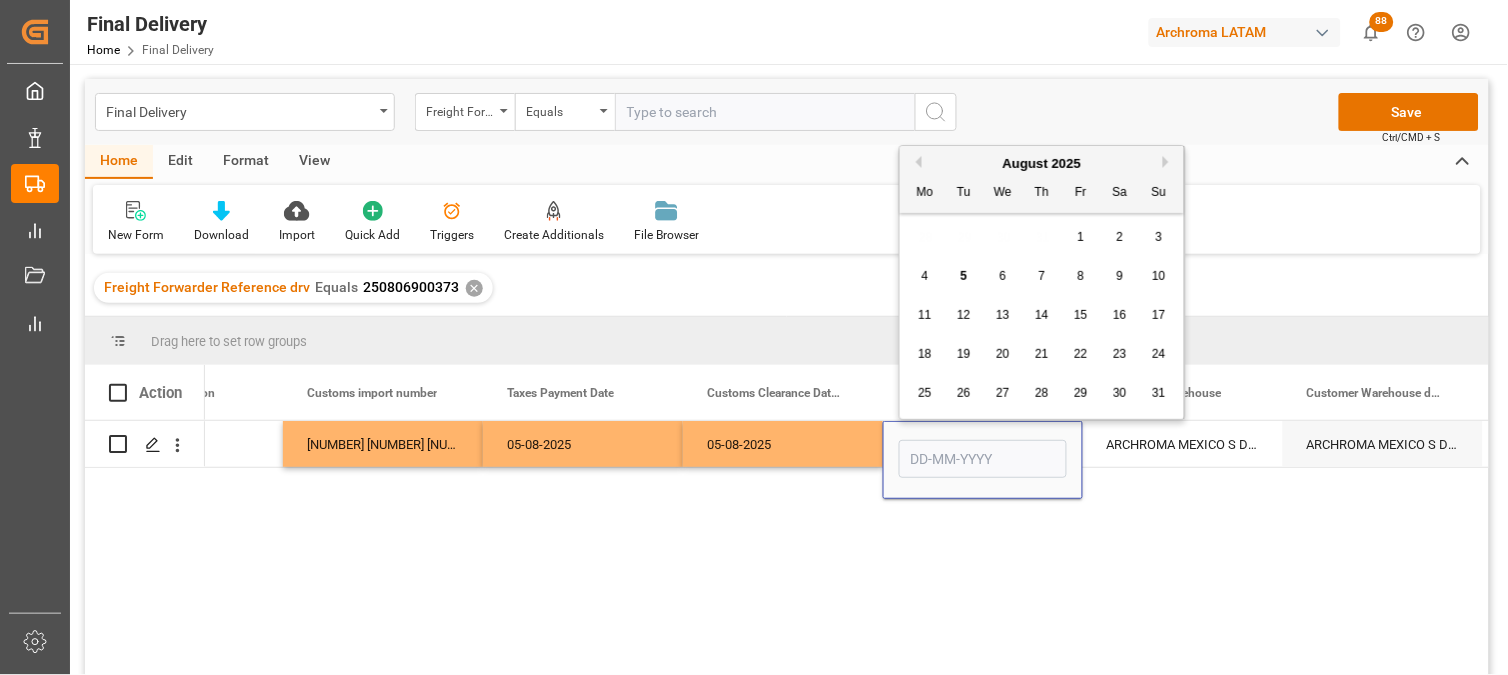 click on "6" at bounding box center (1003, 276) 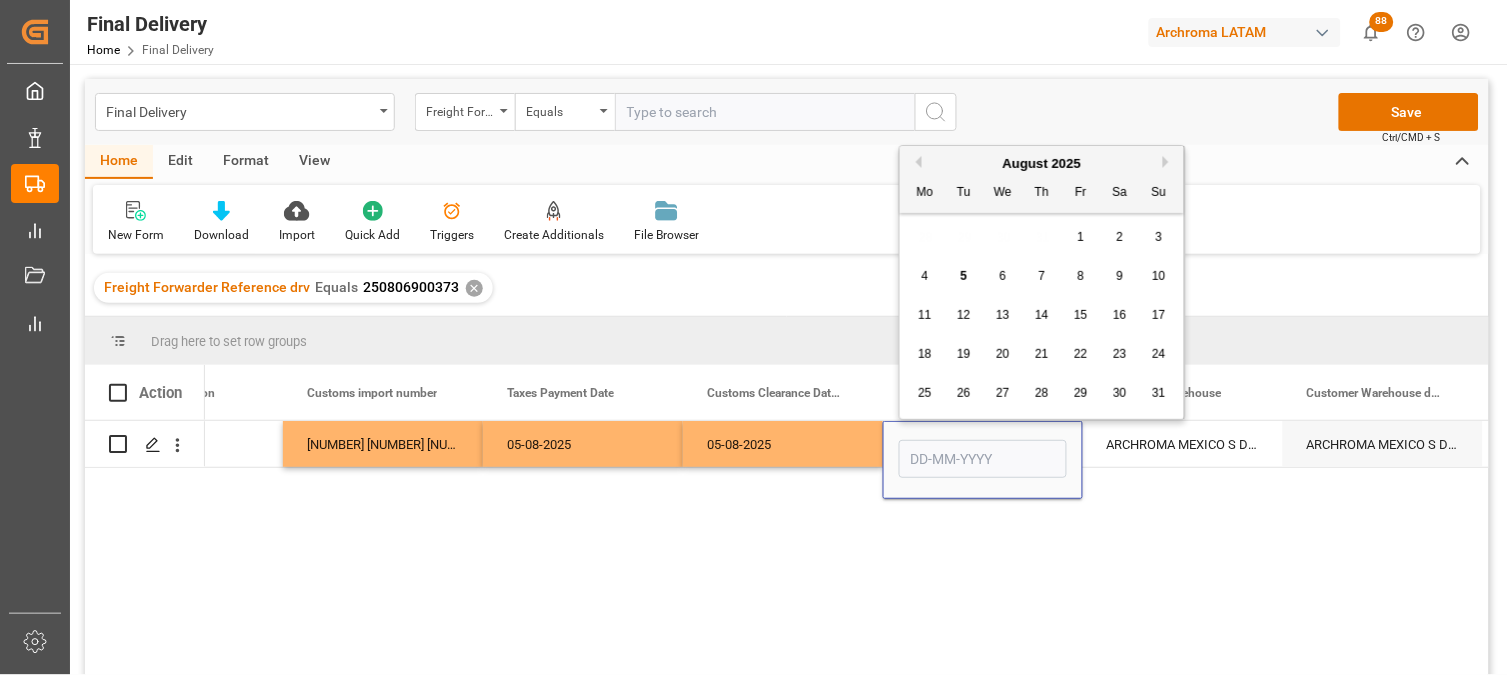 type on "06-08-2025" 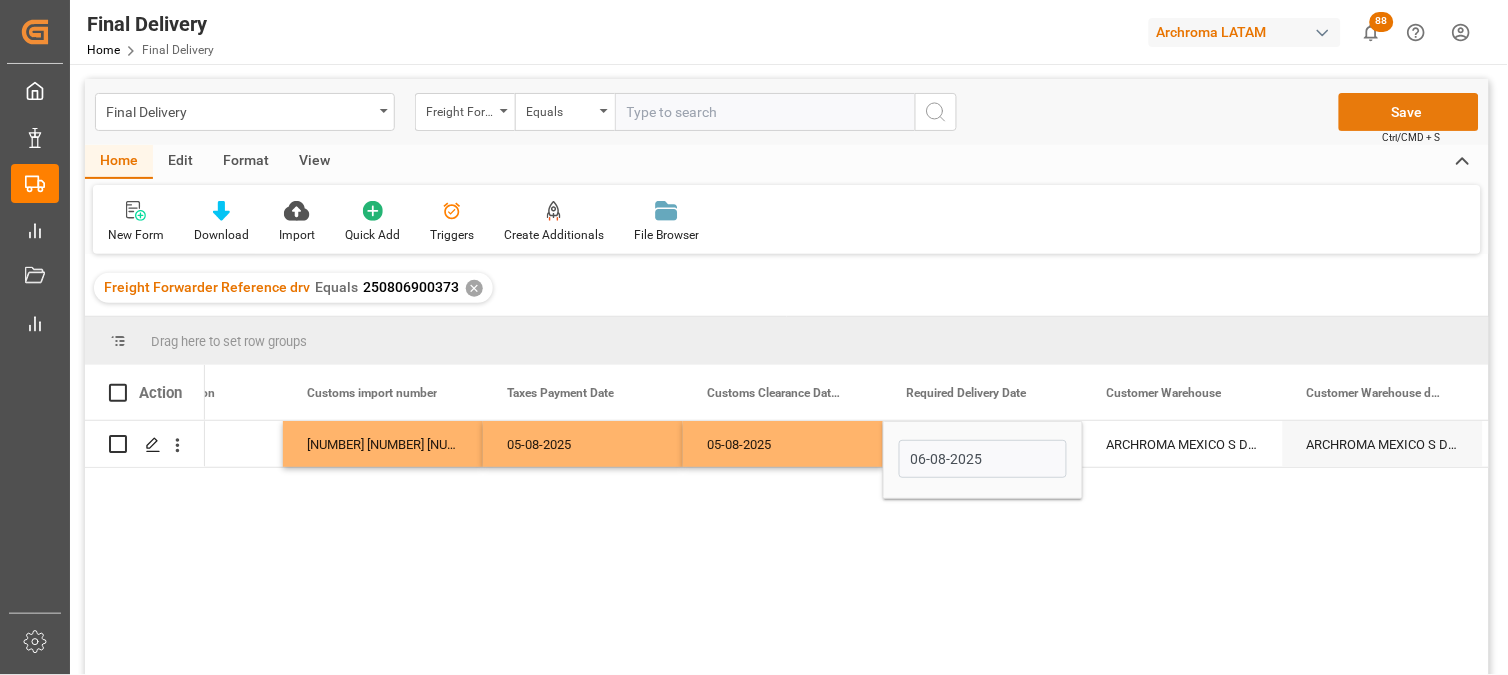 click on "Save" at bounding box center (1409, 112) 